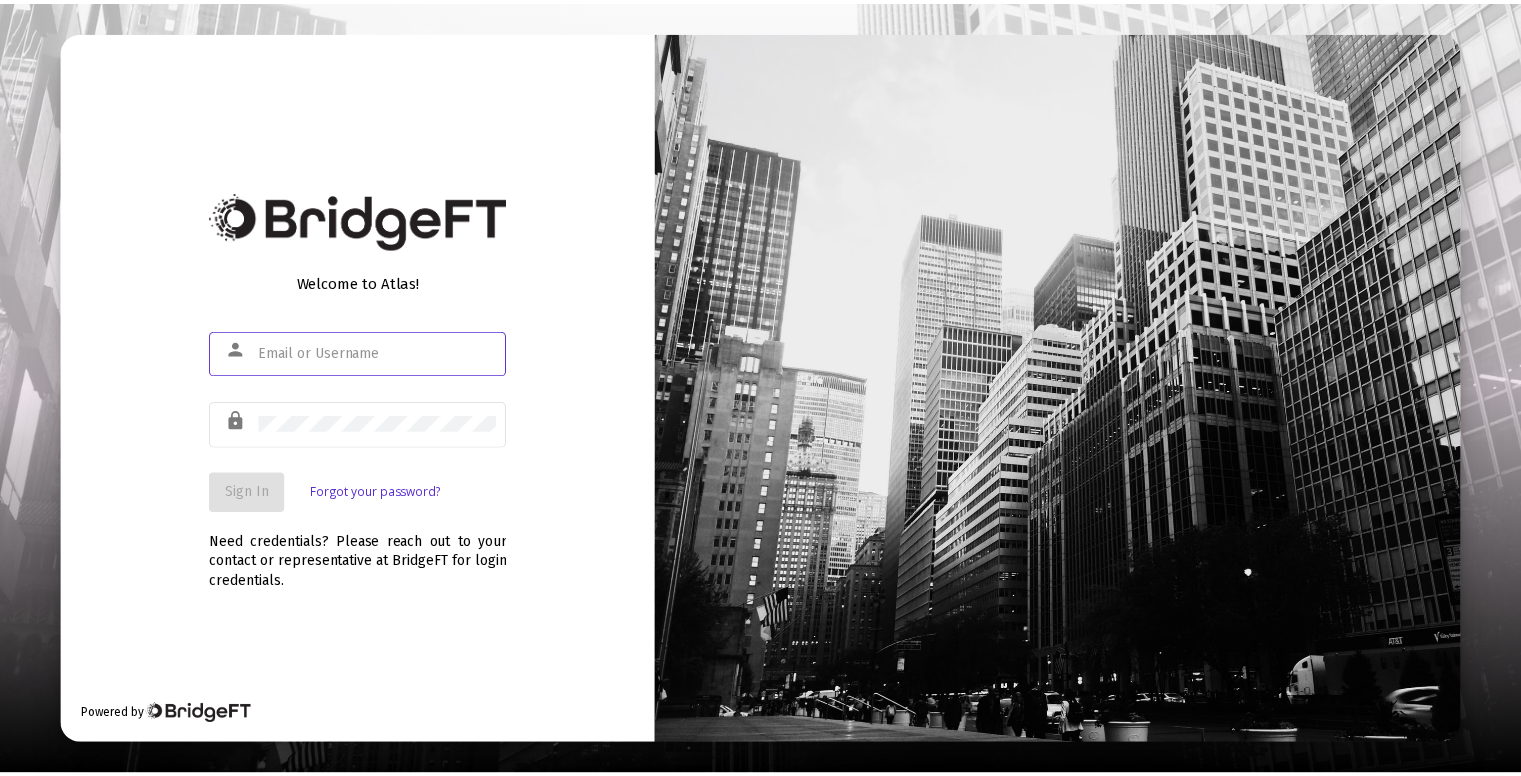 scroll, scrollTop: 0, scrollLeft: 0, axis: both 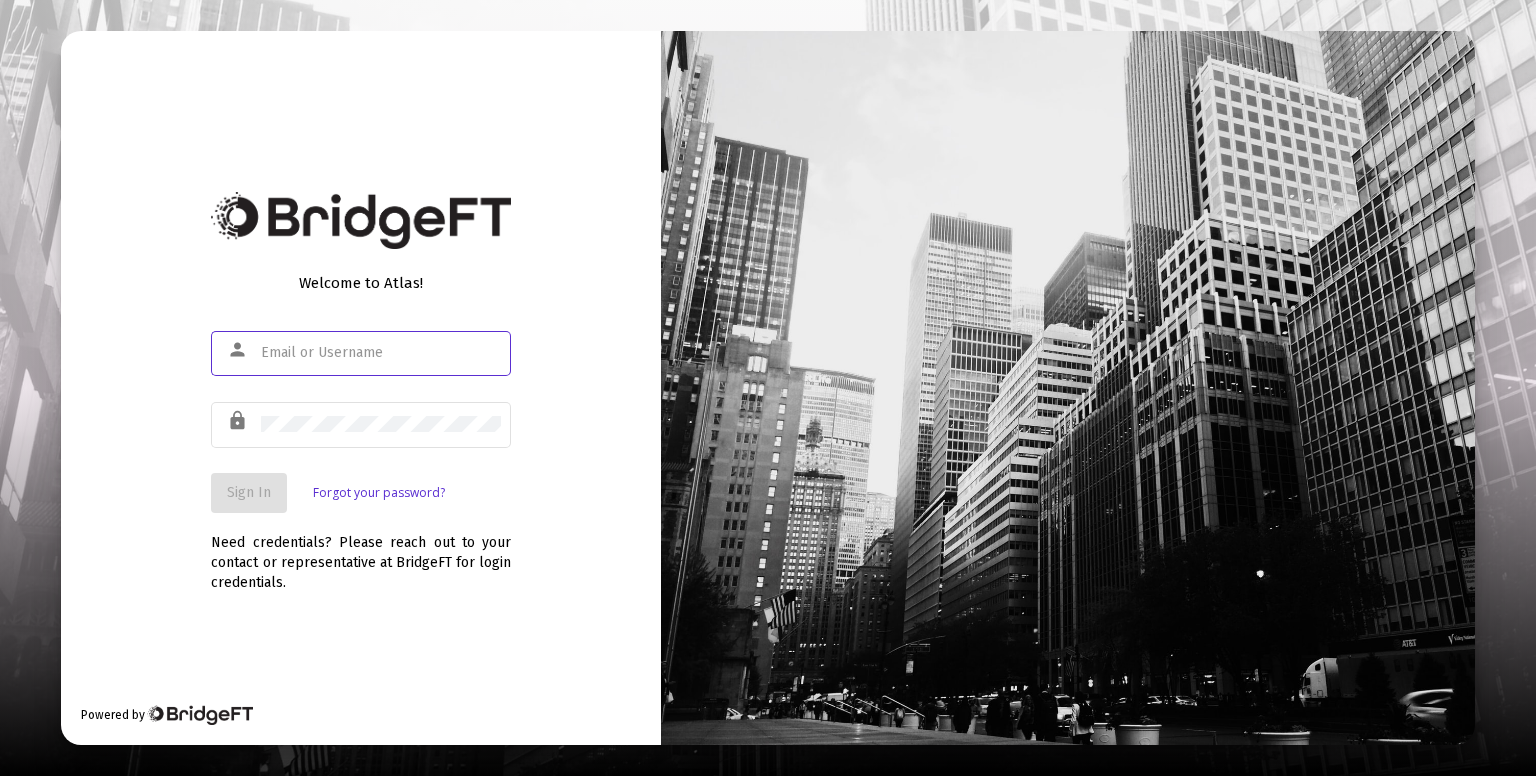 type on "[FIRST_NAME]@[EXAMPLE.COM]" 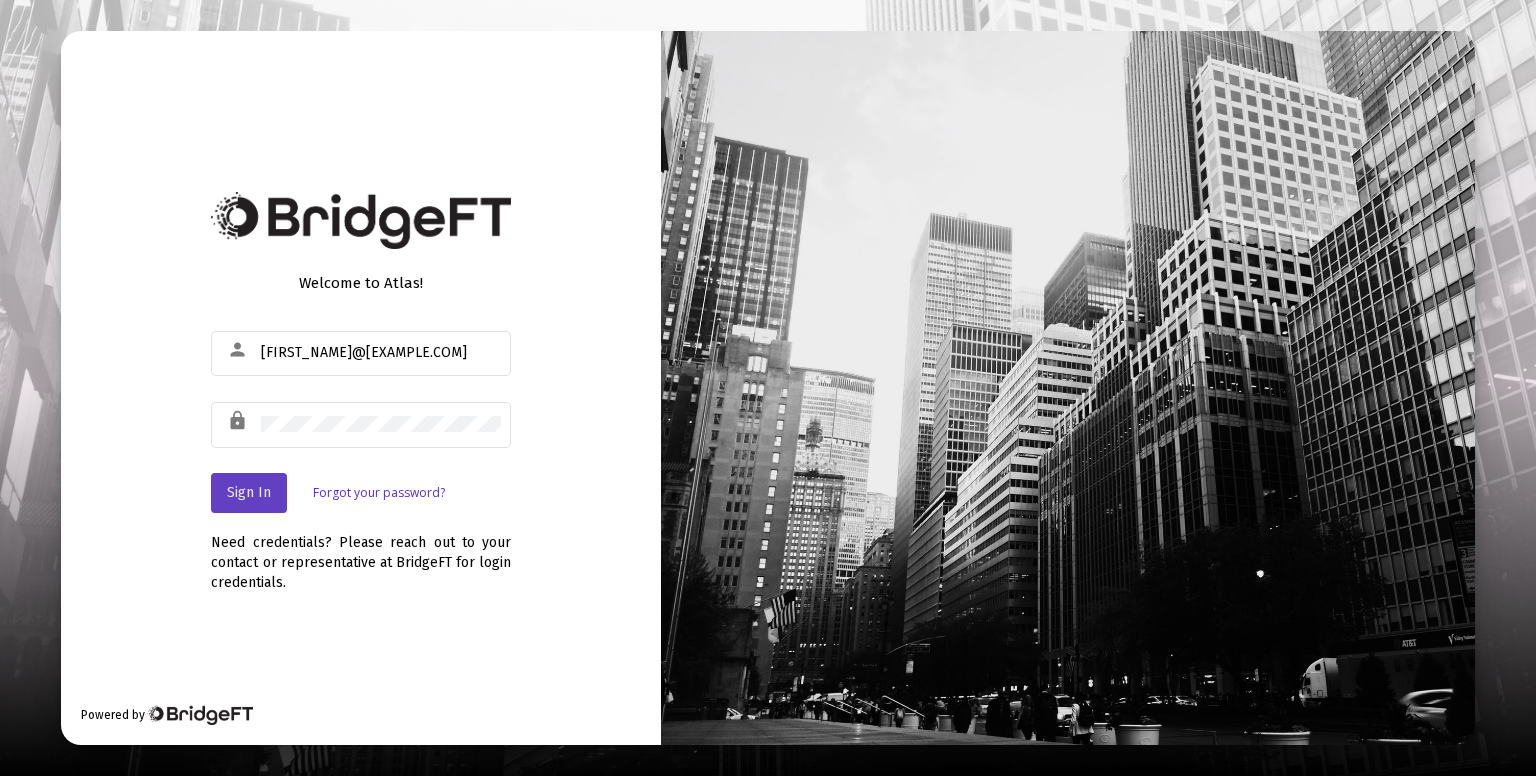 click on "Sign In" 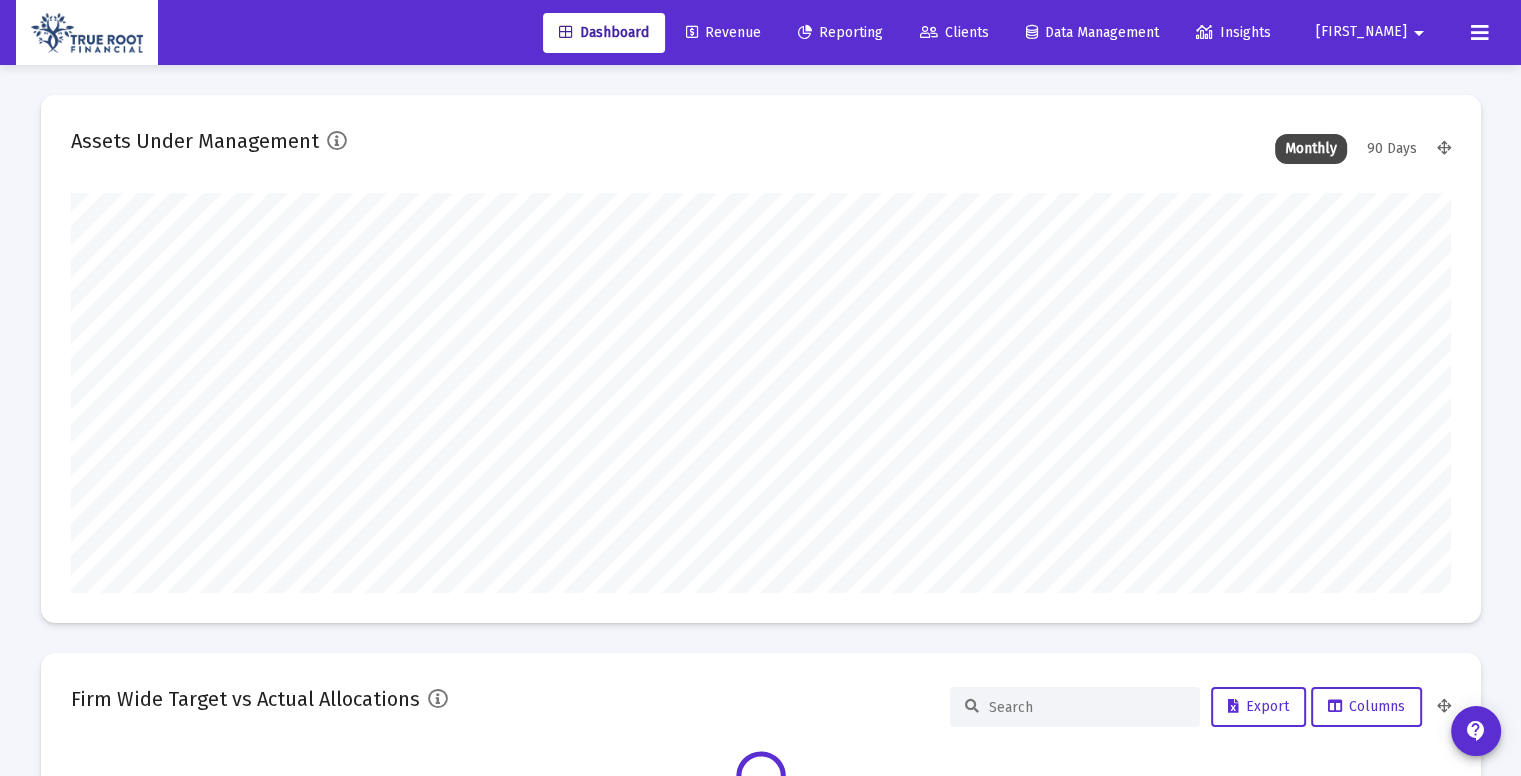 scroll, scrollTop: 999600, scrollLeft: 998620, axis: both 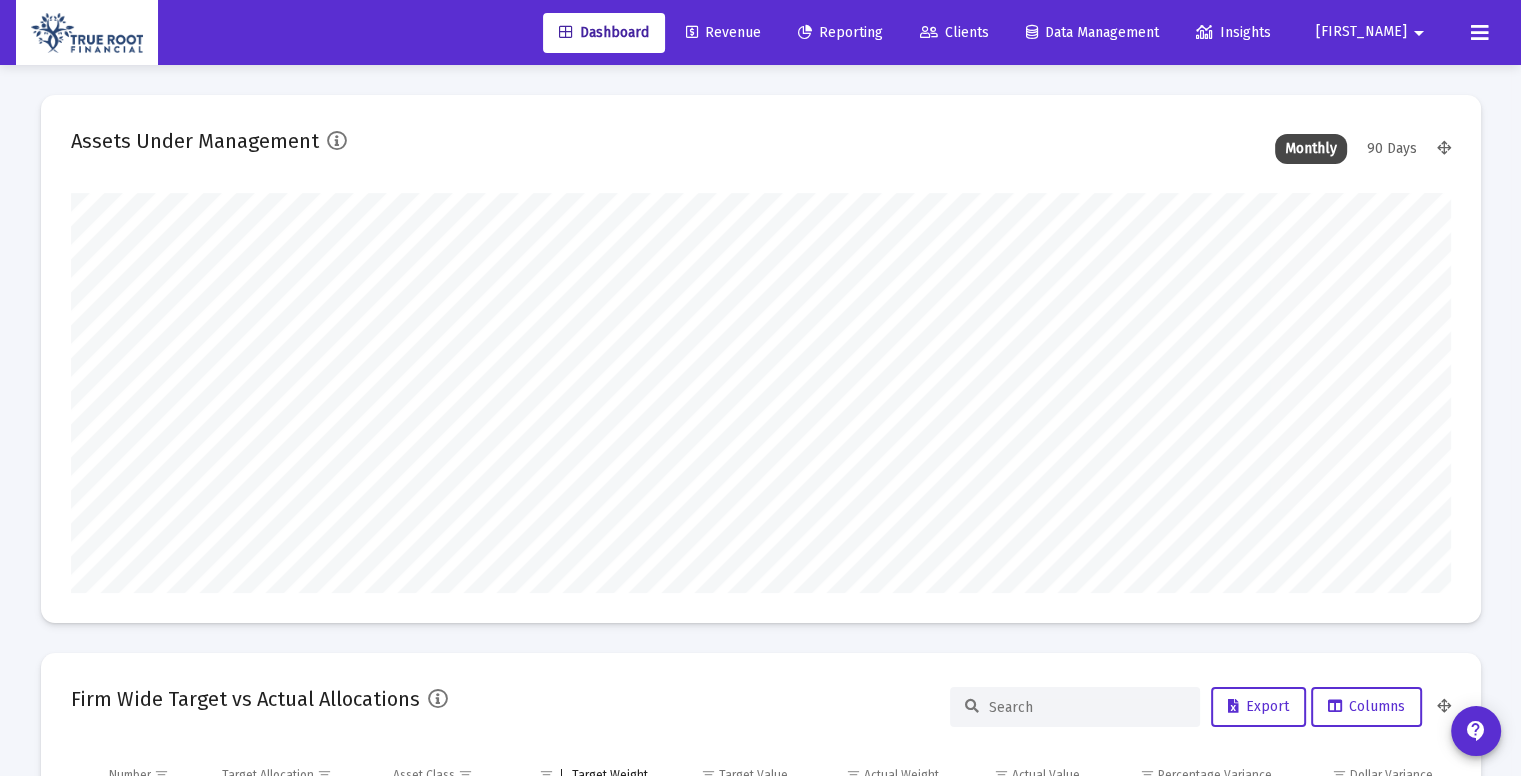 click on "Revenue" 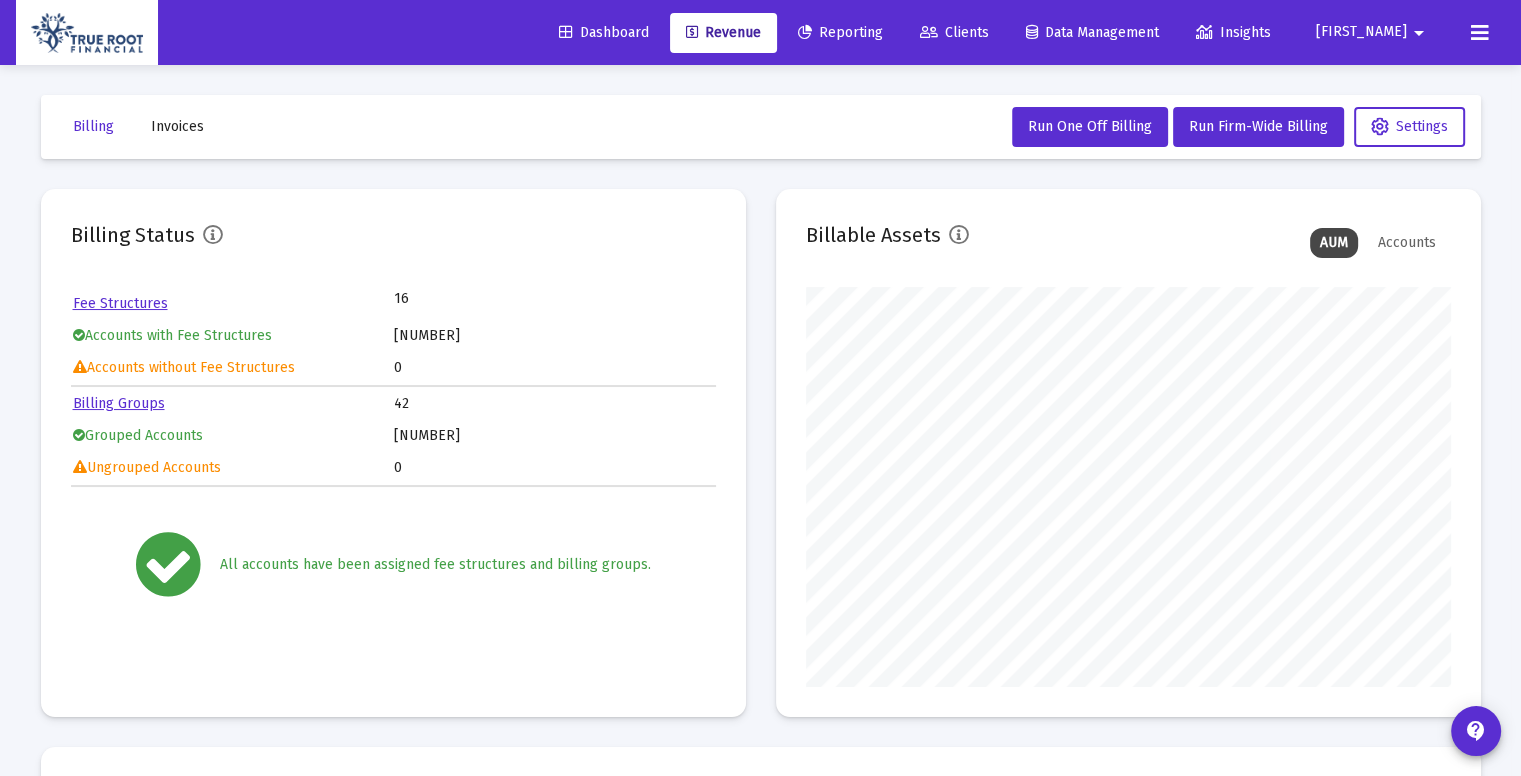 scroll, scrollTop: 999600, scrollLeft: 999355, axis: both 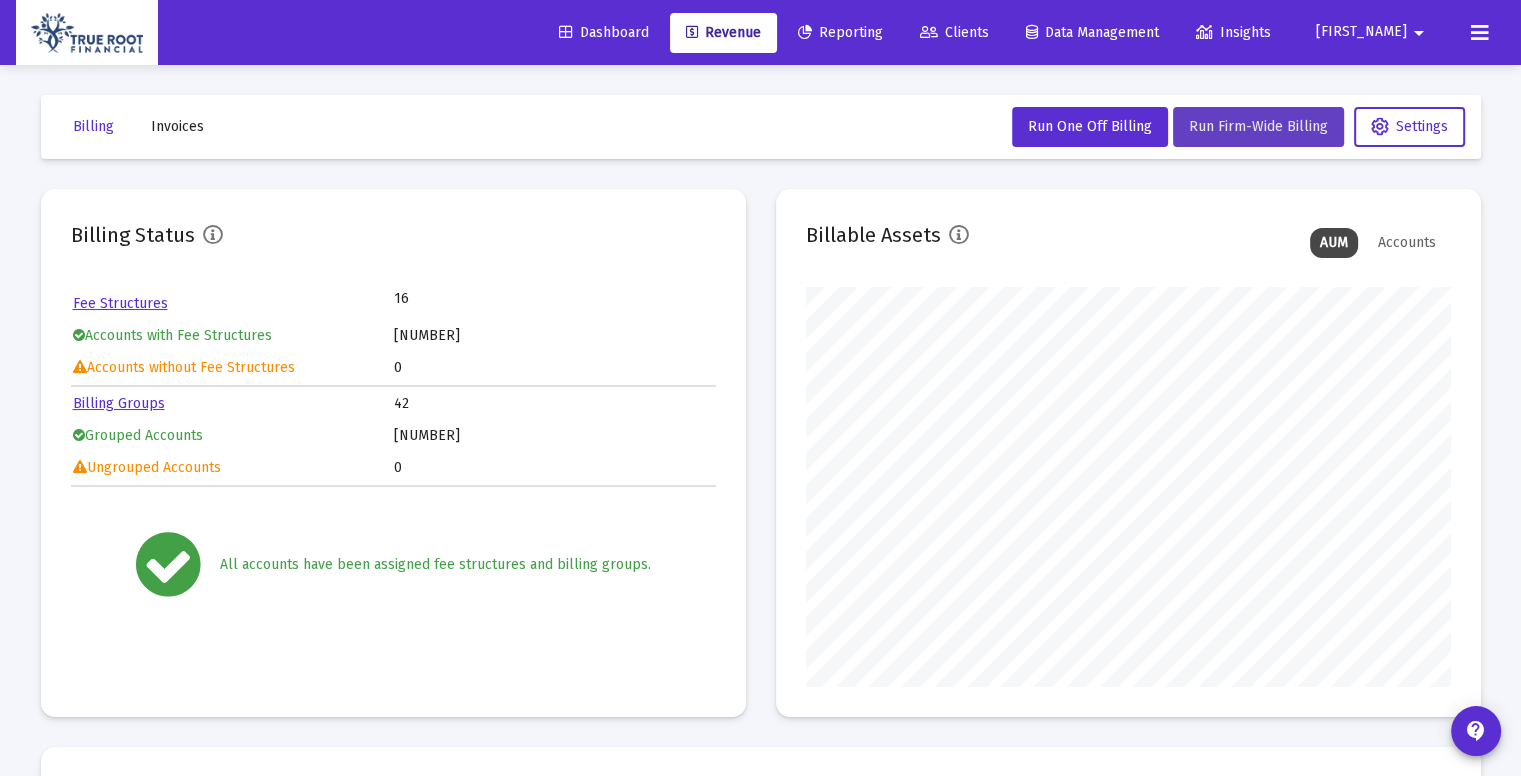 click on "Run Firm-Wide Billing" 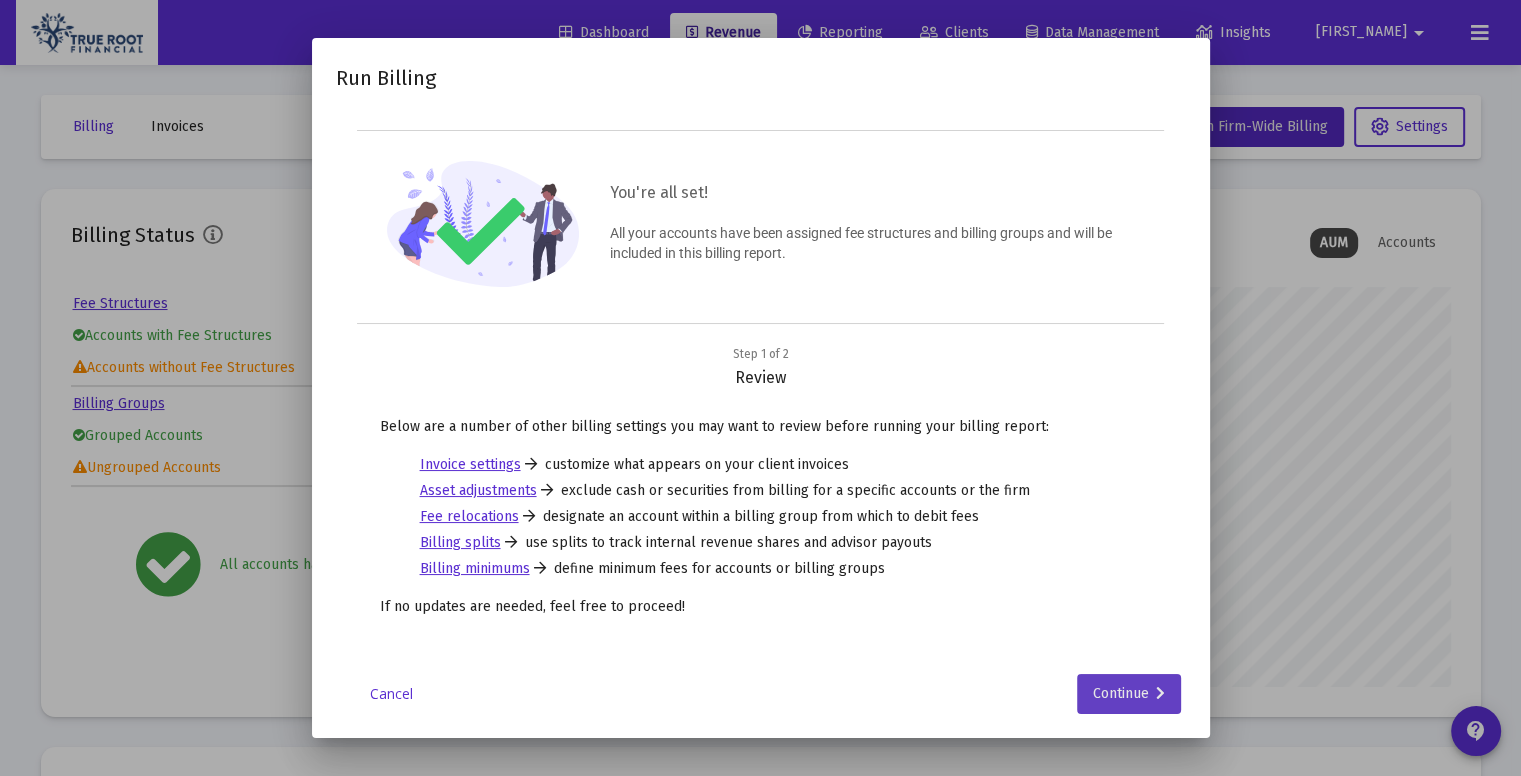 click on "Continue" at bounding box center [1129, 694] 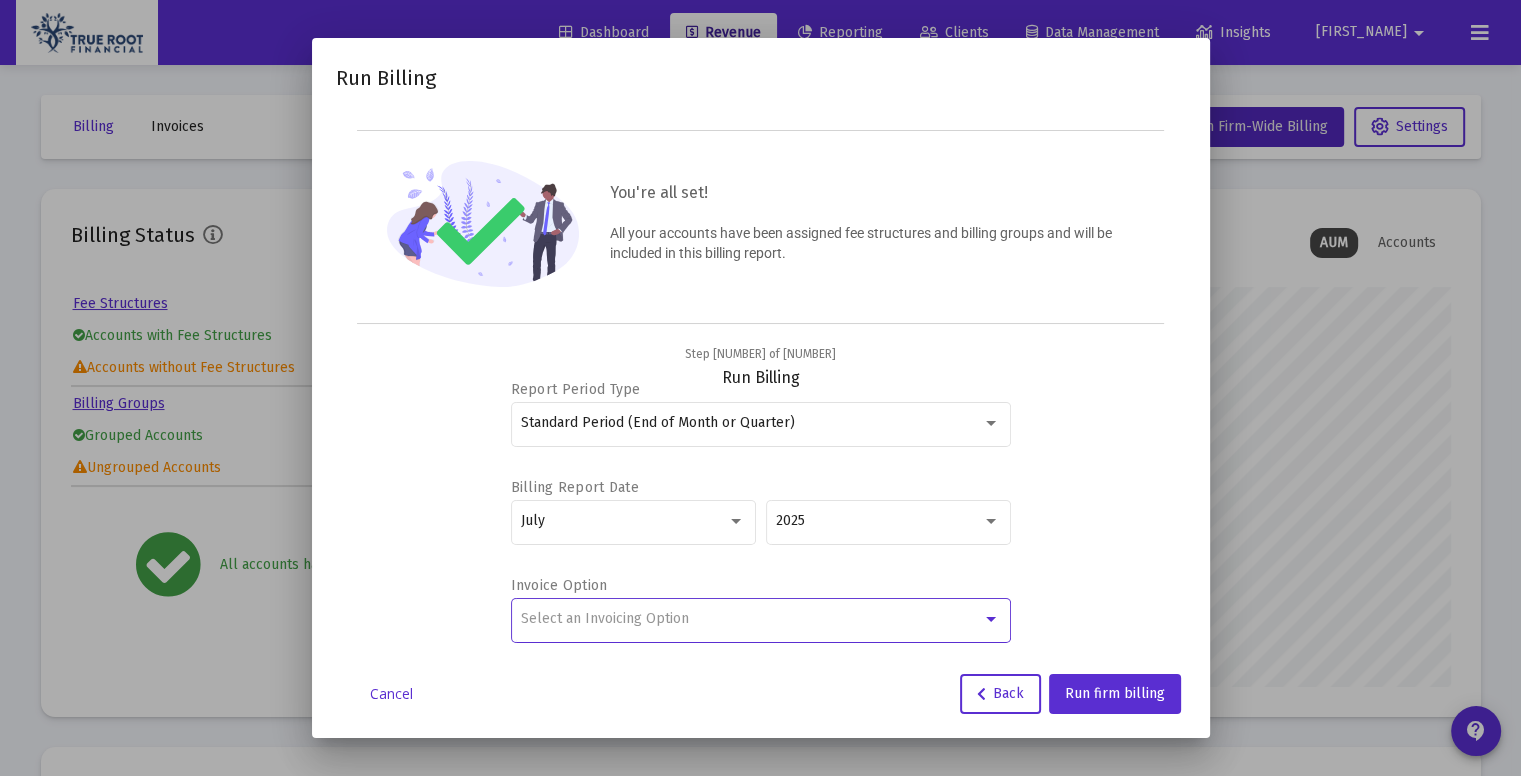 click at bounding box center [991, 619] 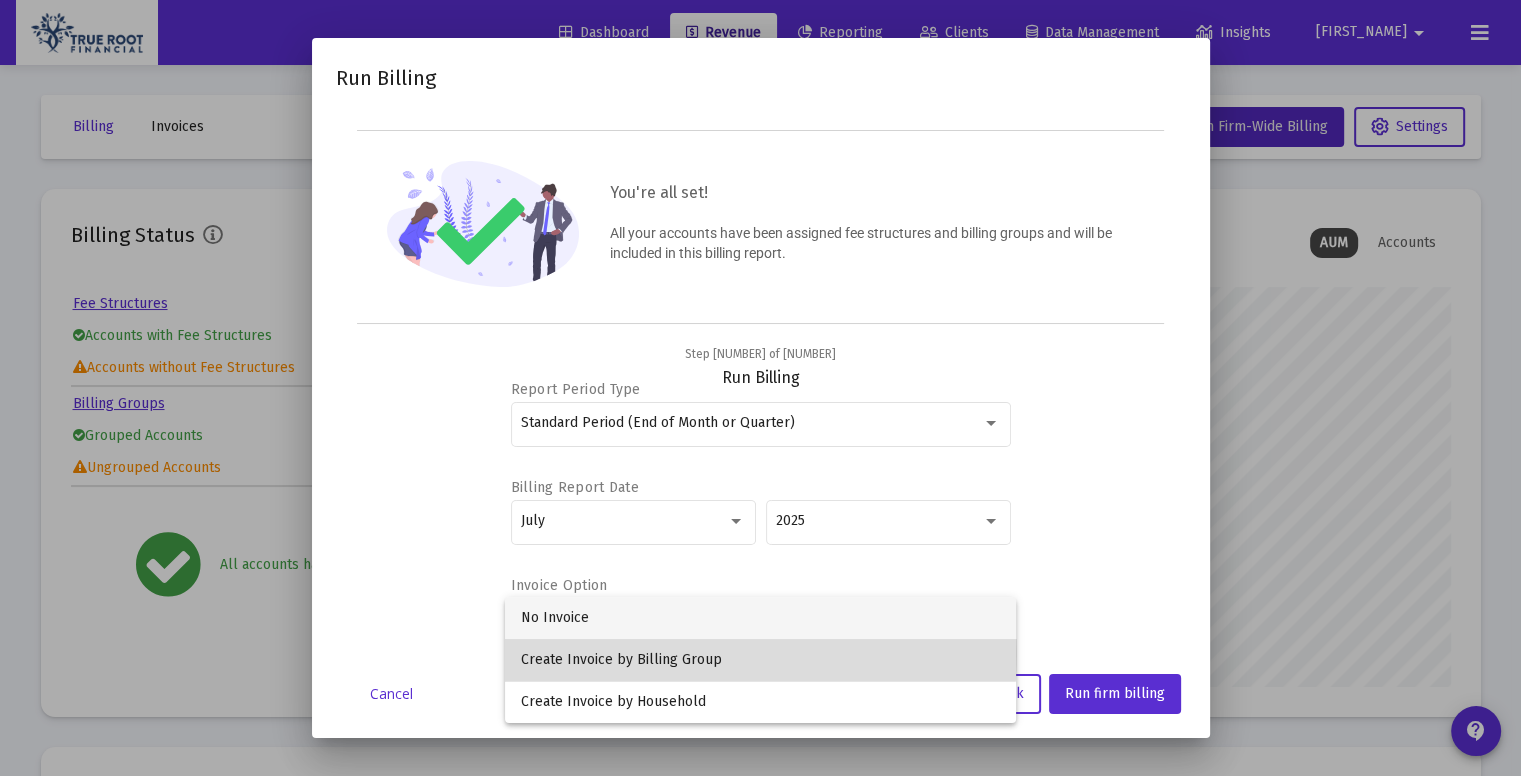 click on "Create Invoice by Billing Group" at bounding box center (760, 660) 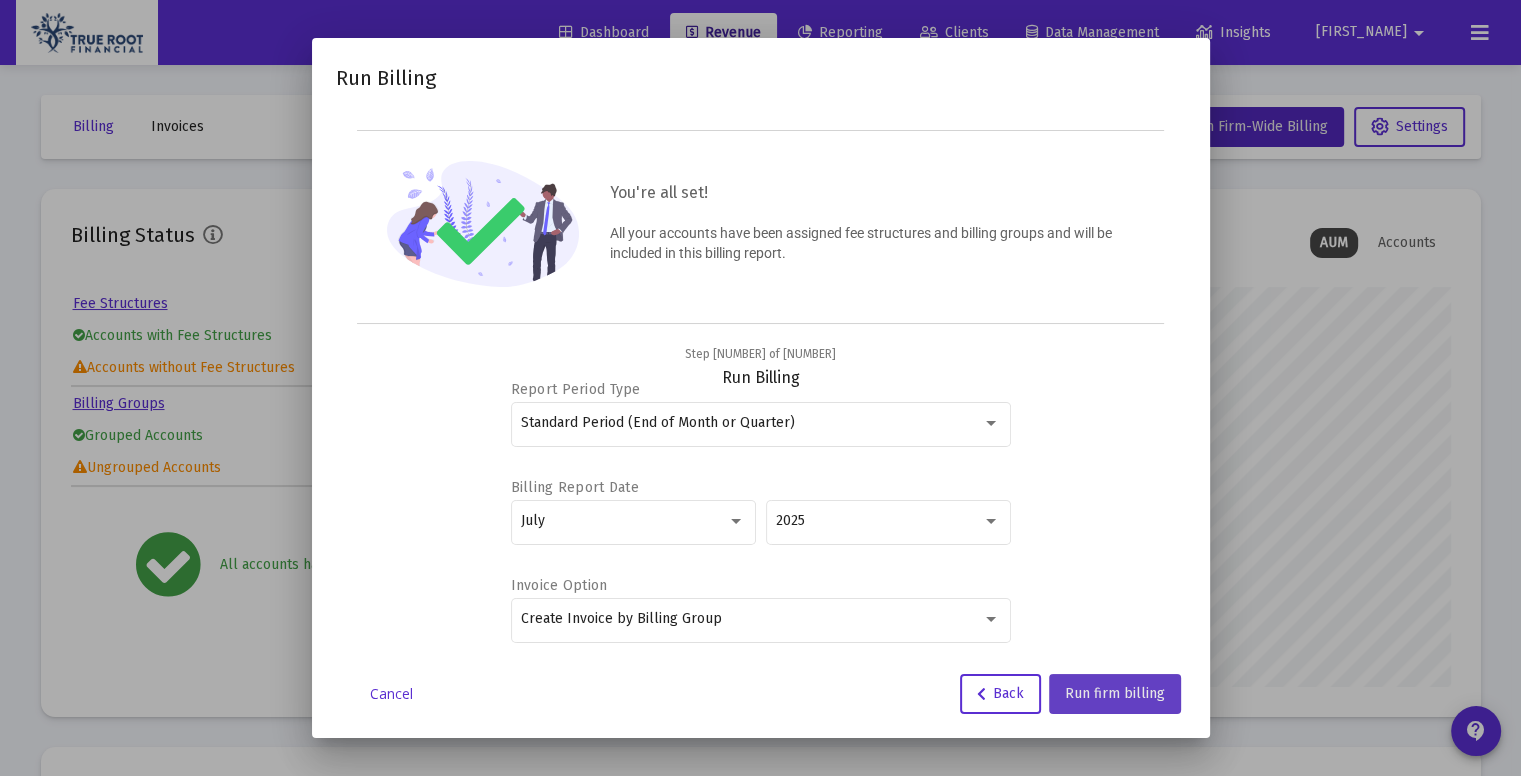 click on "Run firm billing" at bounding box center (1115, 693) 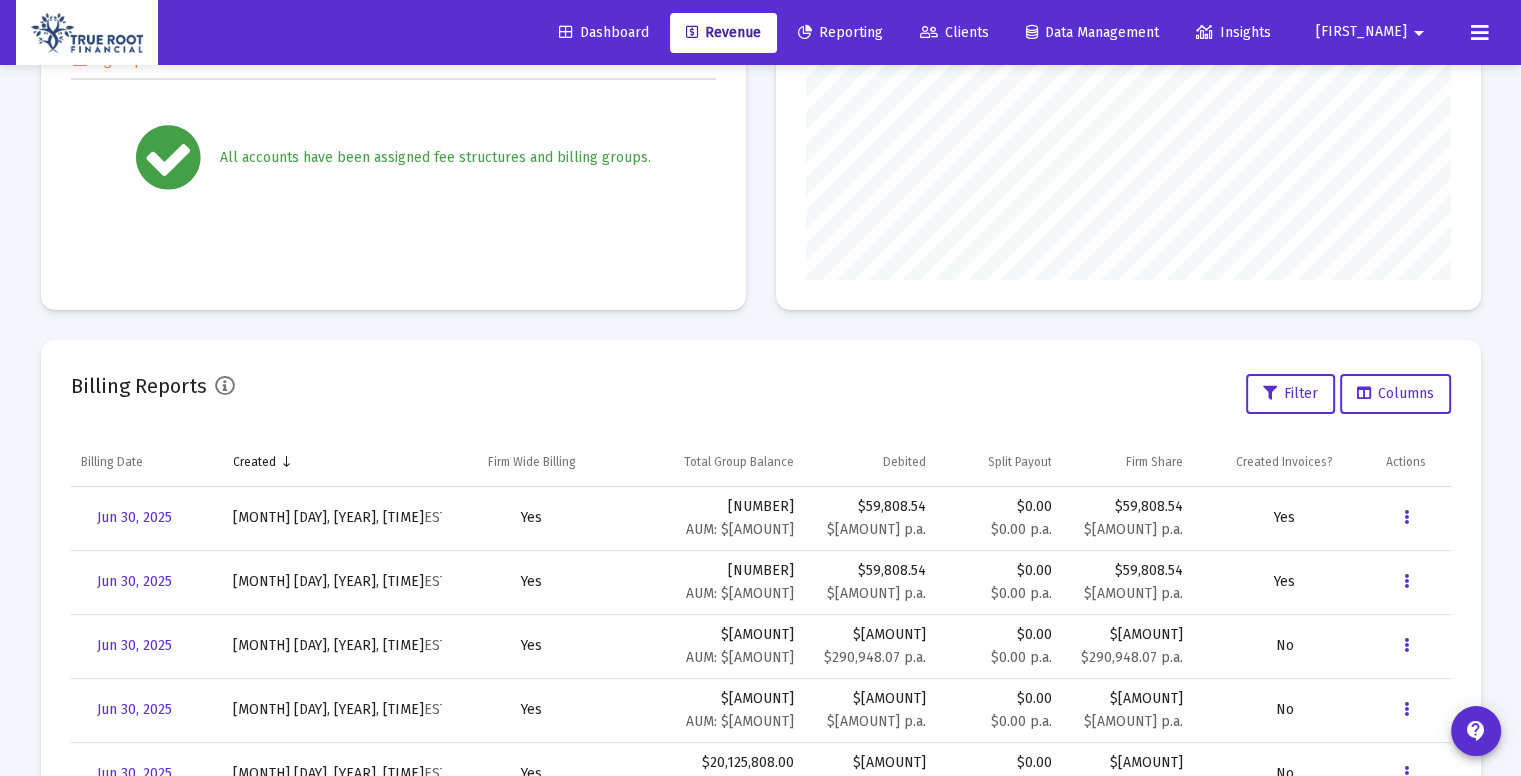 scroll, scrollTop: 0, scrollLeft: 0, axis: both 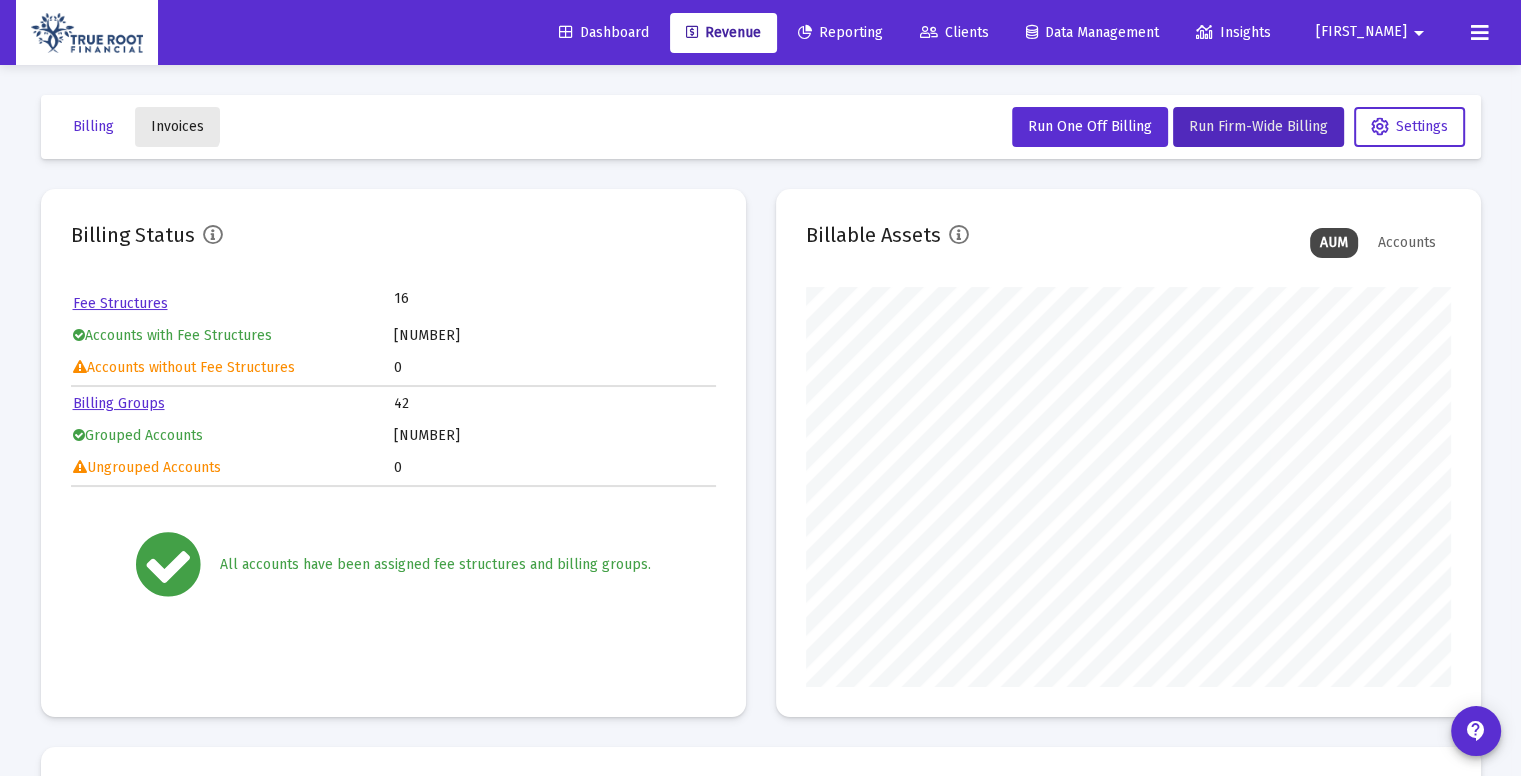 click on "Invoices" 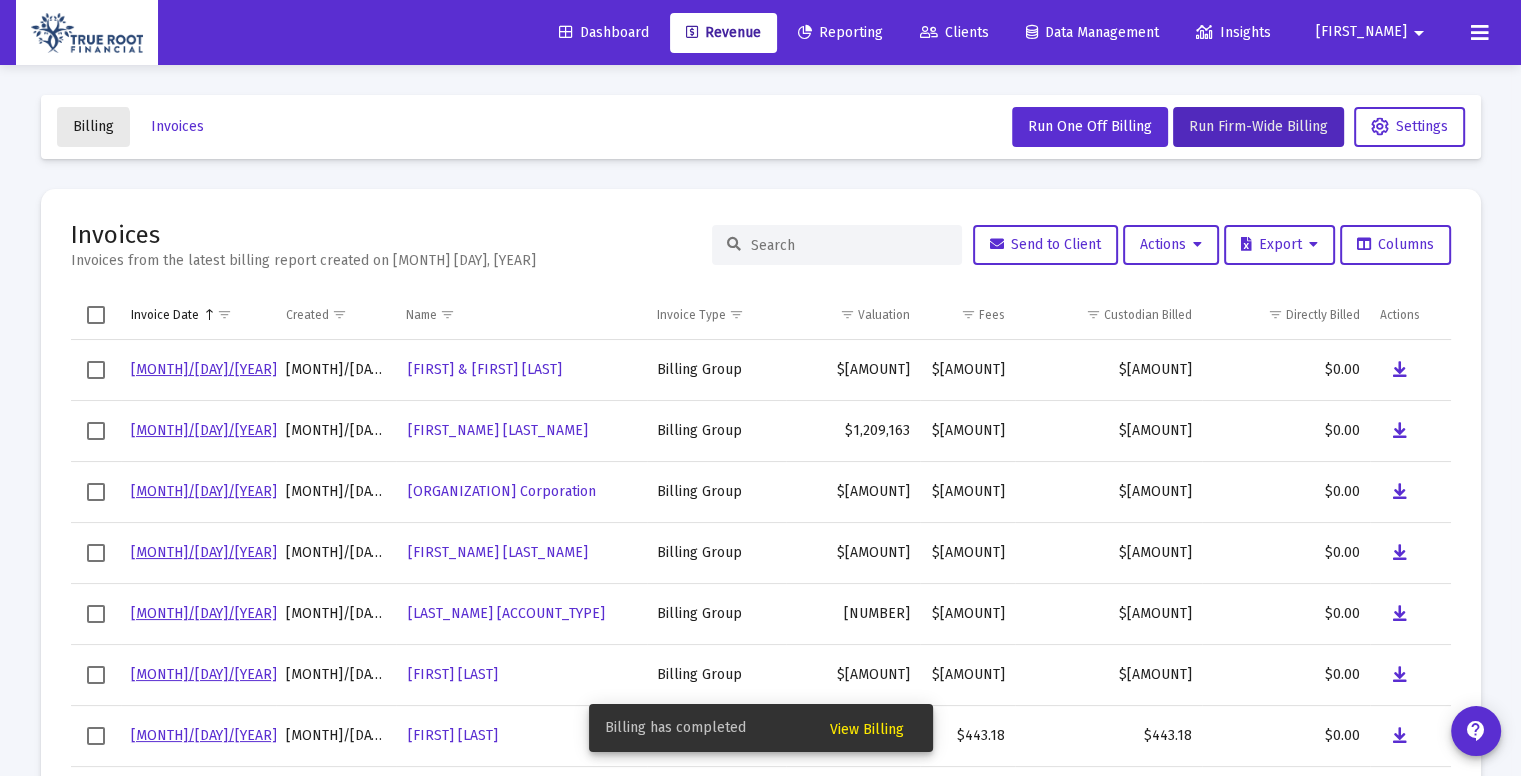 click on "Billing" 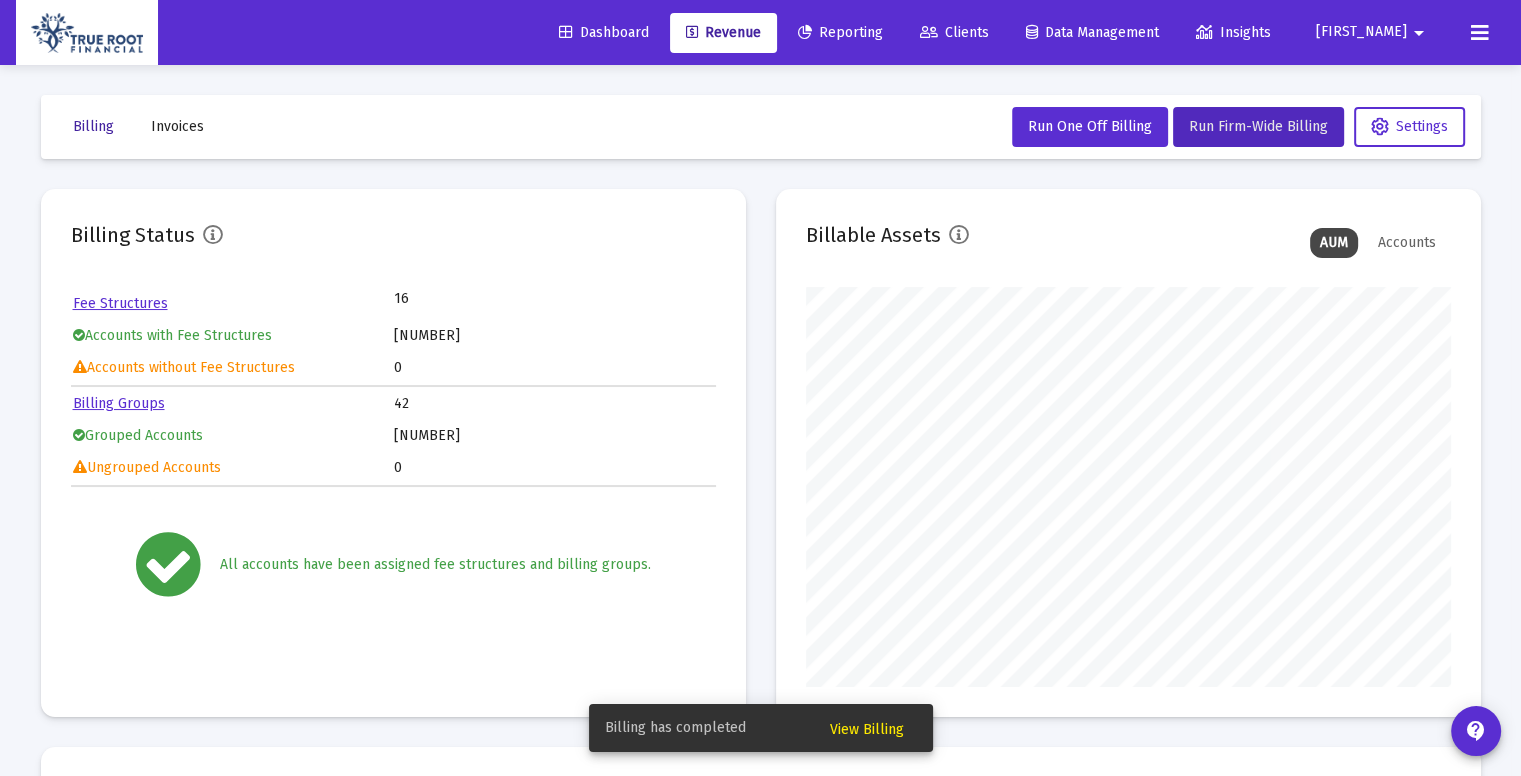 scroll, scrollTop: 999600, scrollLeft: 999355, axis: both 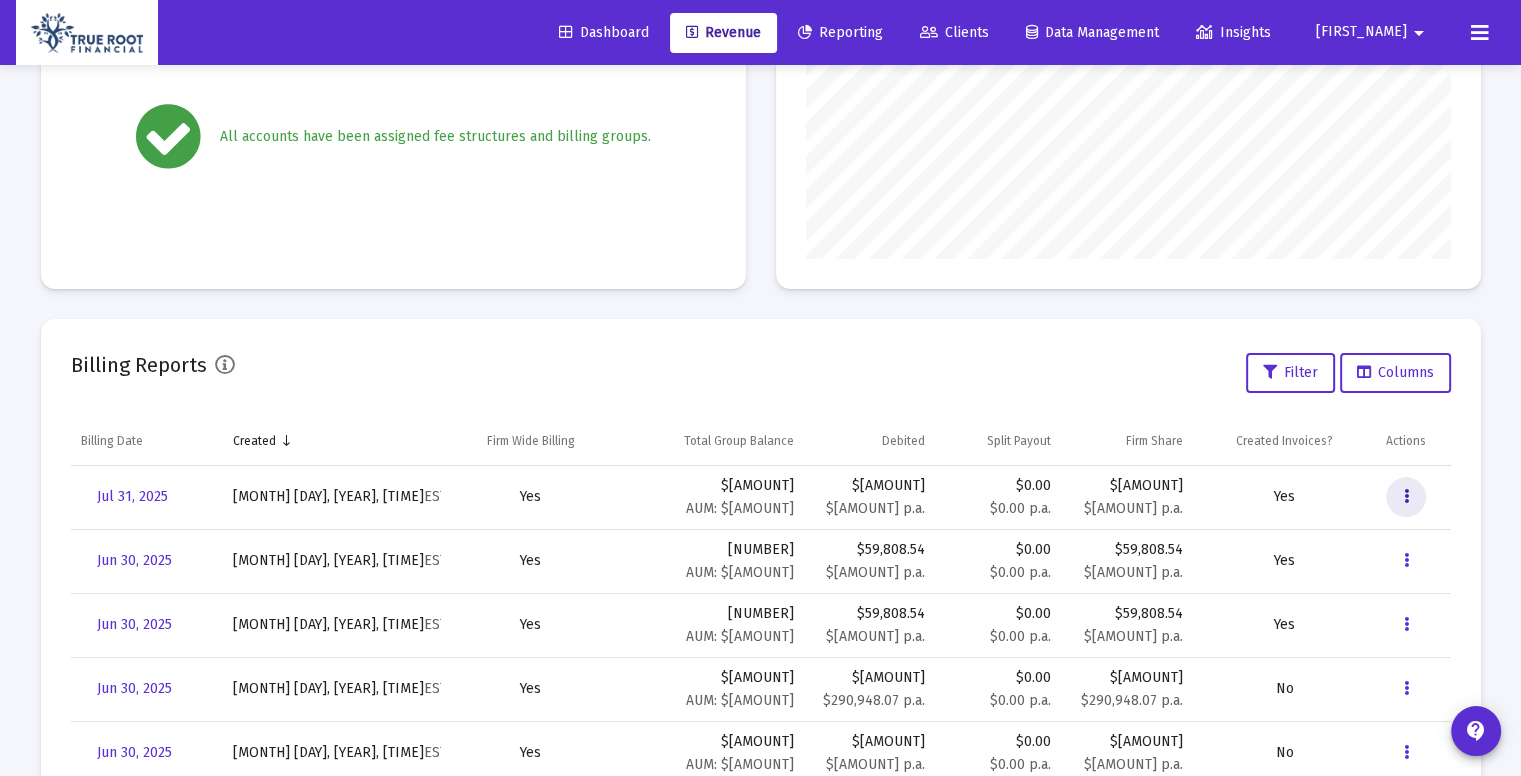 click at bounding box center [1406, 497] 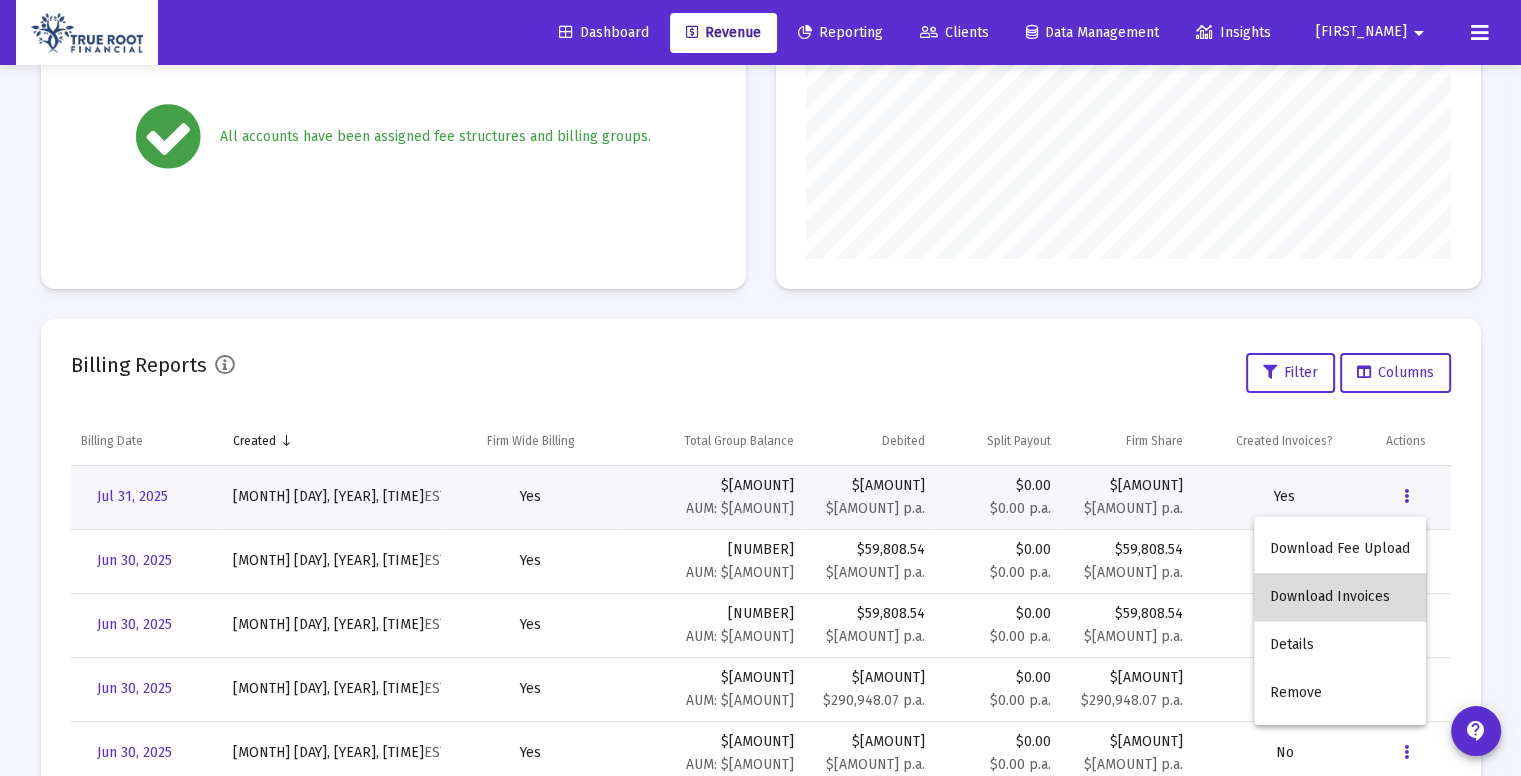 click on "Download Invoices" at bounding box center (1340, 597) 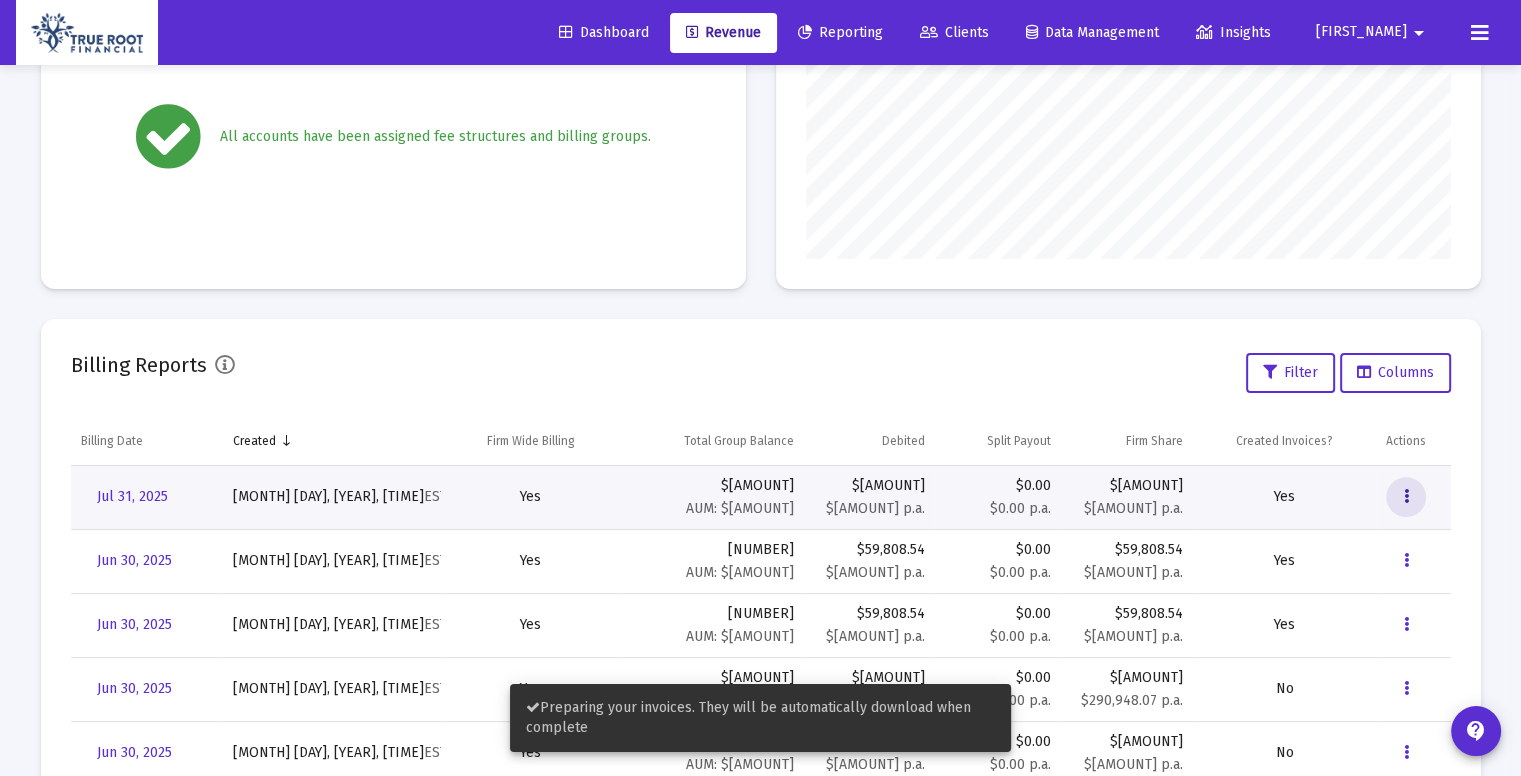click at bounding box center [1406, 497] 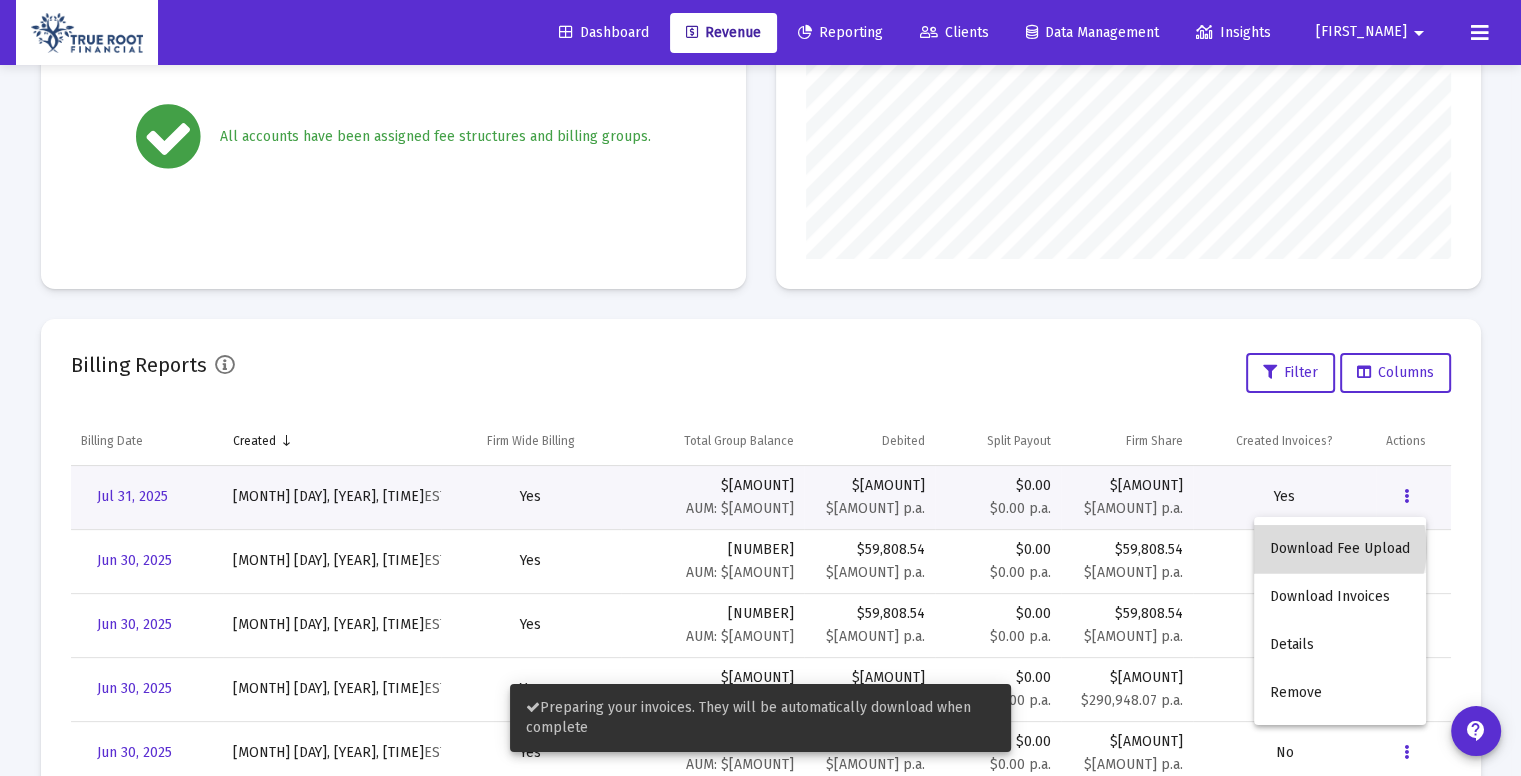 click on "Download Fee Upload" at bounding box center [1340, 549] 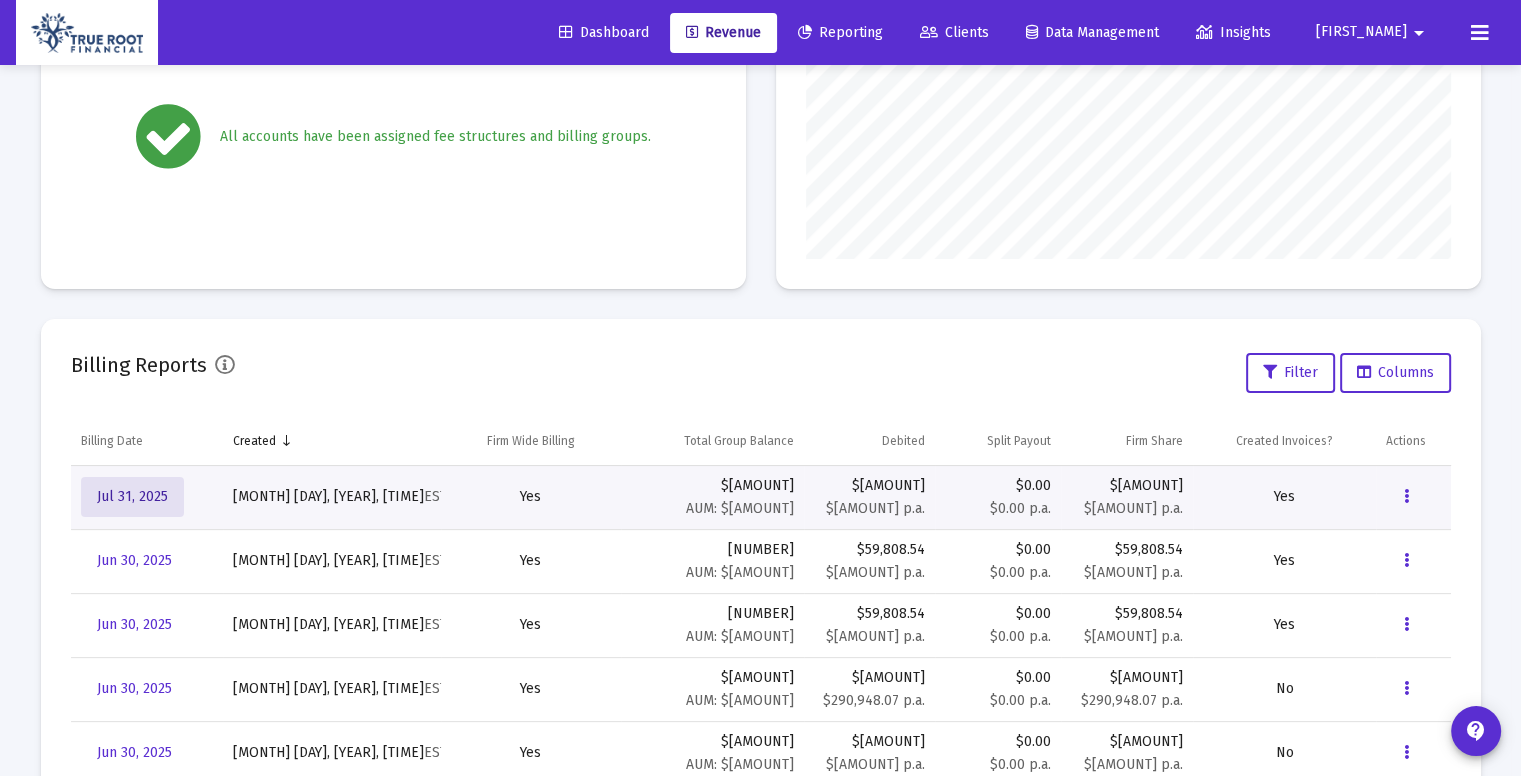 click on "Jul 31, 2025" at bounding box center (132, 496) 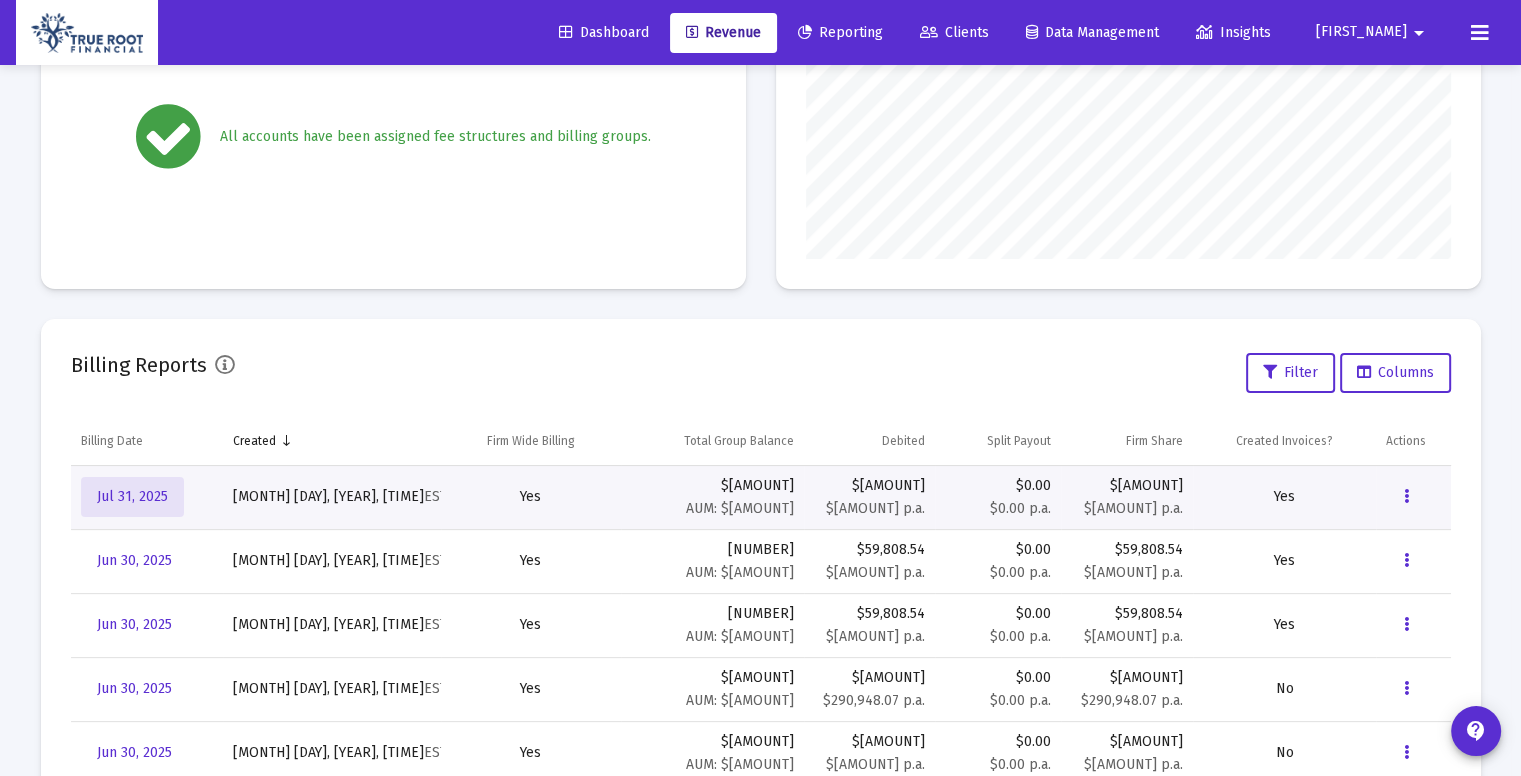 scroll, scrollTop: 64, scrollLeft: 0, axis: vertical 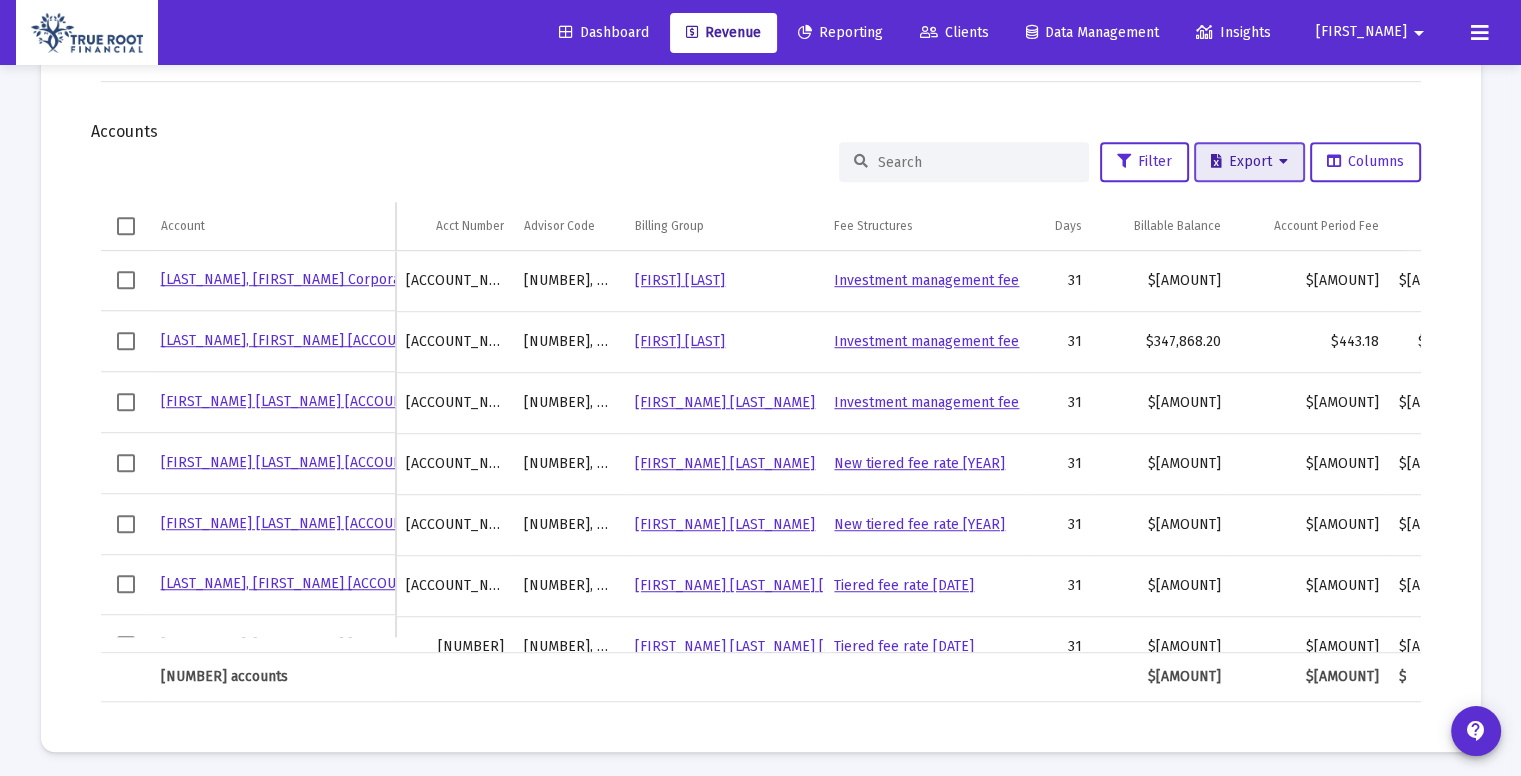 click on "Export" 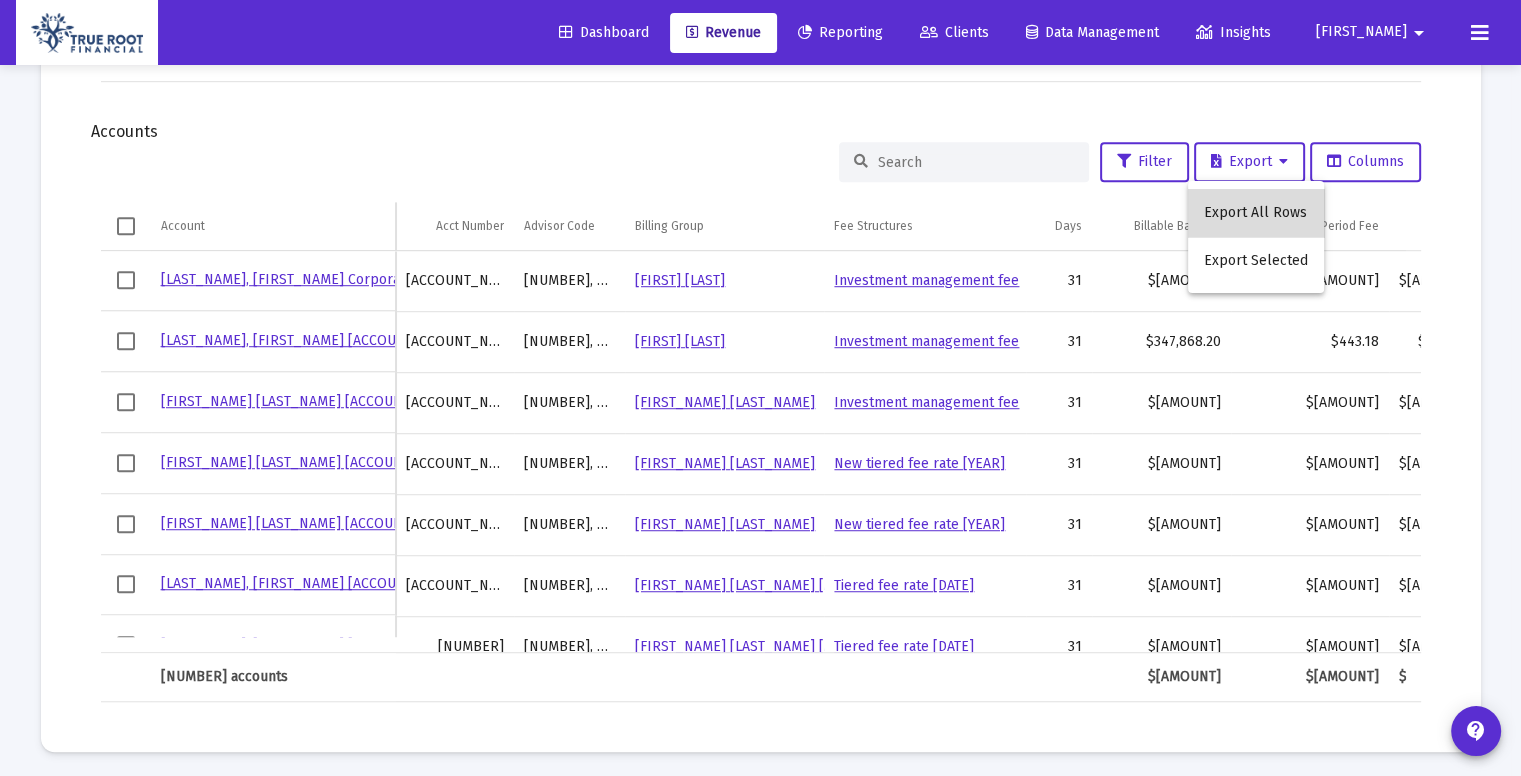 click on "Export All Rows" at bounding box center (1256, 213) 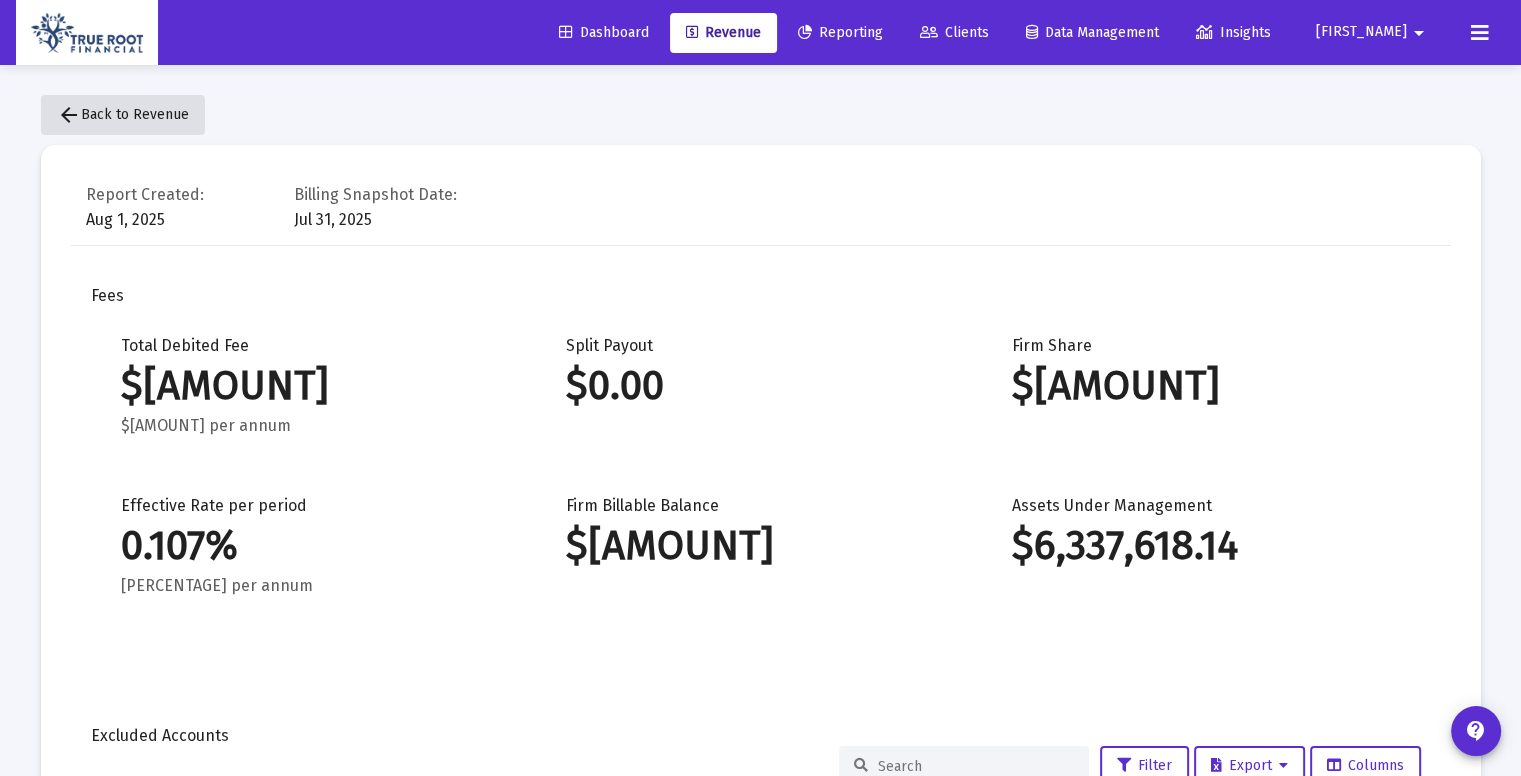 click on "arrow_back" 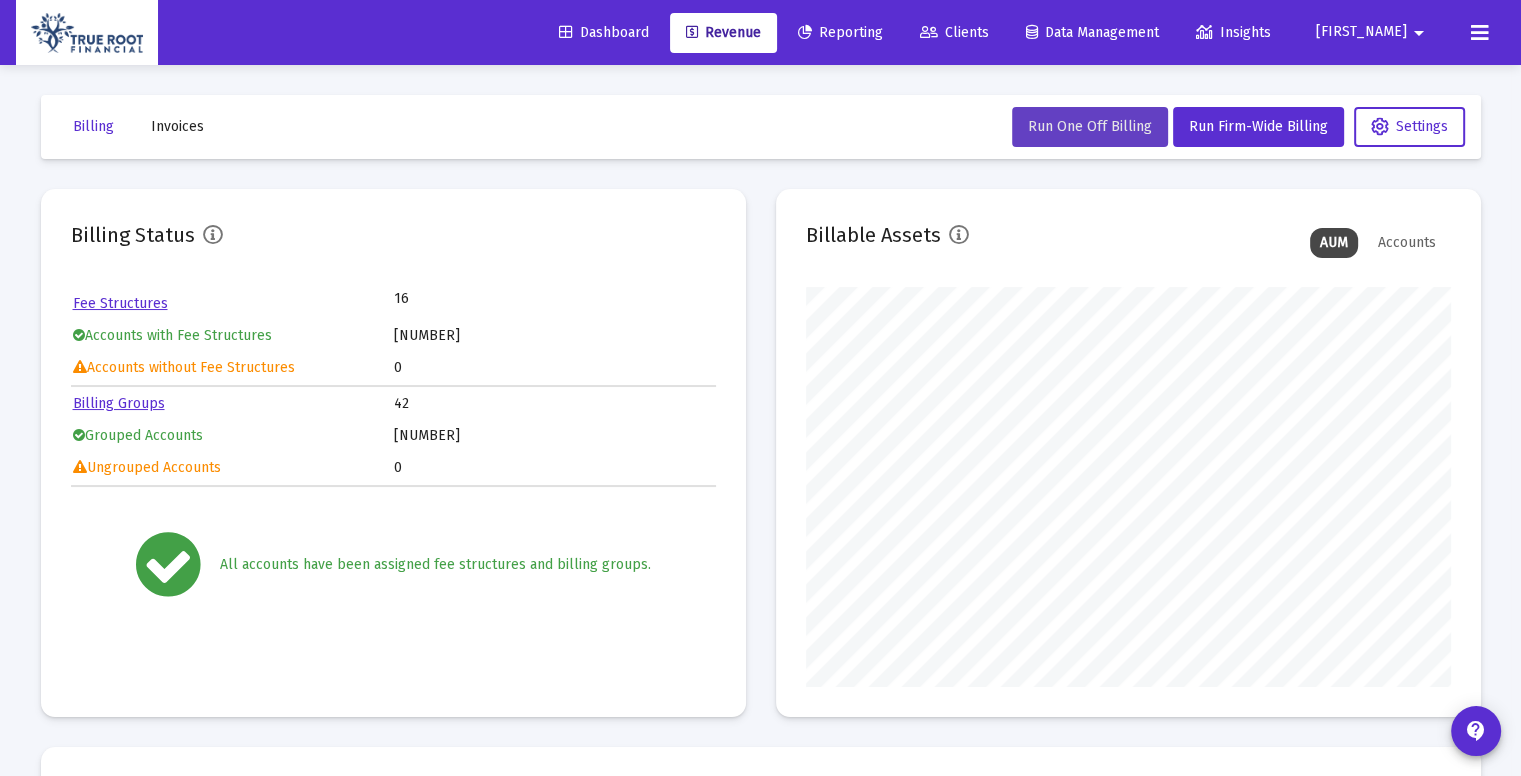 click on "Run One Off Billing" 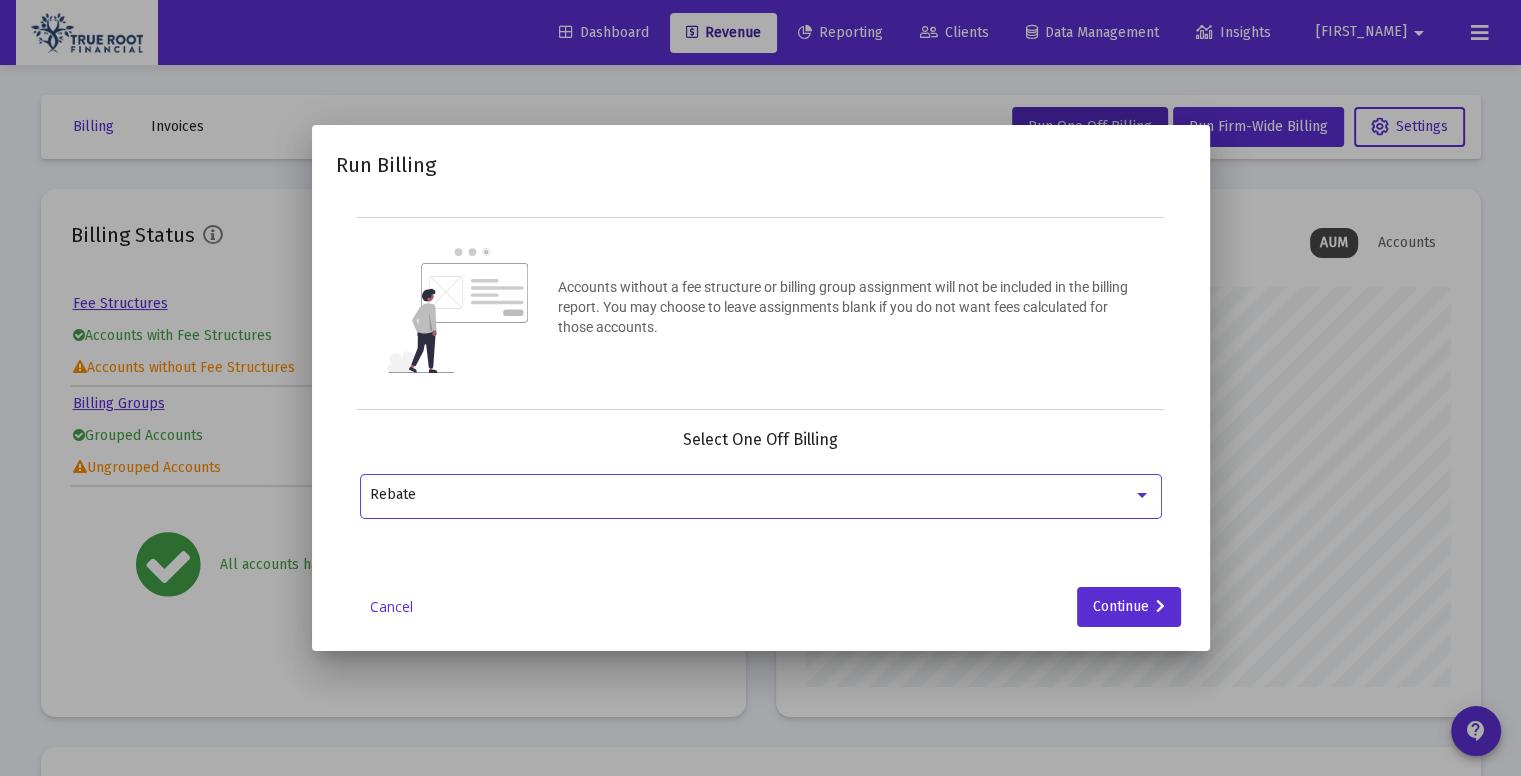 click on "Rebate" at bounding box center [760, 494] 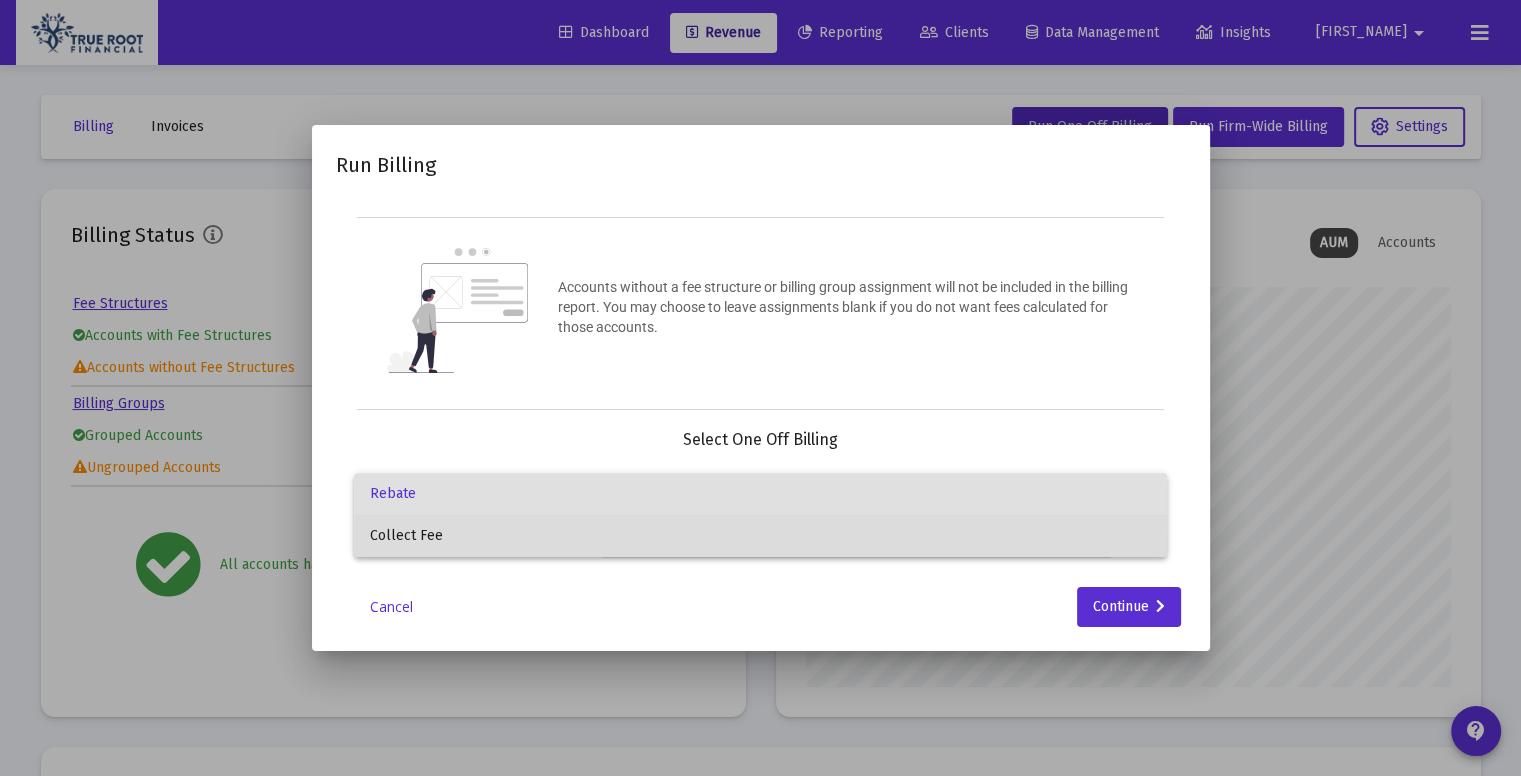 click on "Collect Fee" at bounding box center (760, 536) 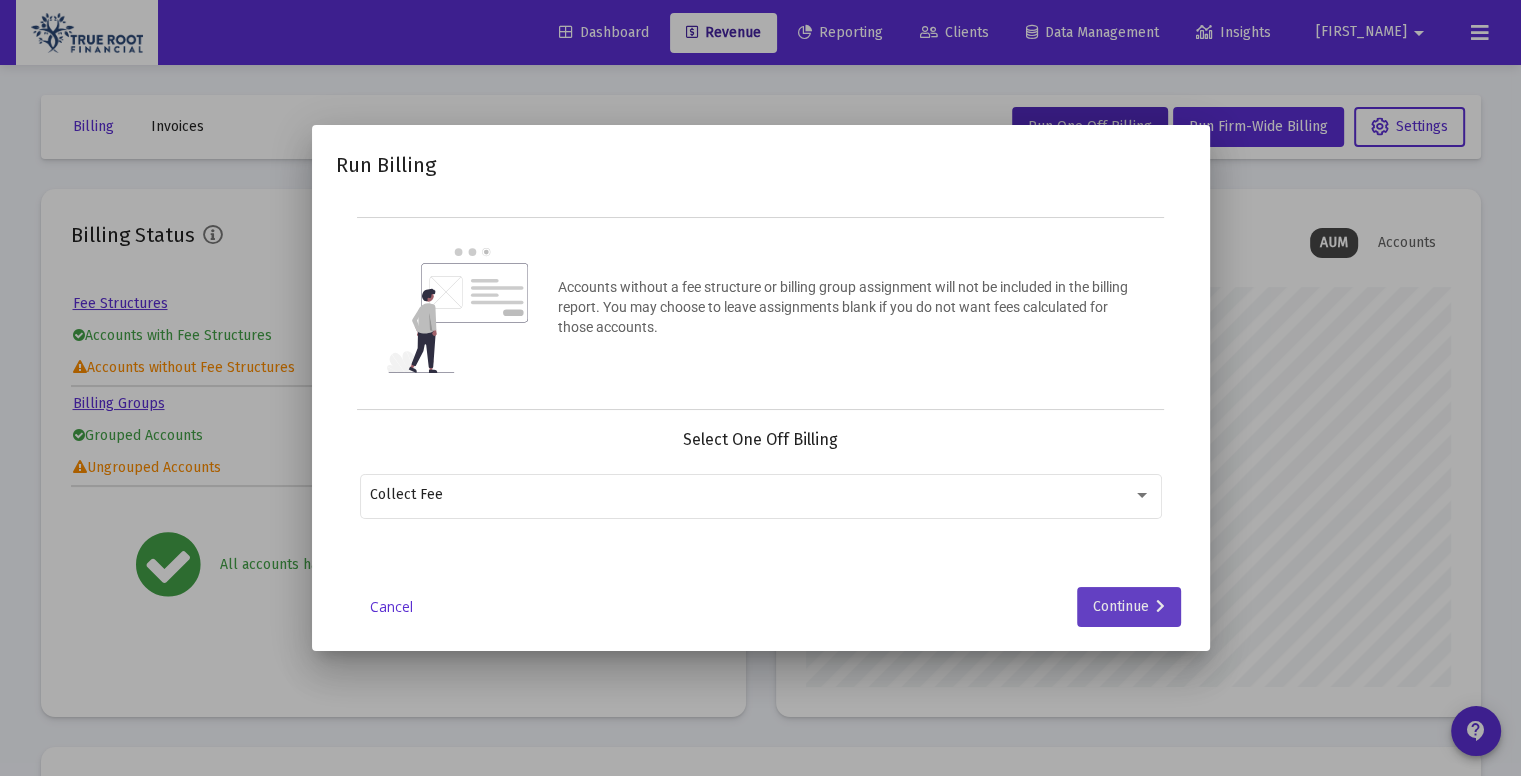 click on "Continue" at bounding box center (1129, 607) 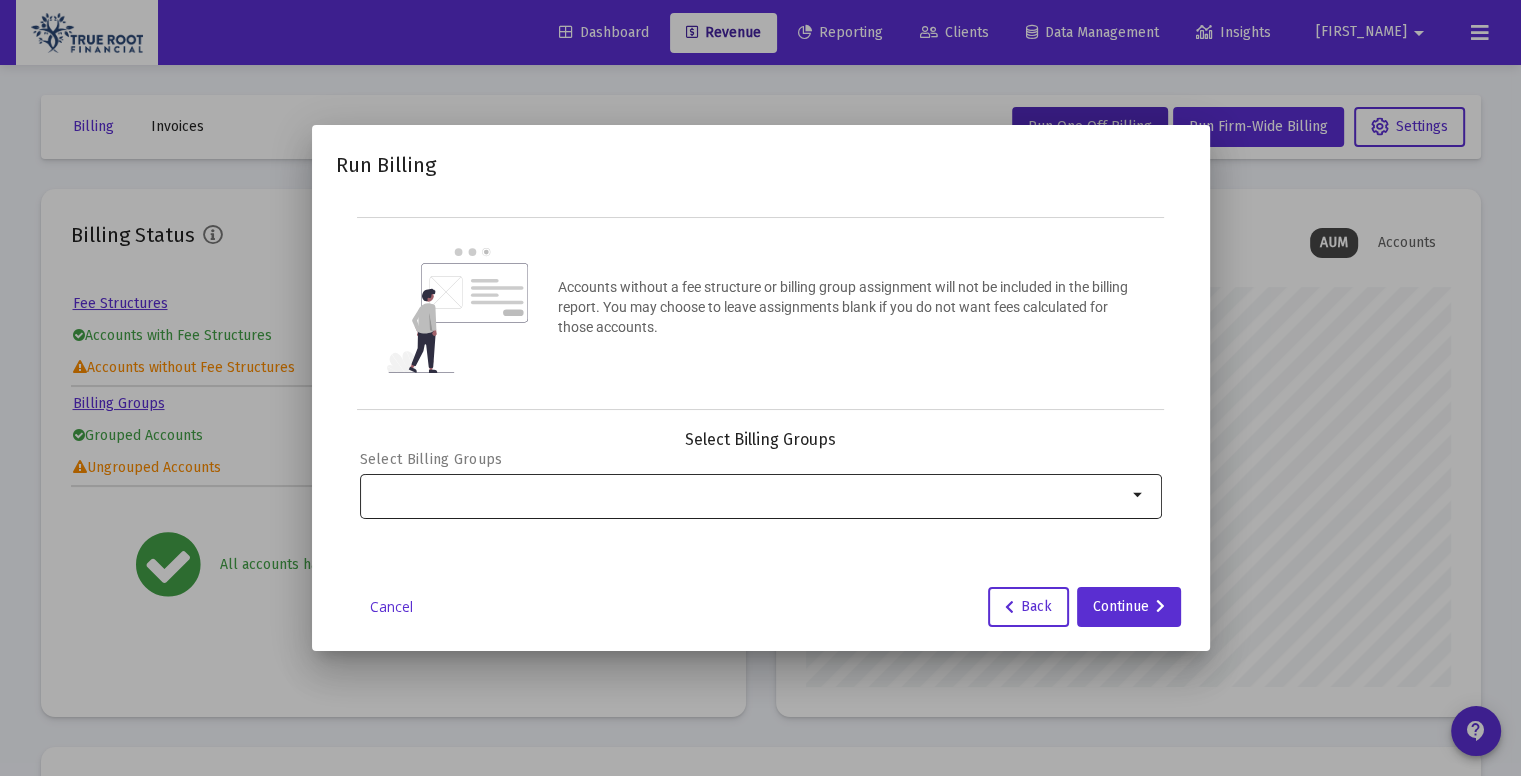 click at bounding box center (748, 494) 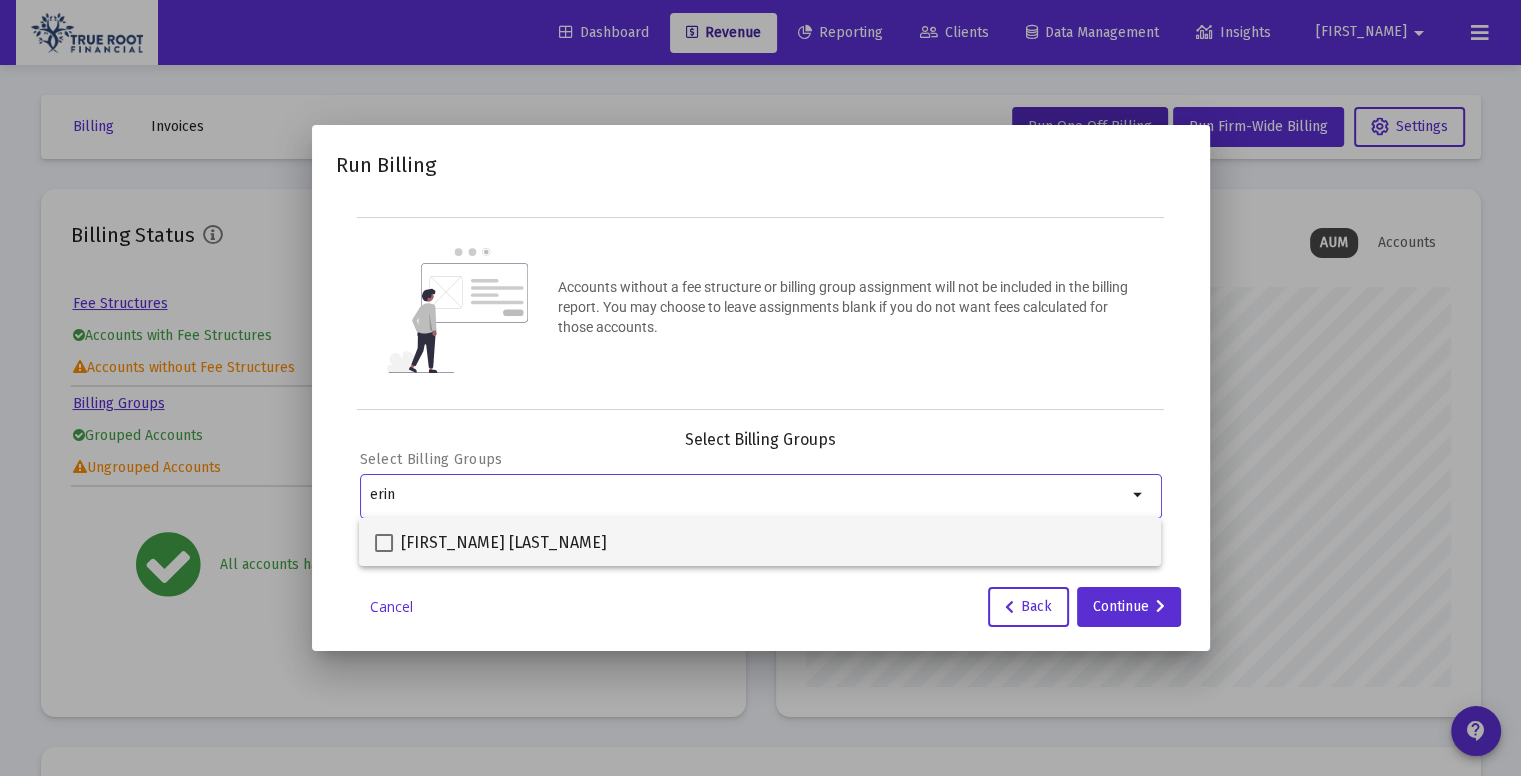 type on "erin" 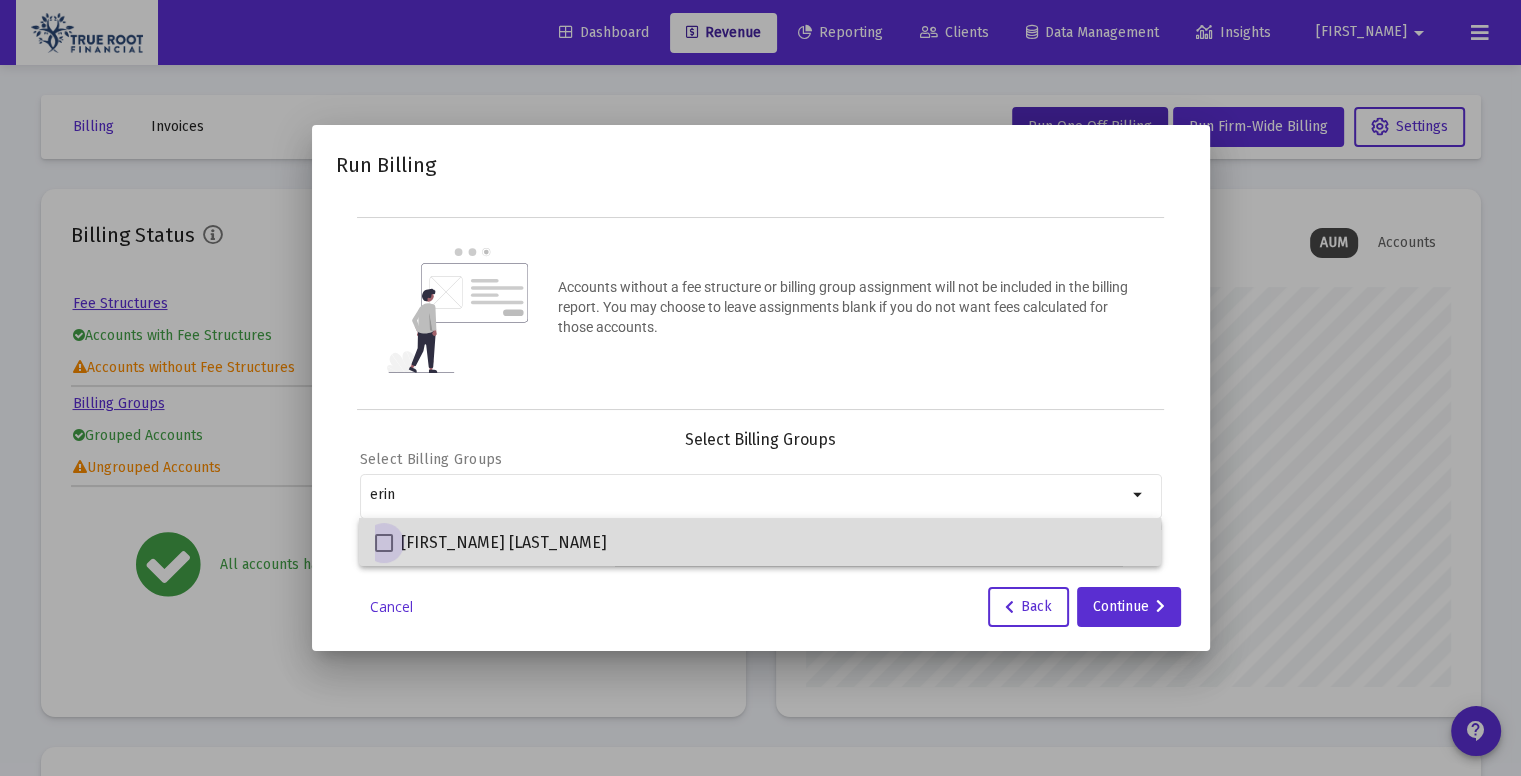 click at bounding box center (384, 543) 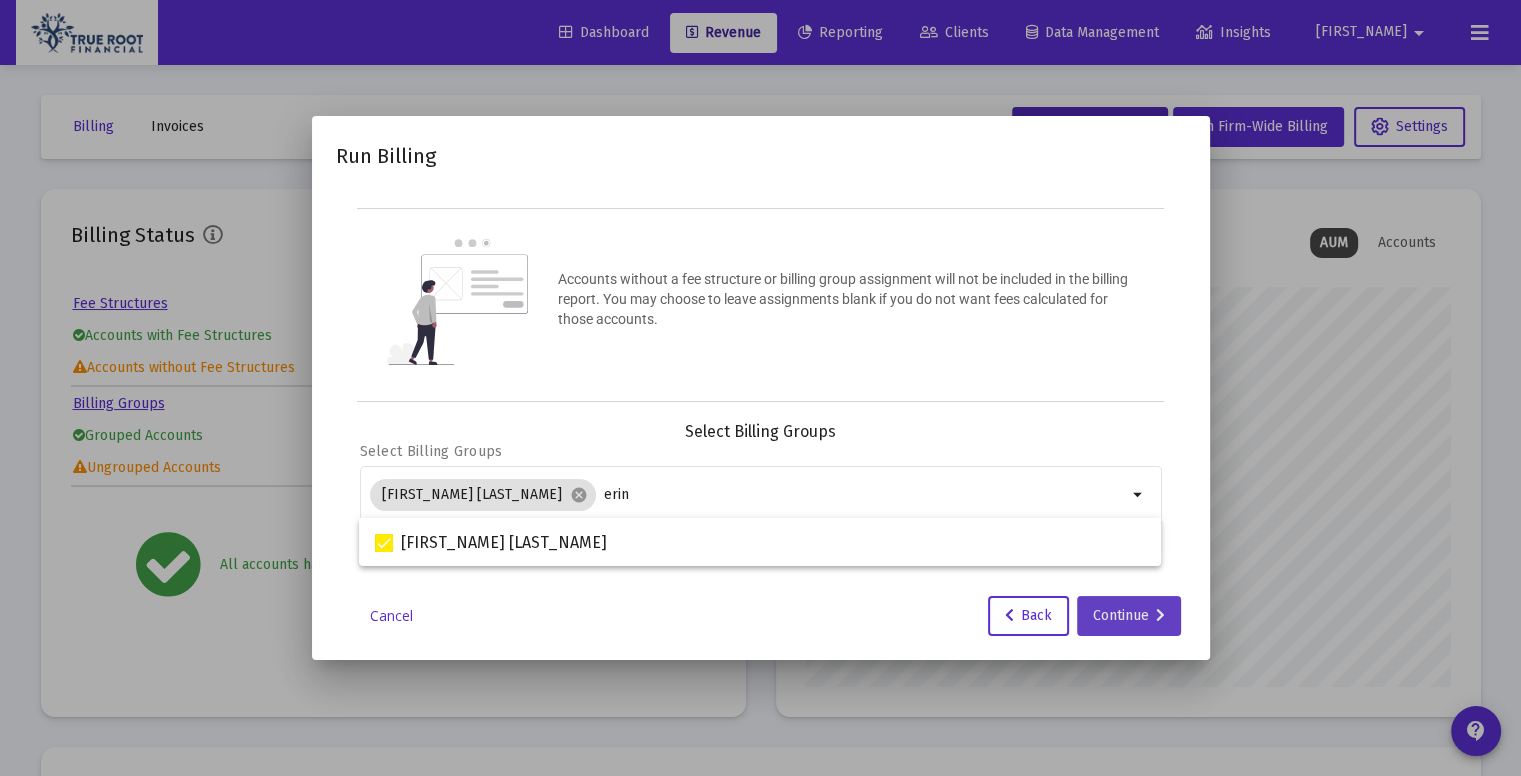 click on "Continue" at bounding box center [1129, 616] 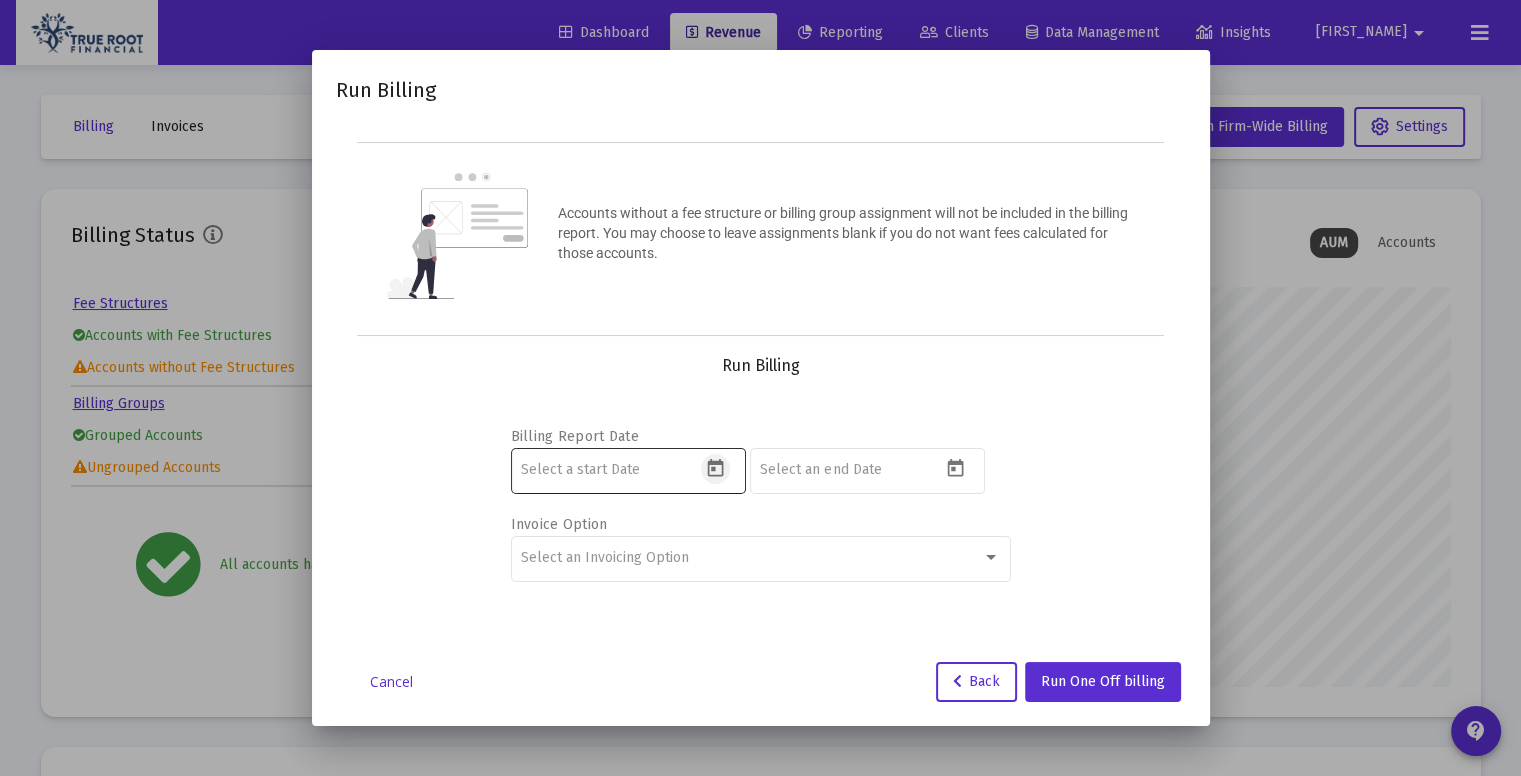 click 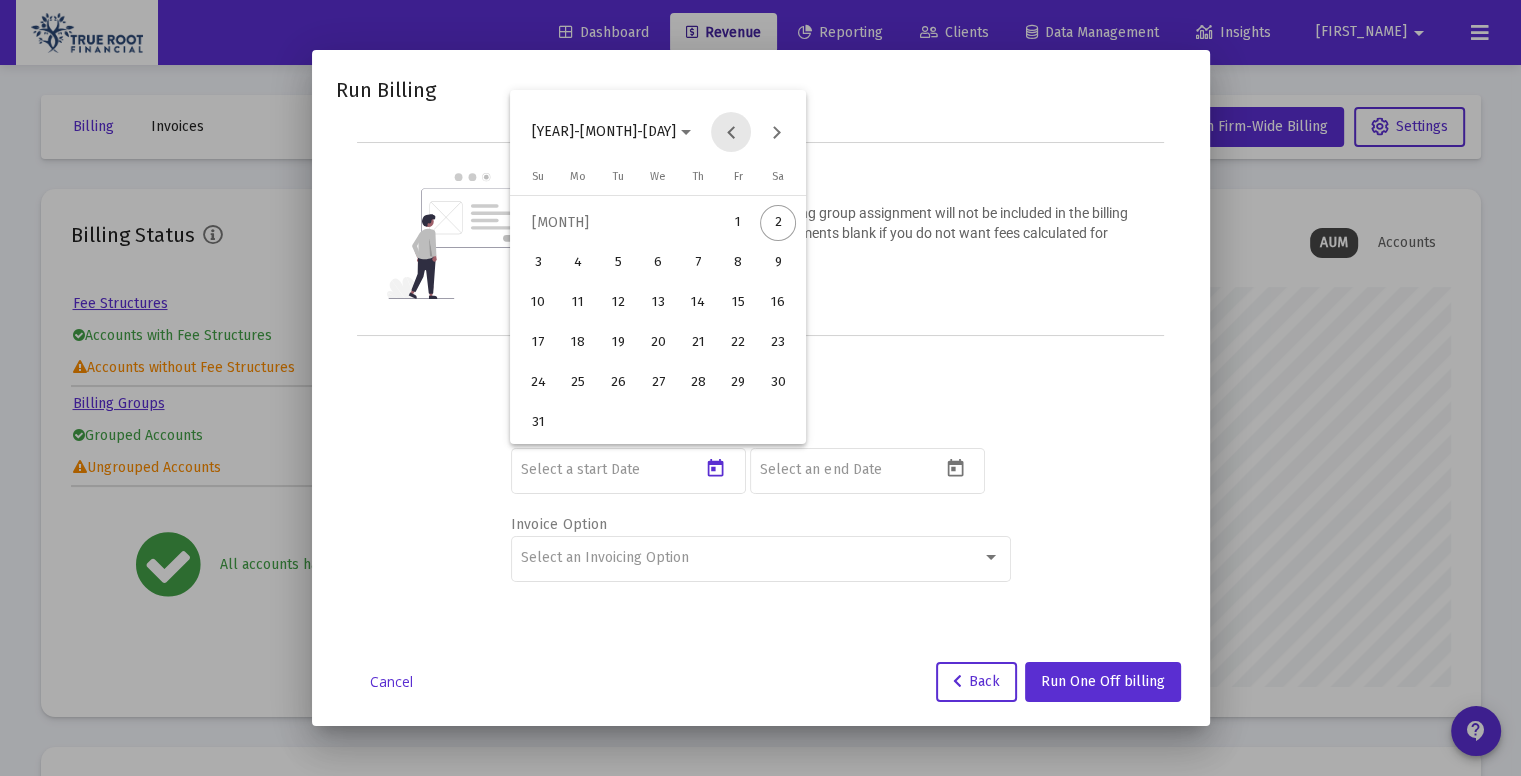 click at bounding box center [731, 132] 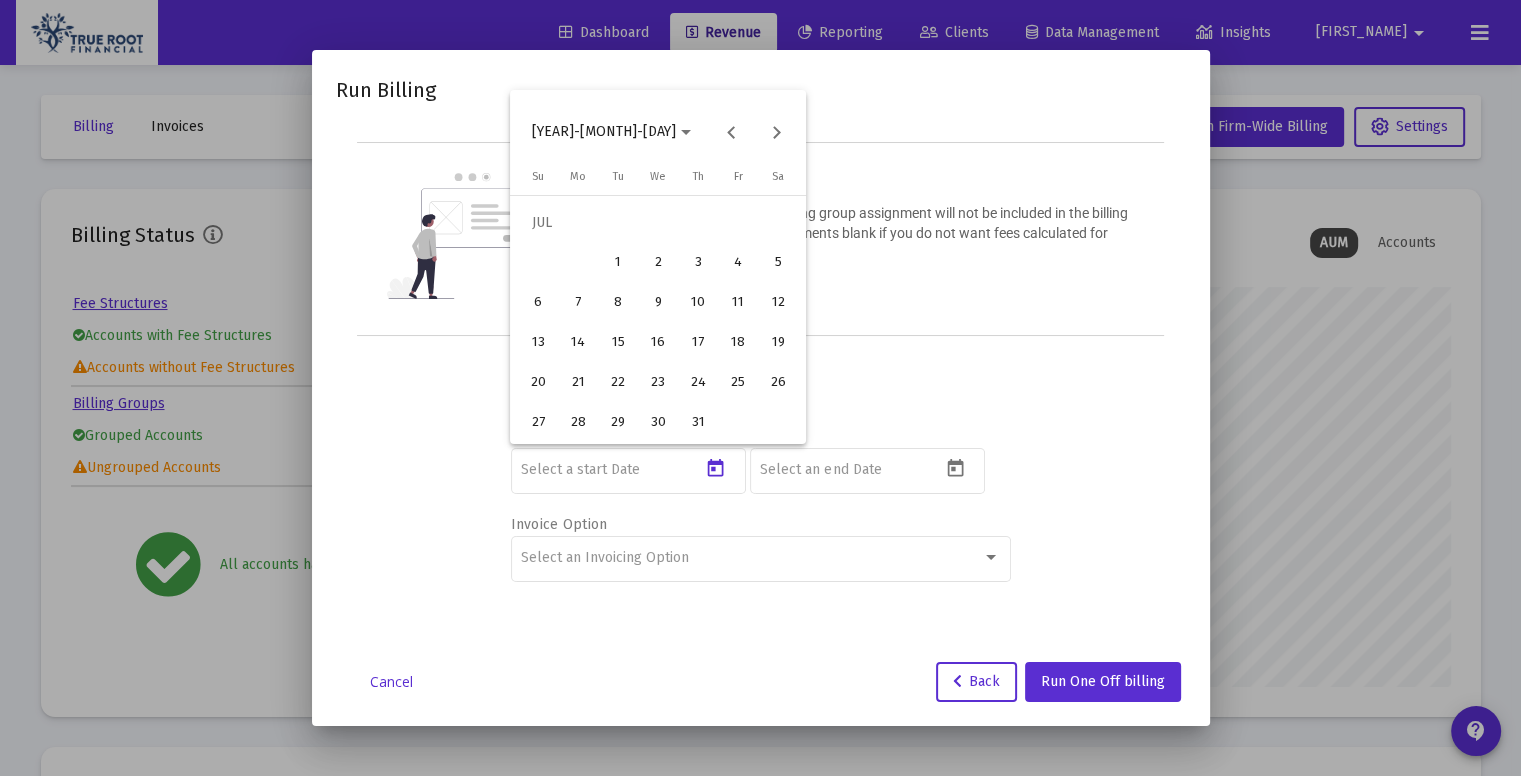 click on "2" at bounding box center (658, 263) 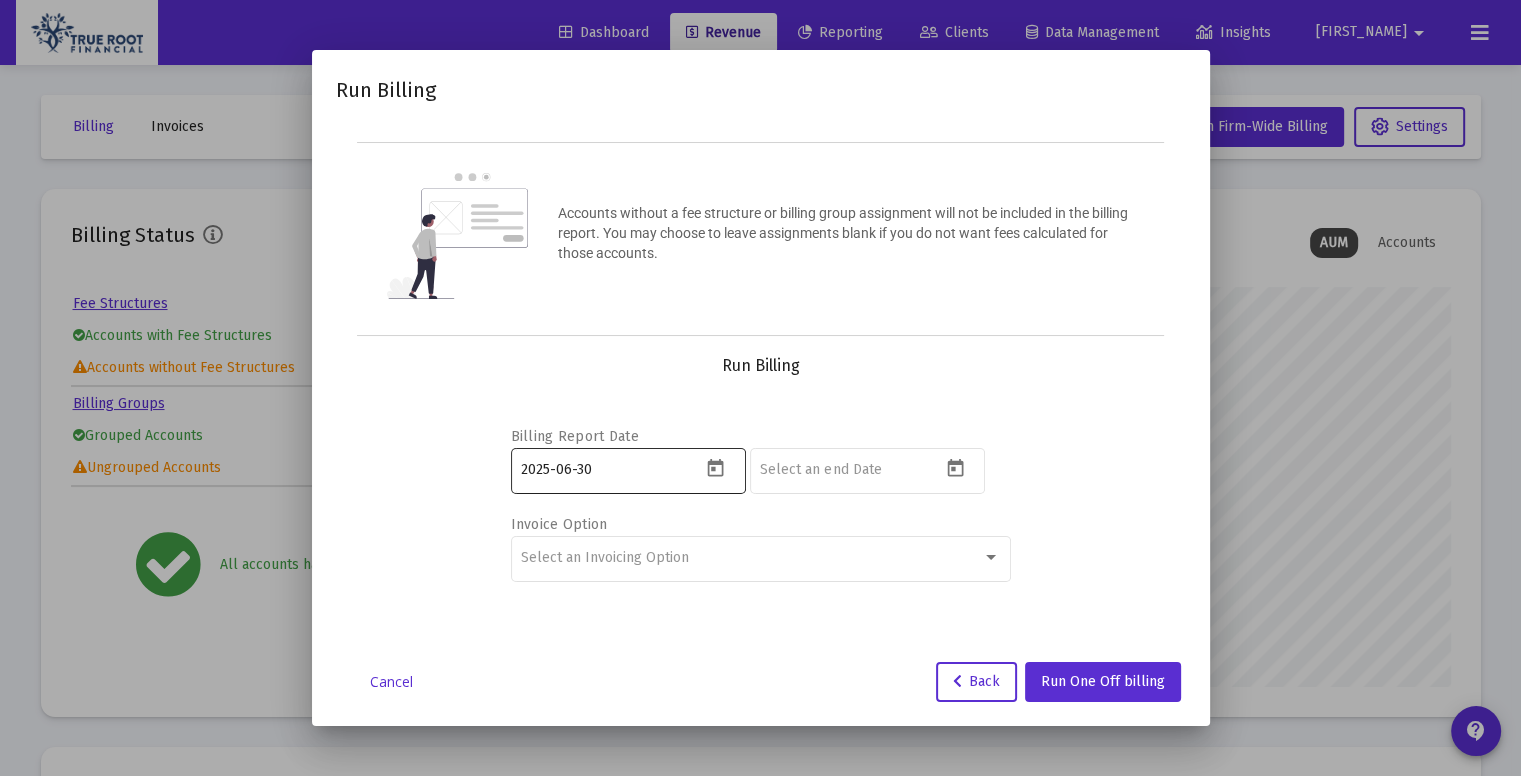 click on "2025-06-30" at bounding box center [628, 469] 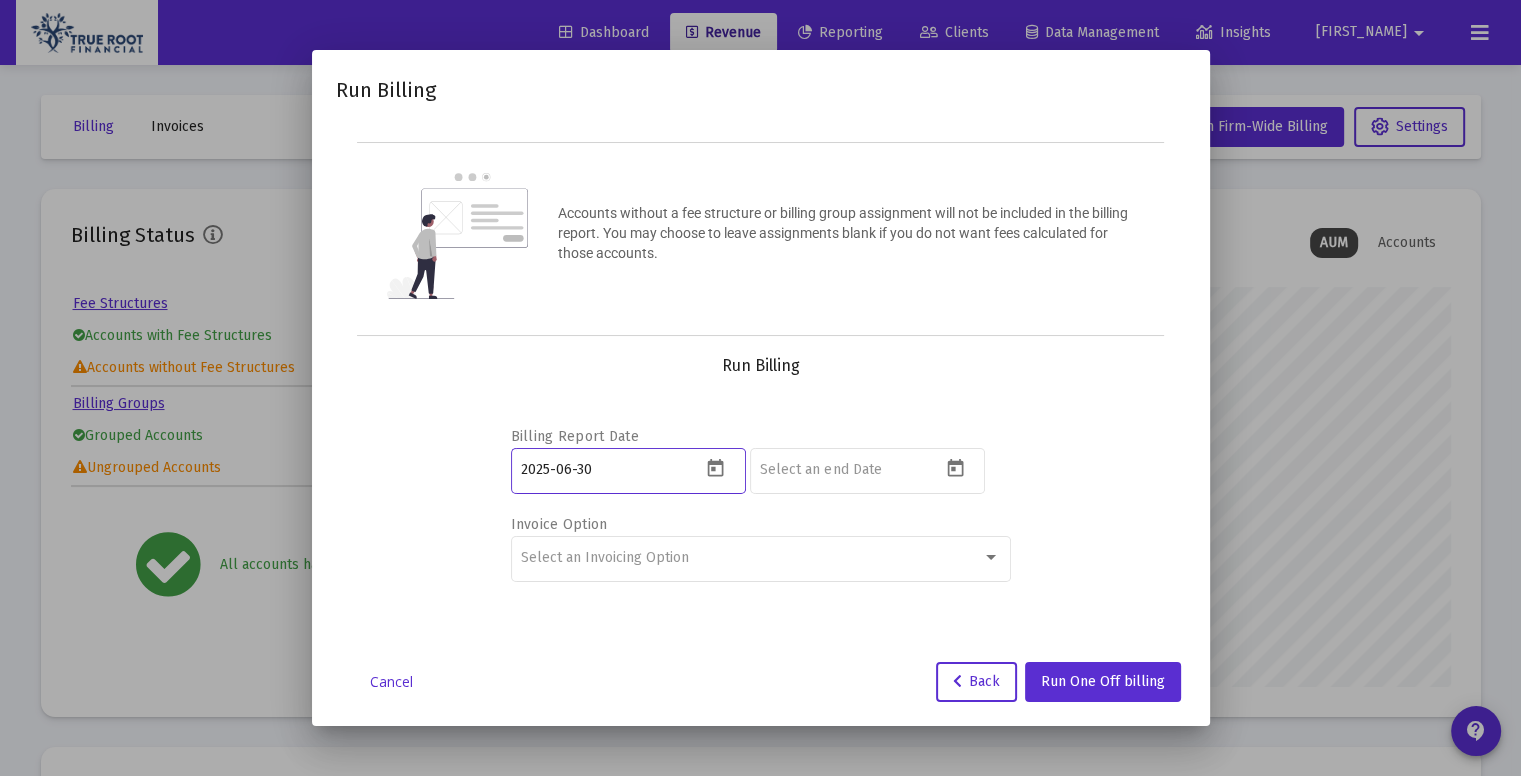click at bounding box center [715, 468] 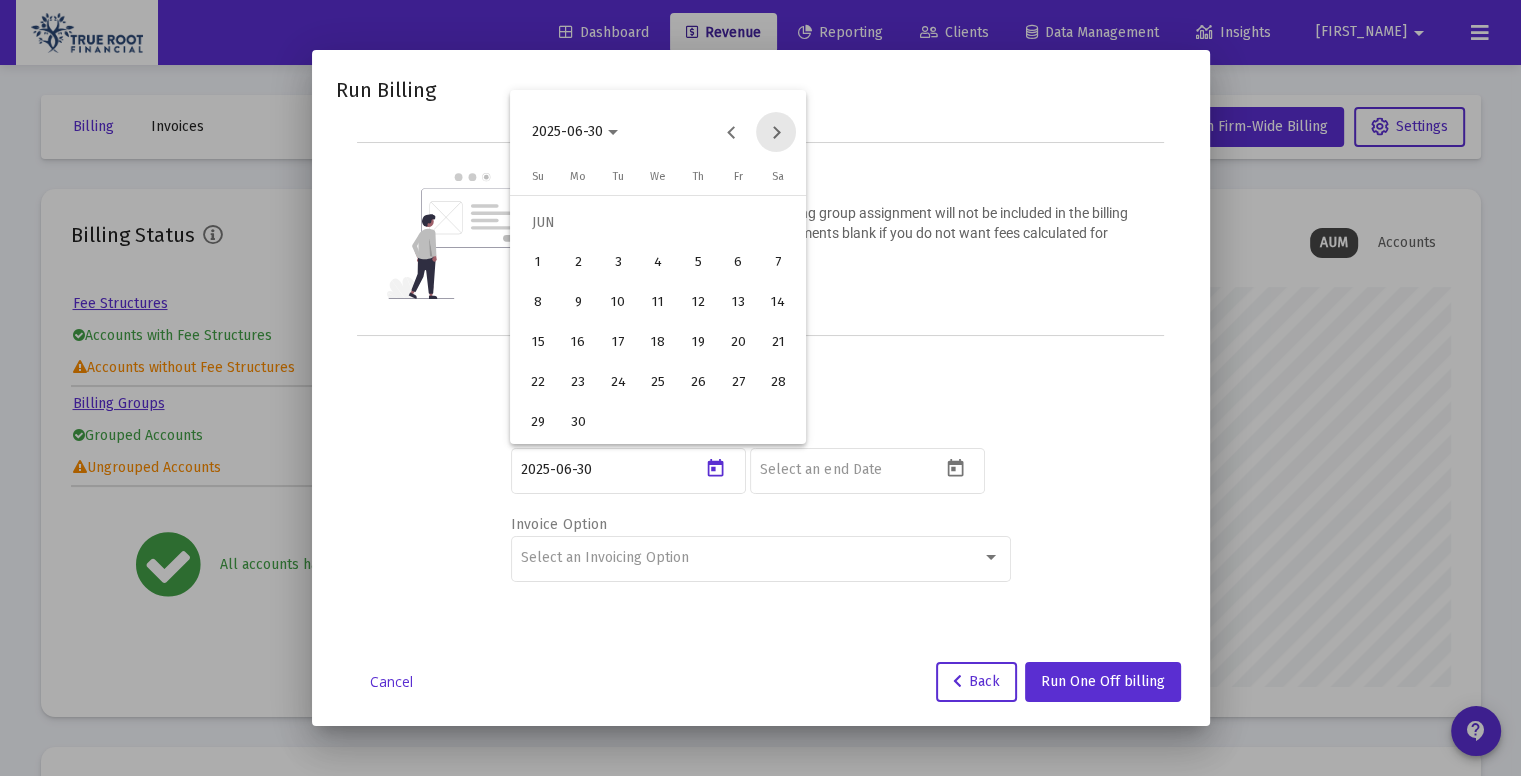 click at bounding box center [776, 132] 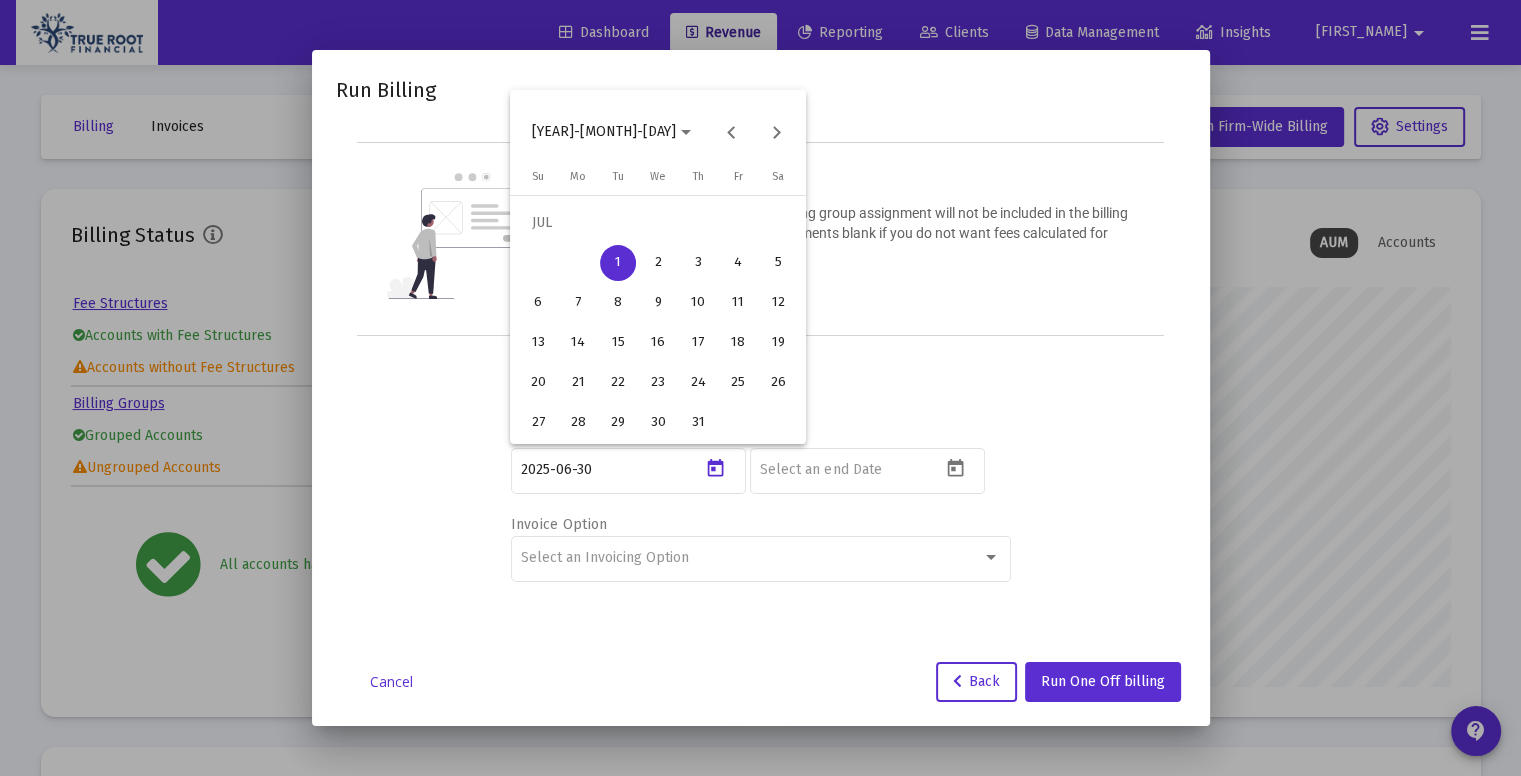 click on "3" at bounding box center [698, 263] 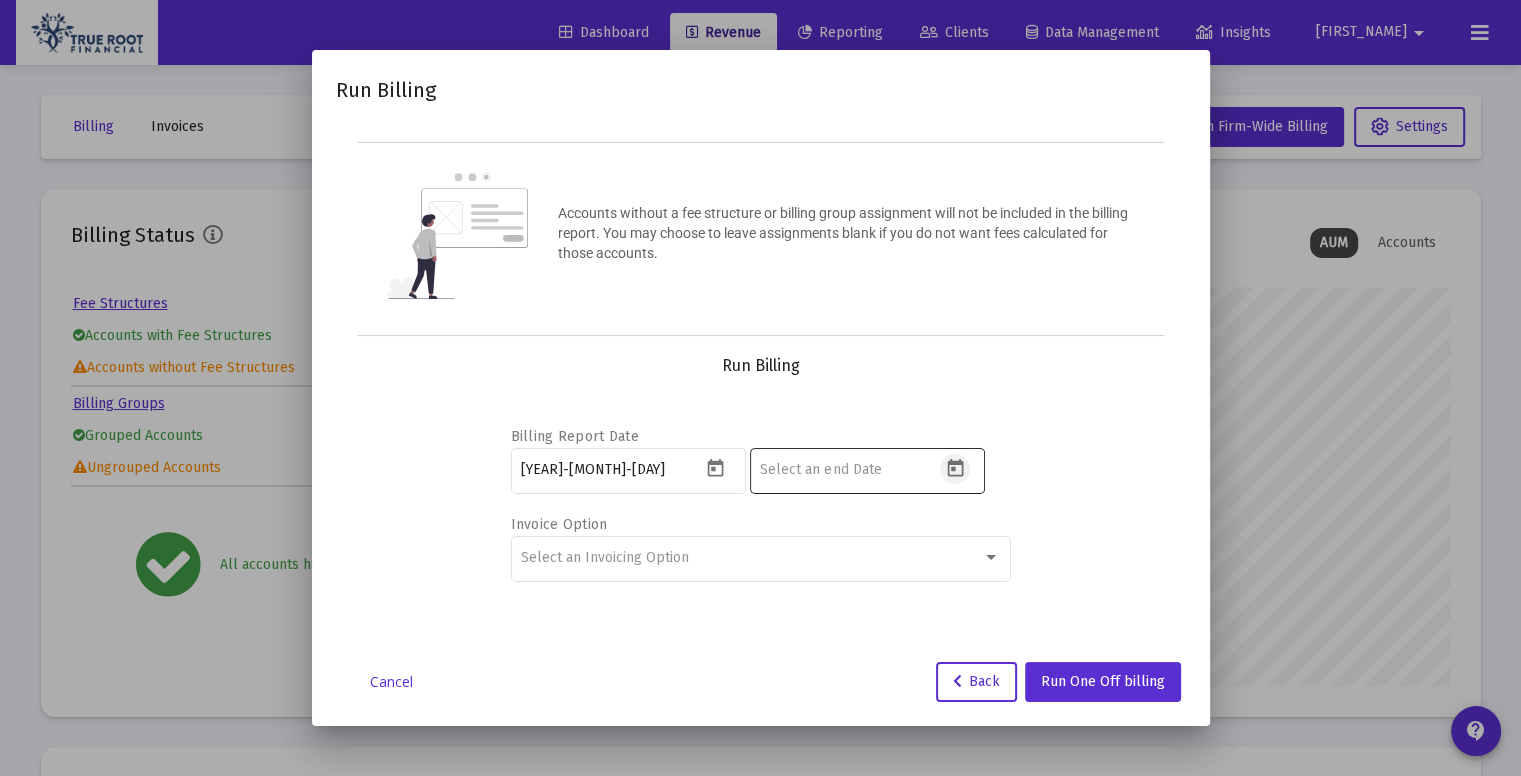 click 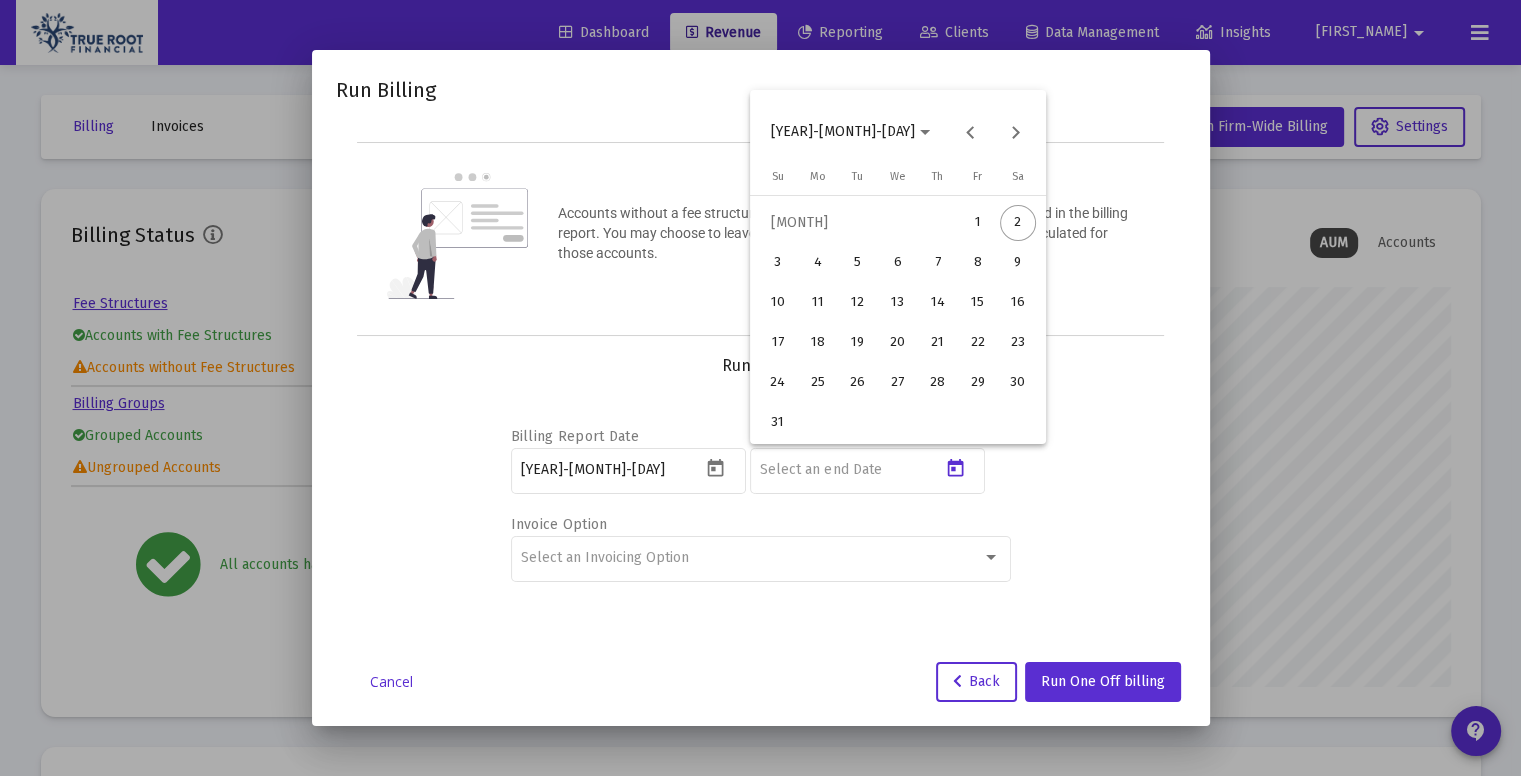 click on "2" at bounding box center [1018, 223] 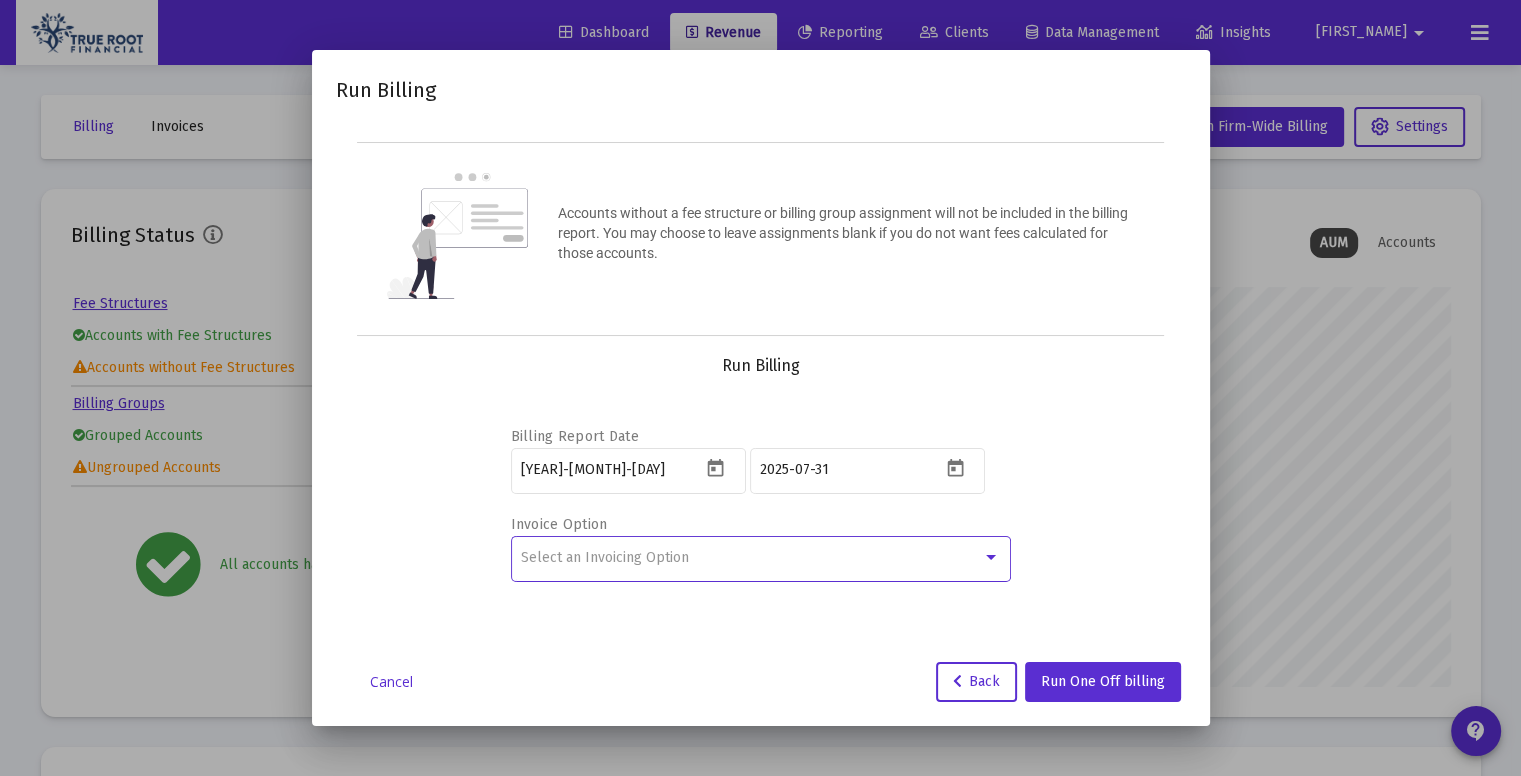 click on "Select an Invoicing Option" at bounding box center (605, 557) 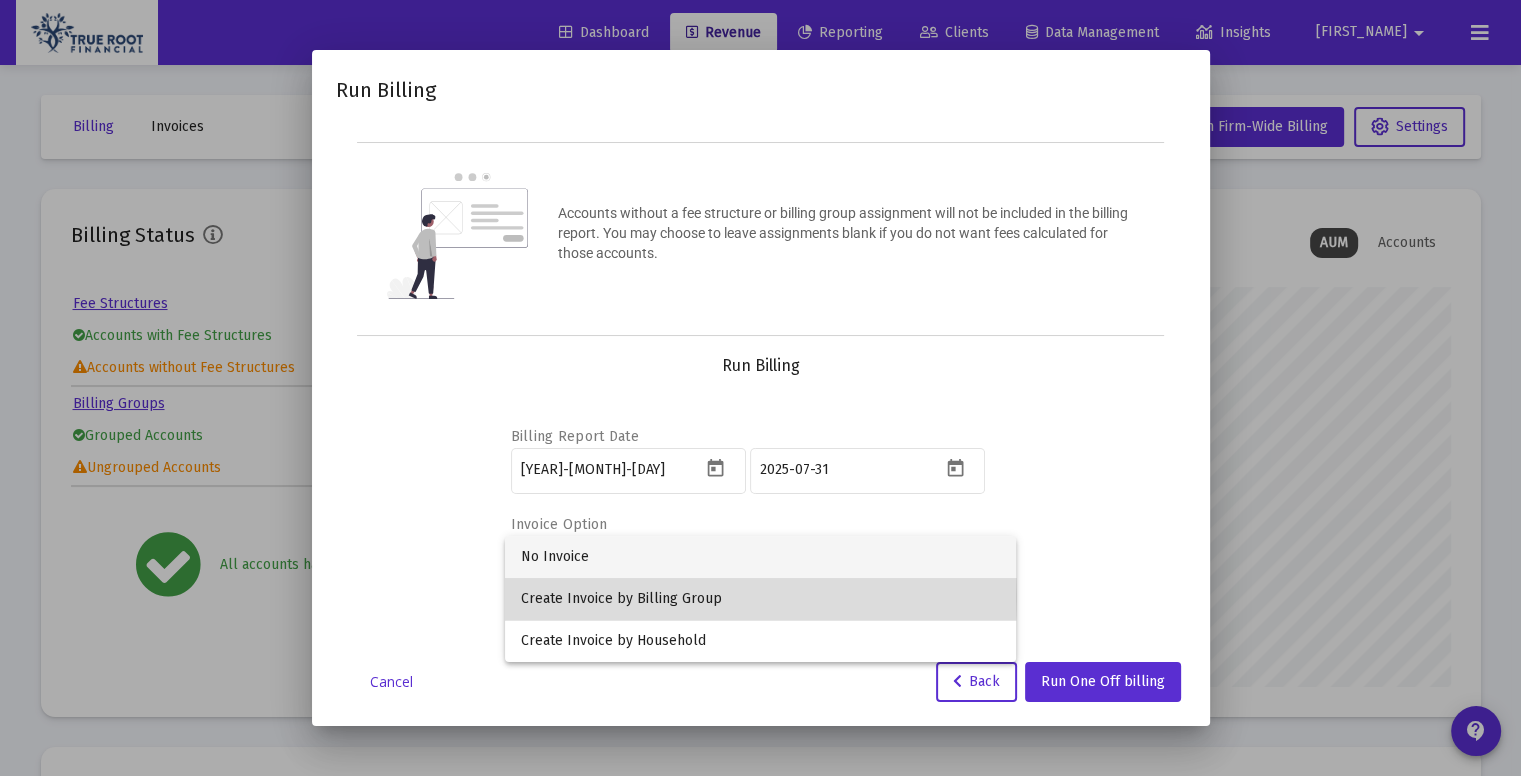 click on "Create Invoice by Billing Group" at bounding box center (760, 599) 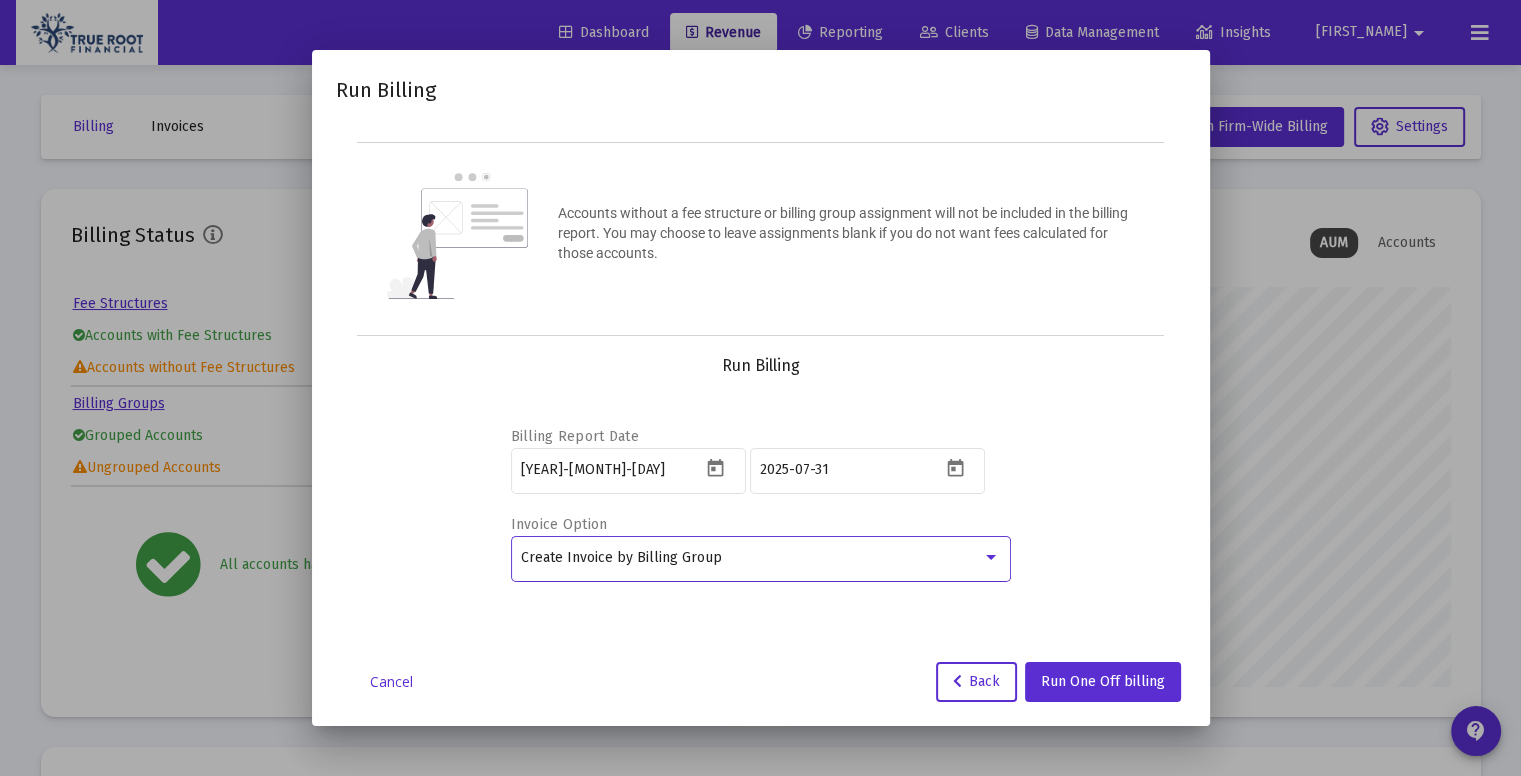 click on "Billing Report Date  2025-07-01 2025-07-31 Invoice Option Create Invoice by Billing Group" at bounding box center (761, 501) 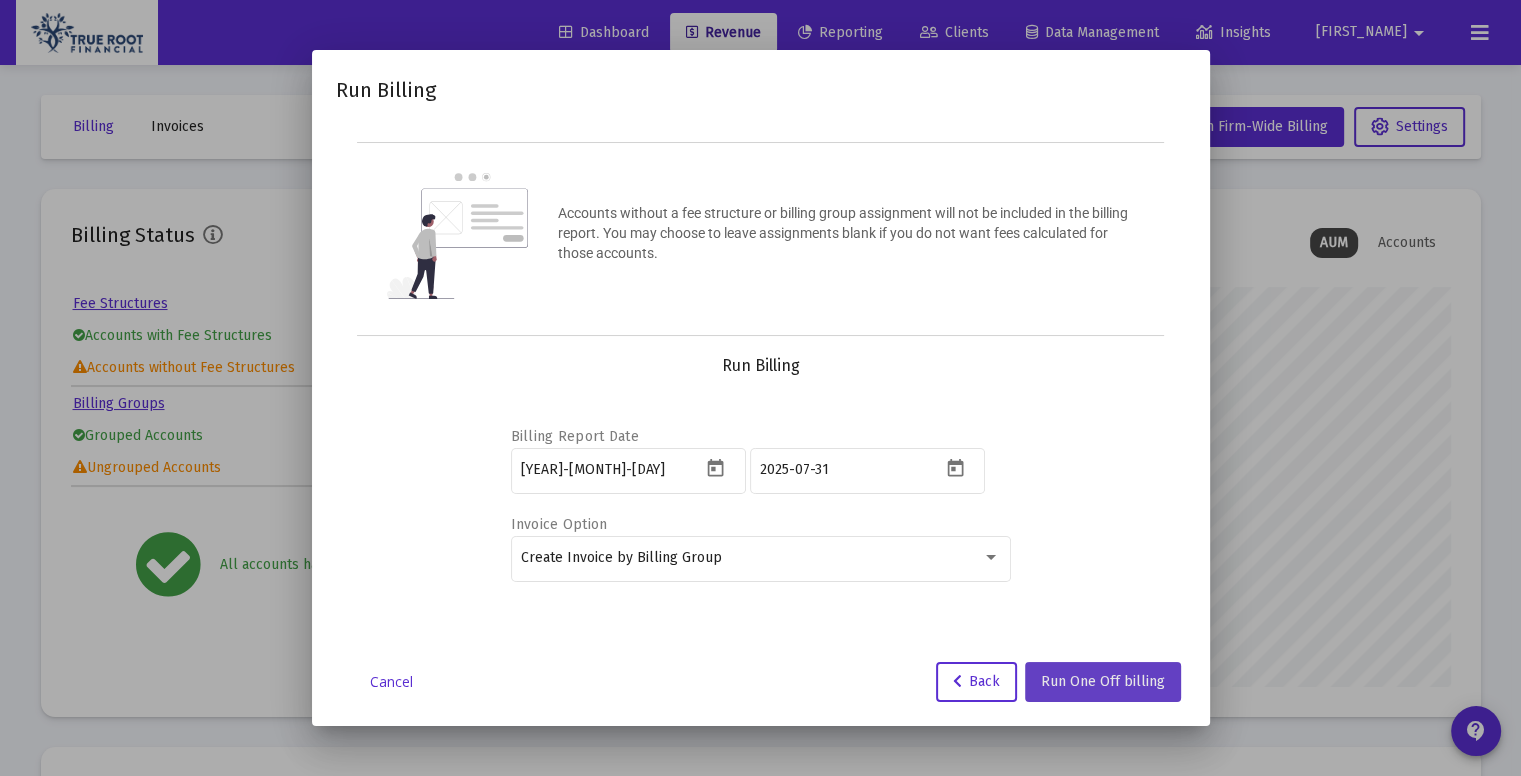 click on "Run One Off billing" at bounding box center (1103, 682) 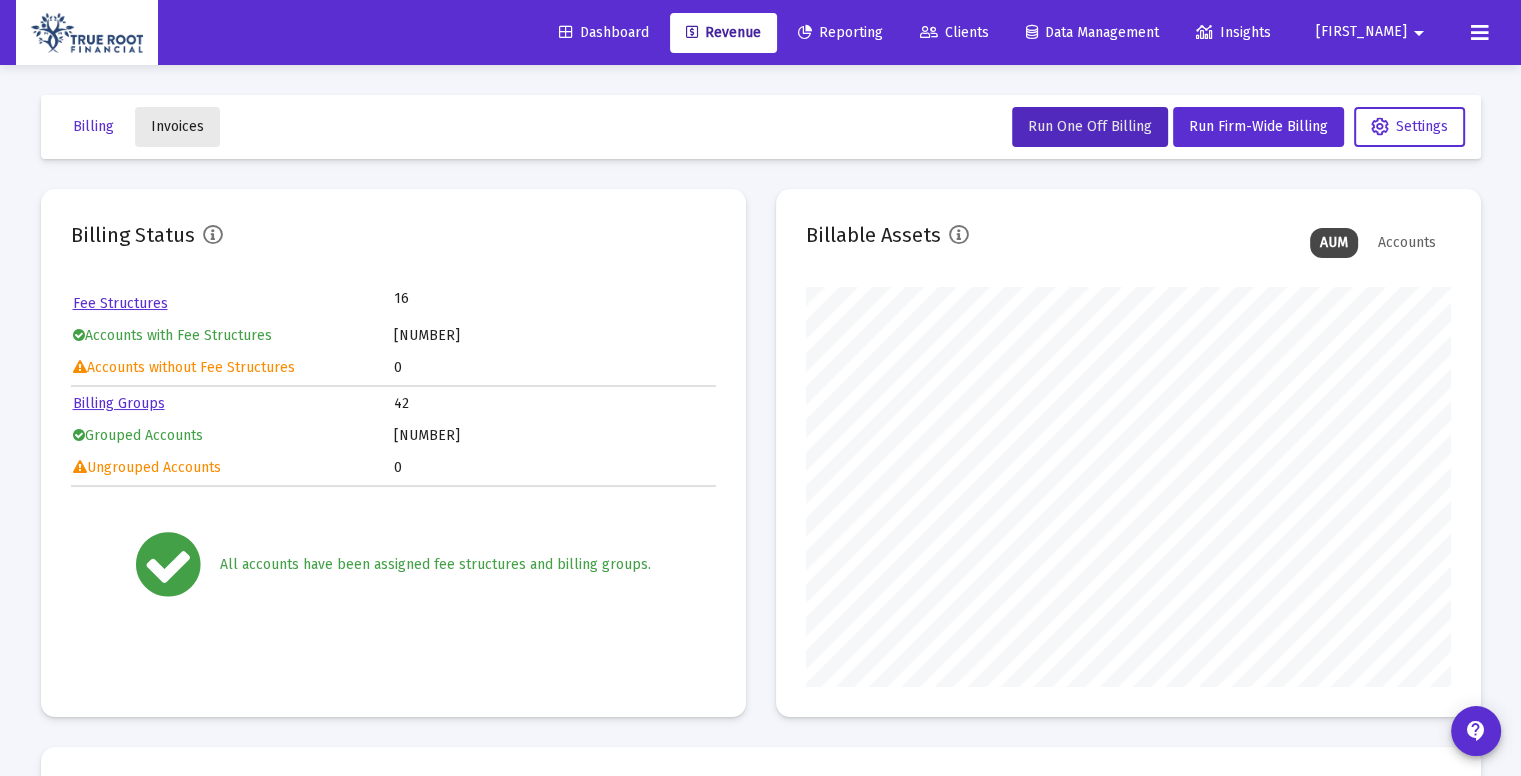 click on "Invoices" 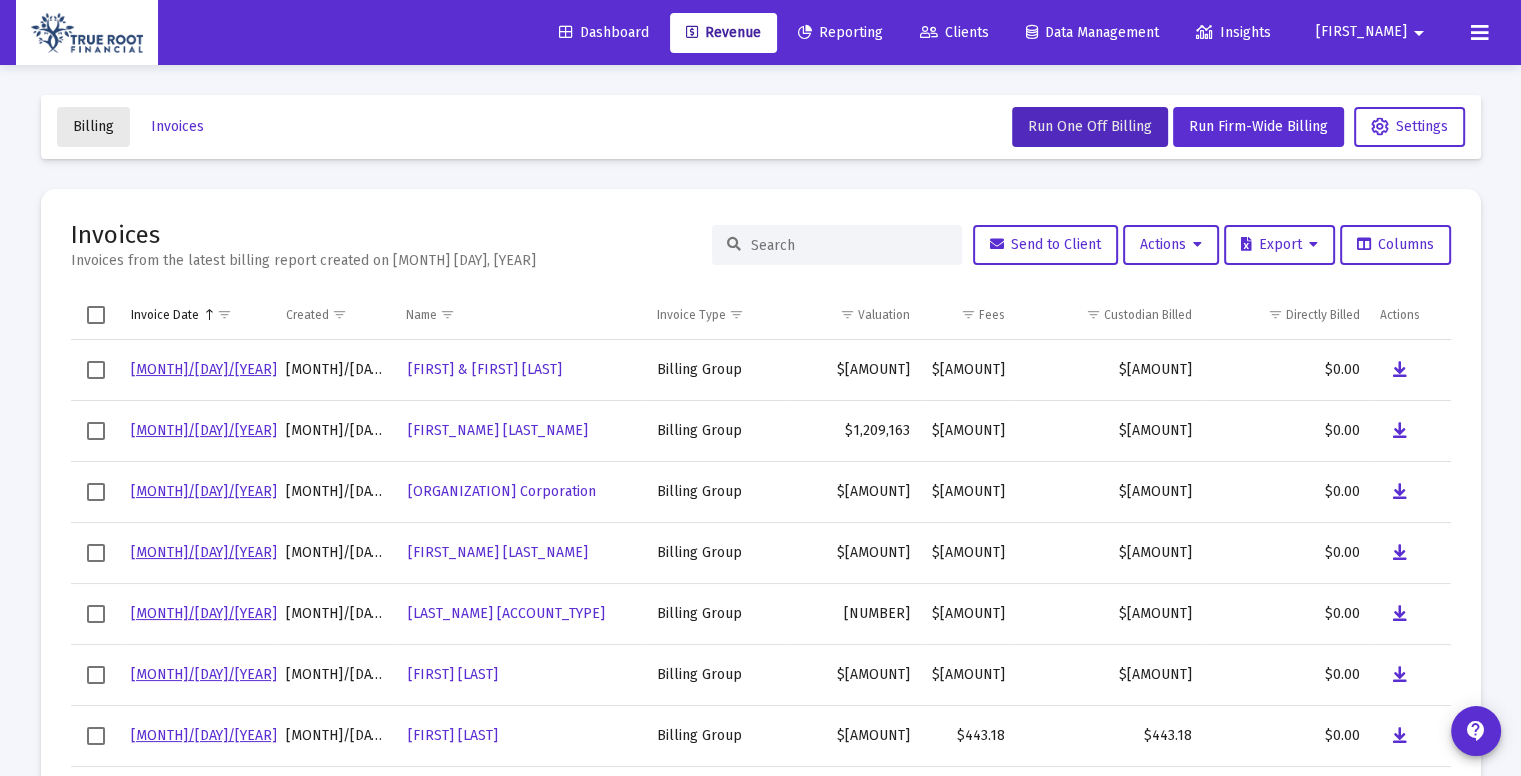 click on "Billing" 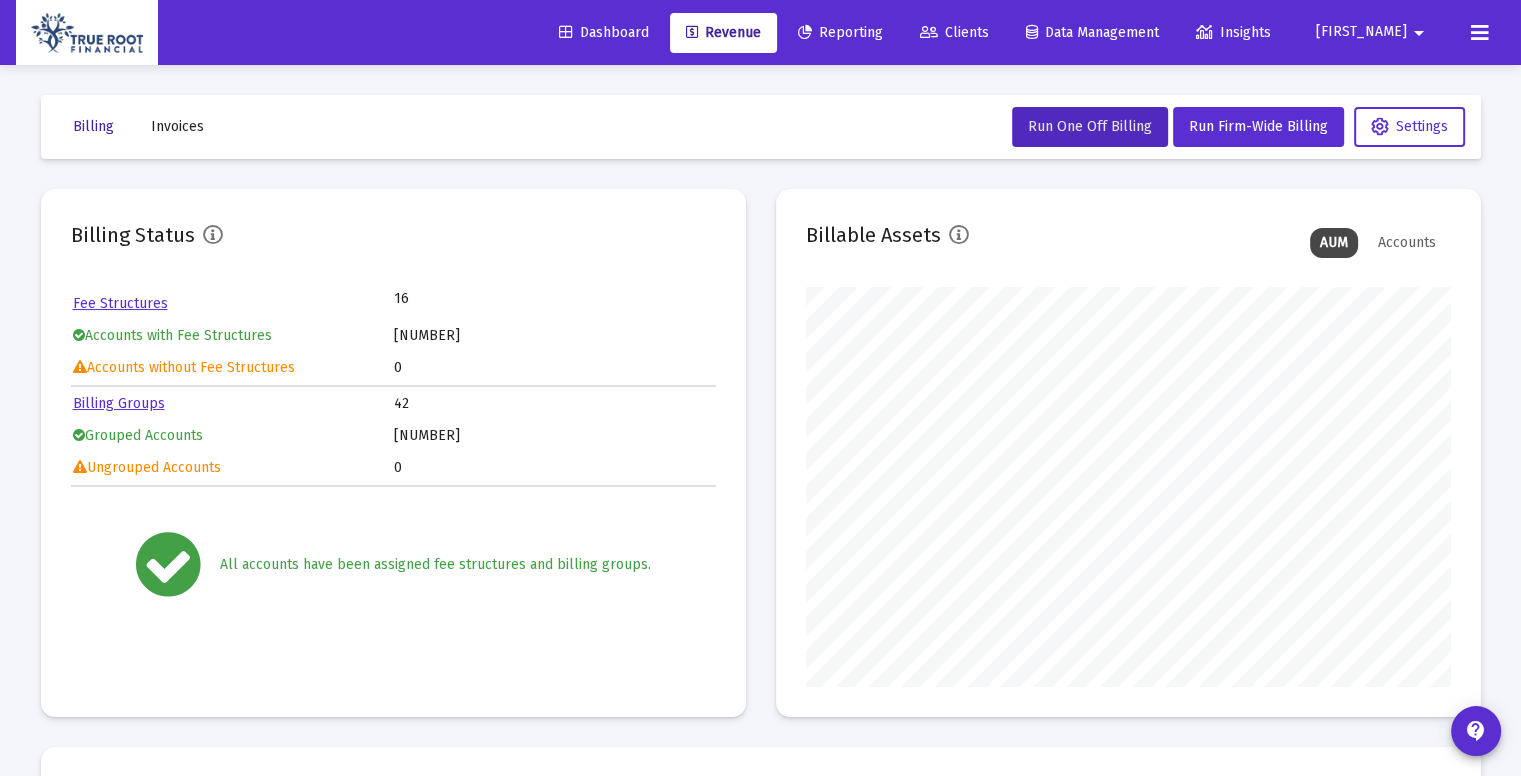 scroll, scrollTop: 999600, scrollLeft: 999355, axis: both 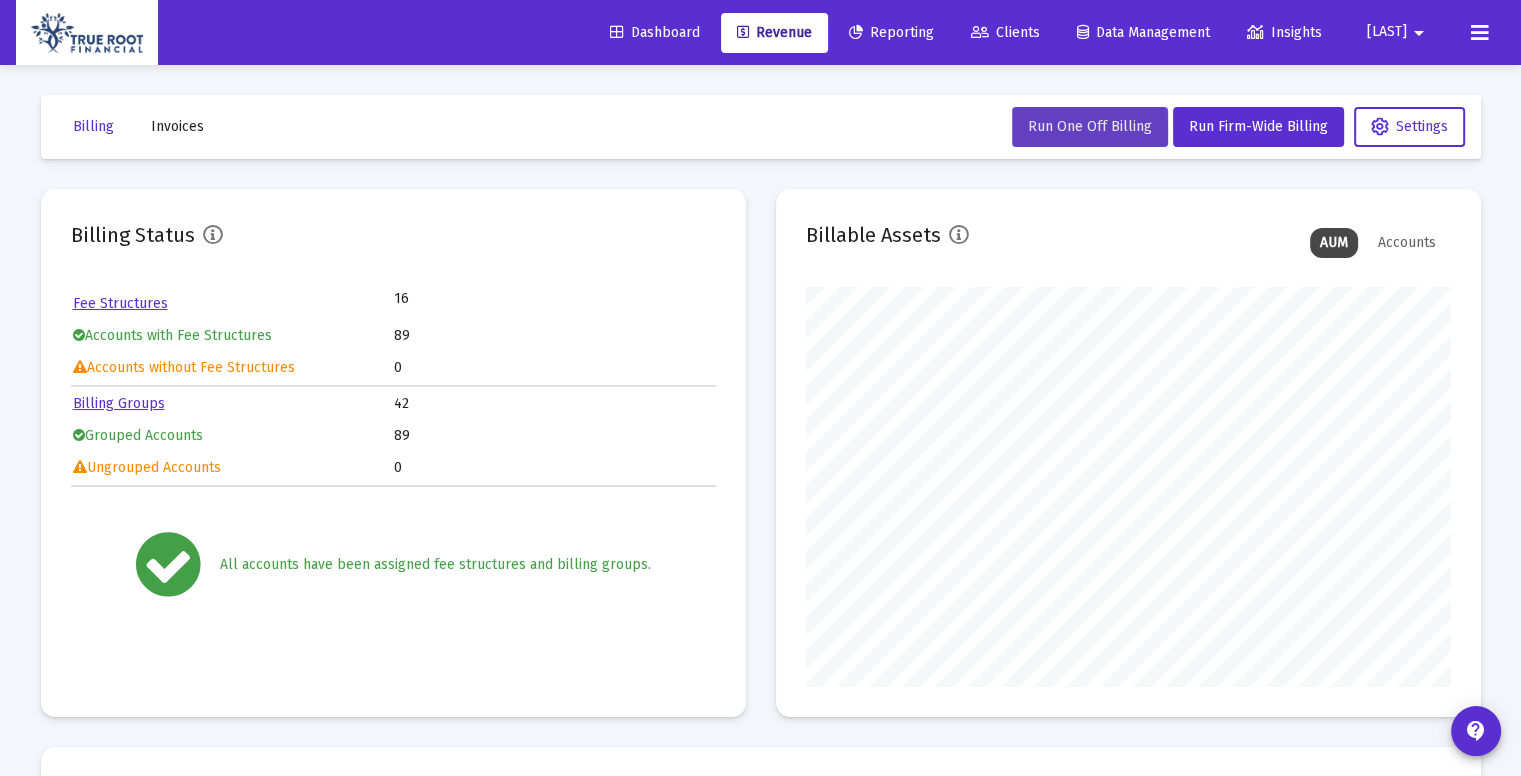 click on "Run One Off Billing" 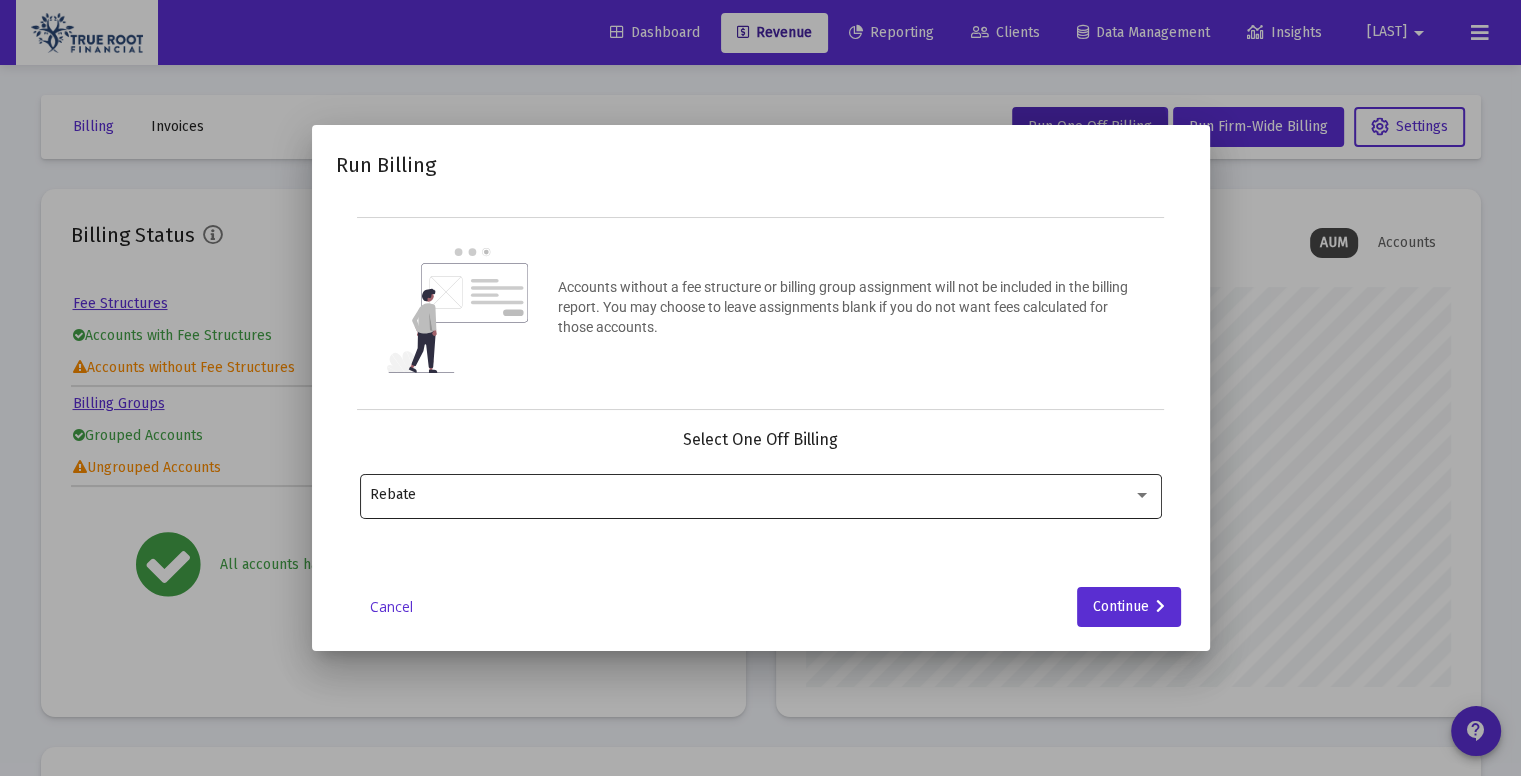 click on "Rebate" at bounding box center (760, 494) 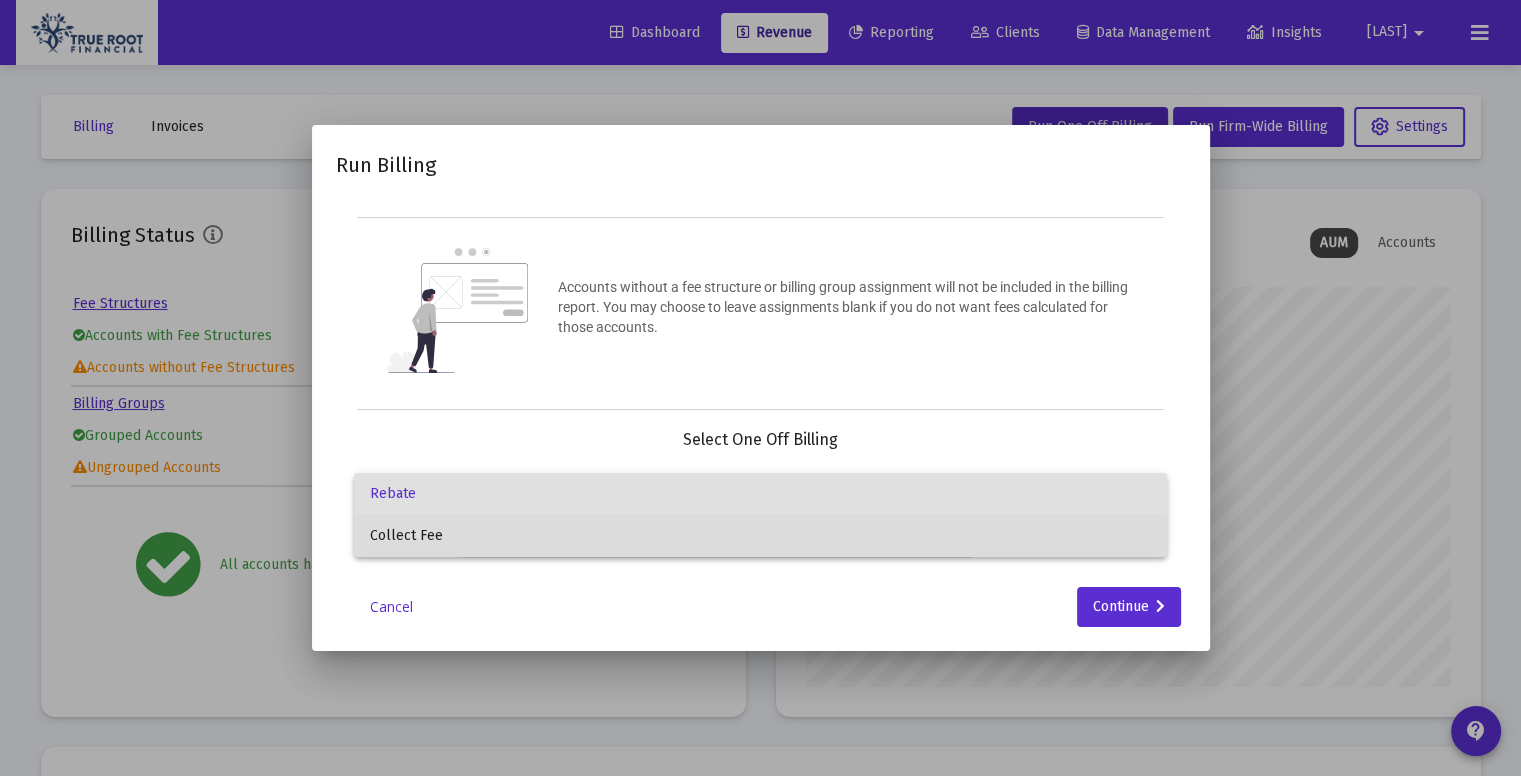 click on "Collect Fee" at bounding box center [760, 536] 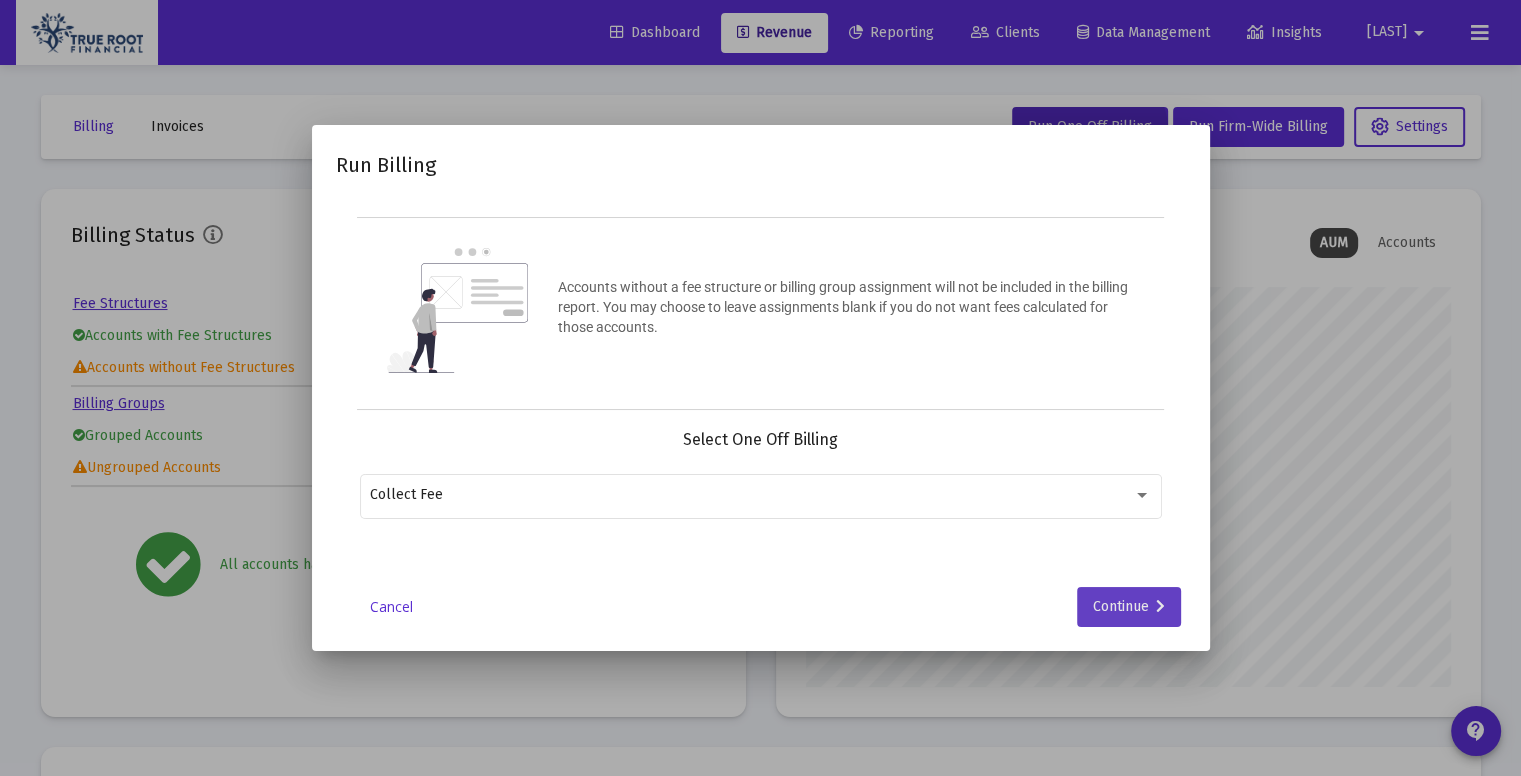 click on "Continue" at bounding box center (1129, 607) 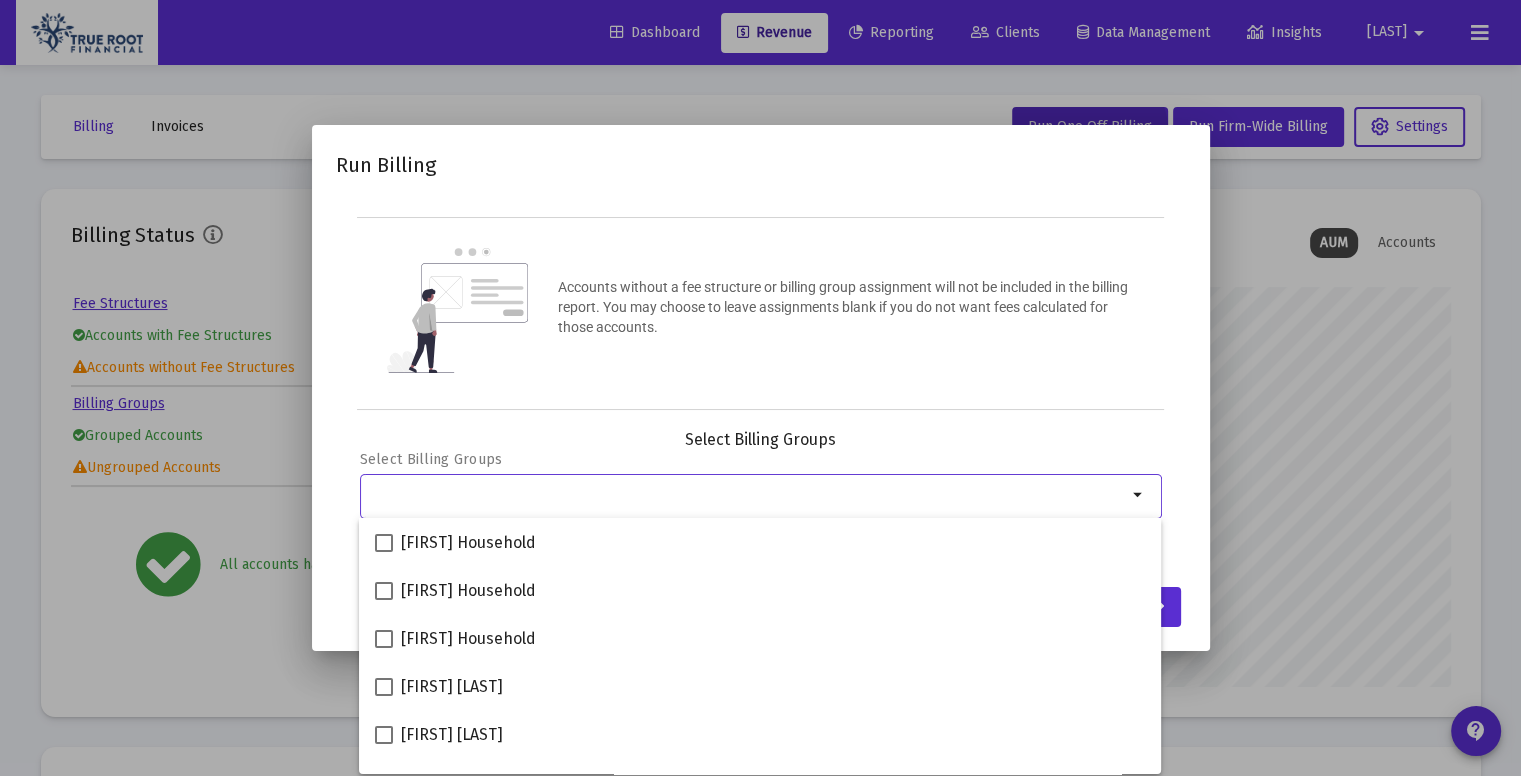 click at bounding box center [748, 495] 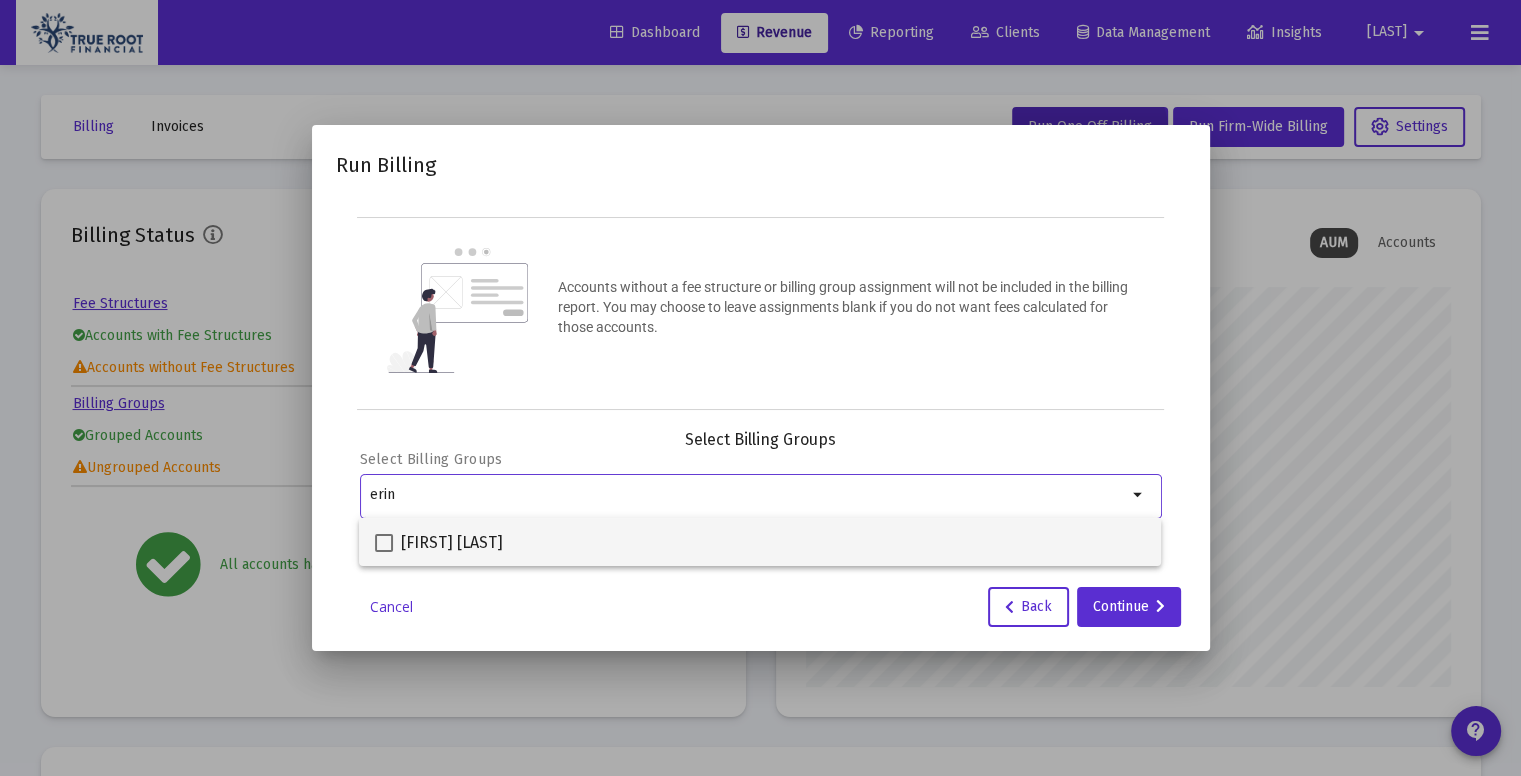 type on "erin" 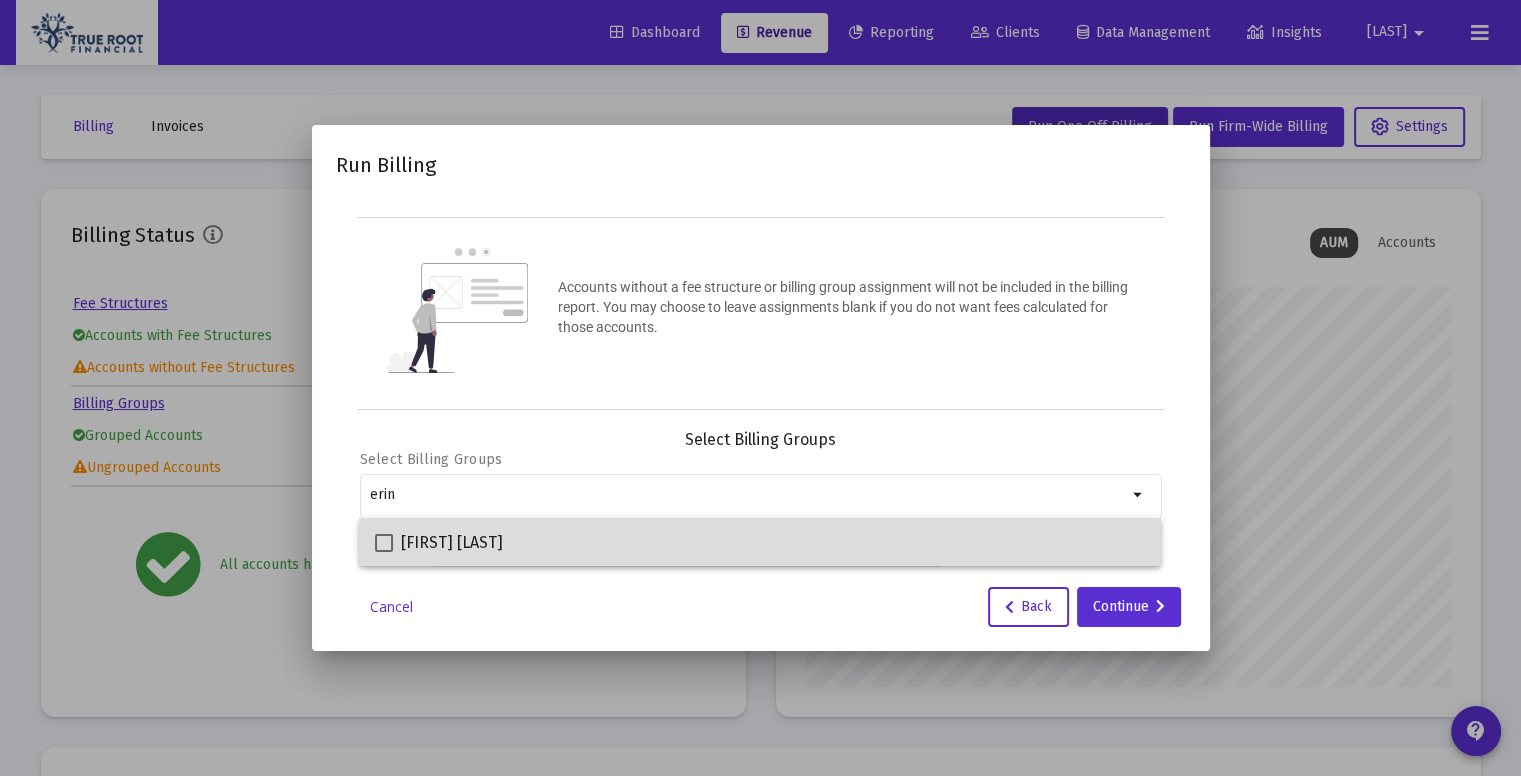 click on "[FIRST] [LAST]" at bounding box center (760, 542) 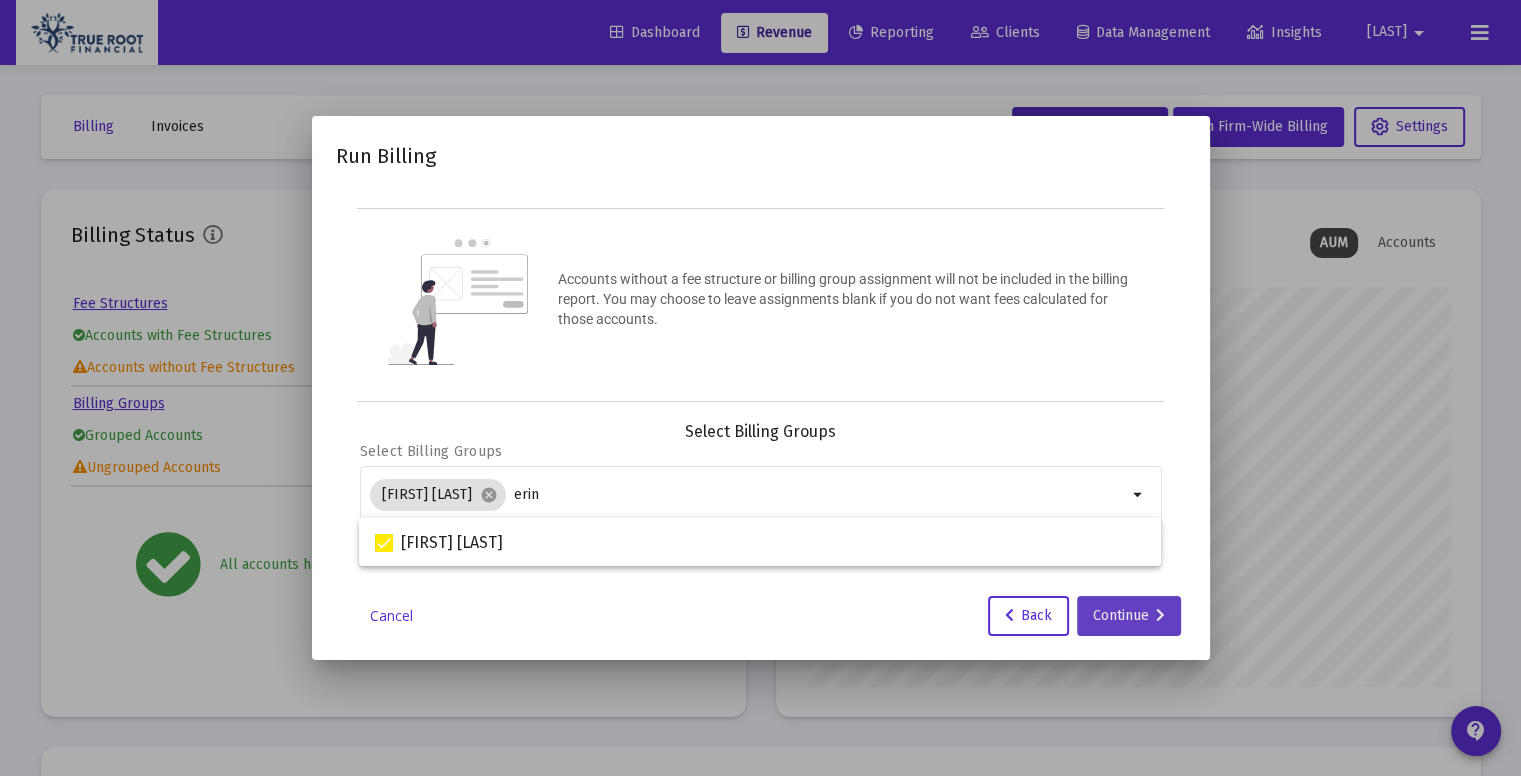 click on "Continue" at bounding box center (1129, 616) 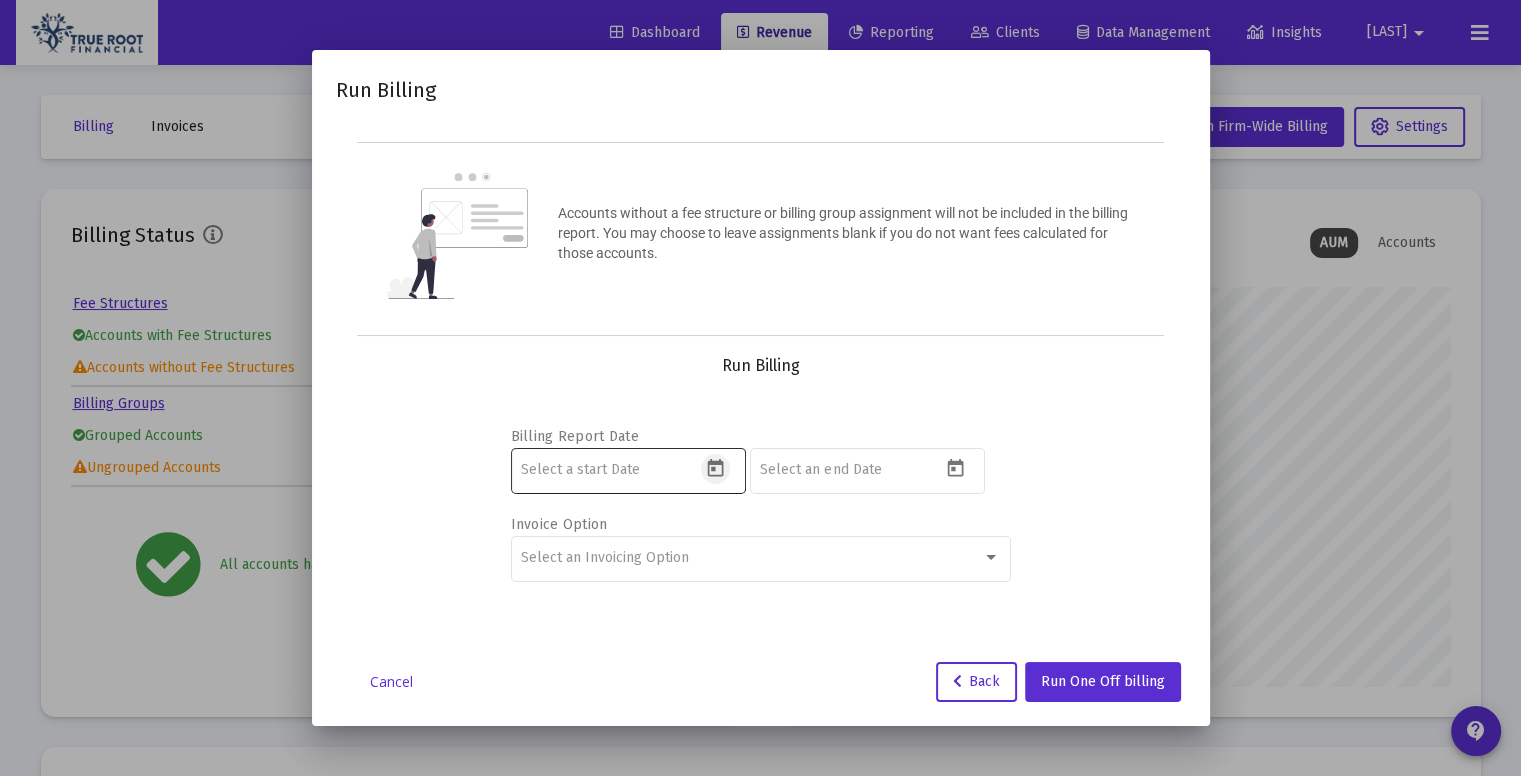 click 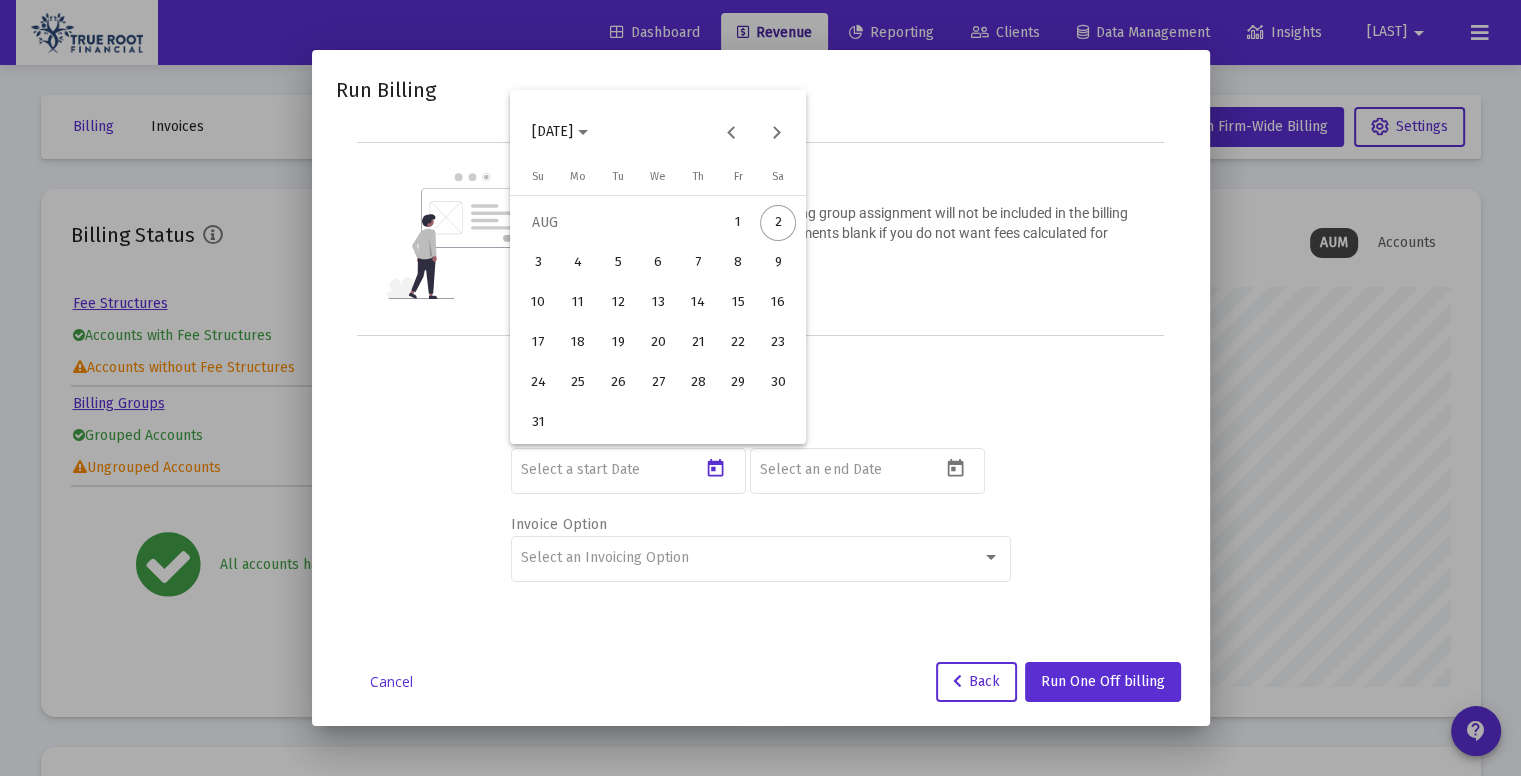 click at bounding box center [760, 388] 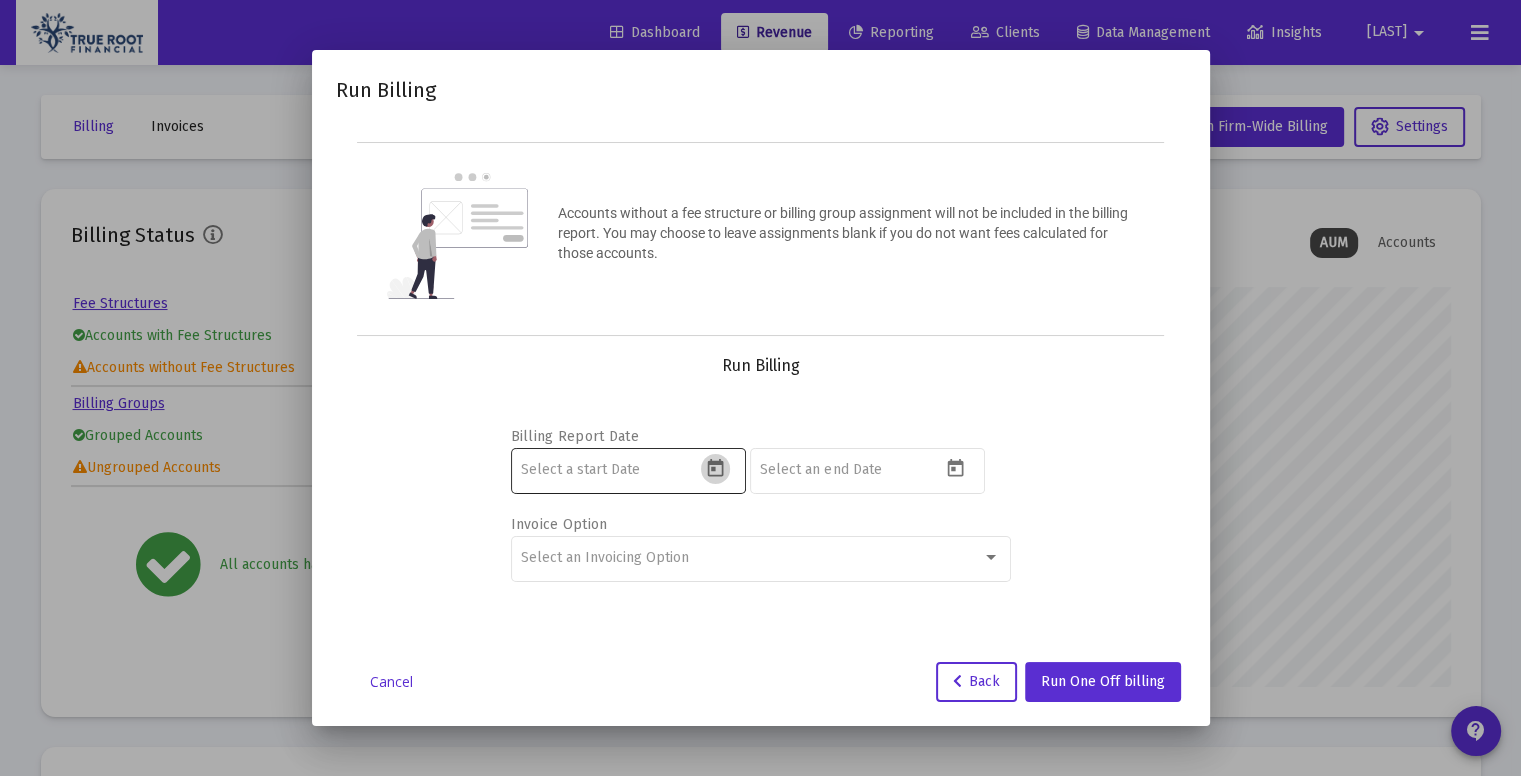 click 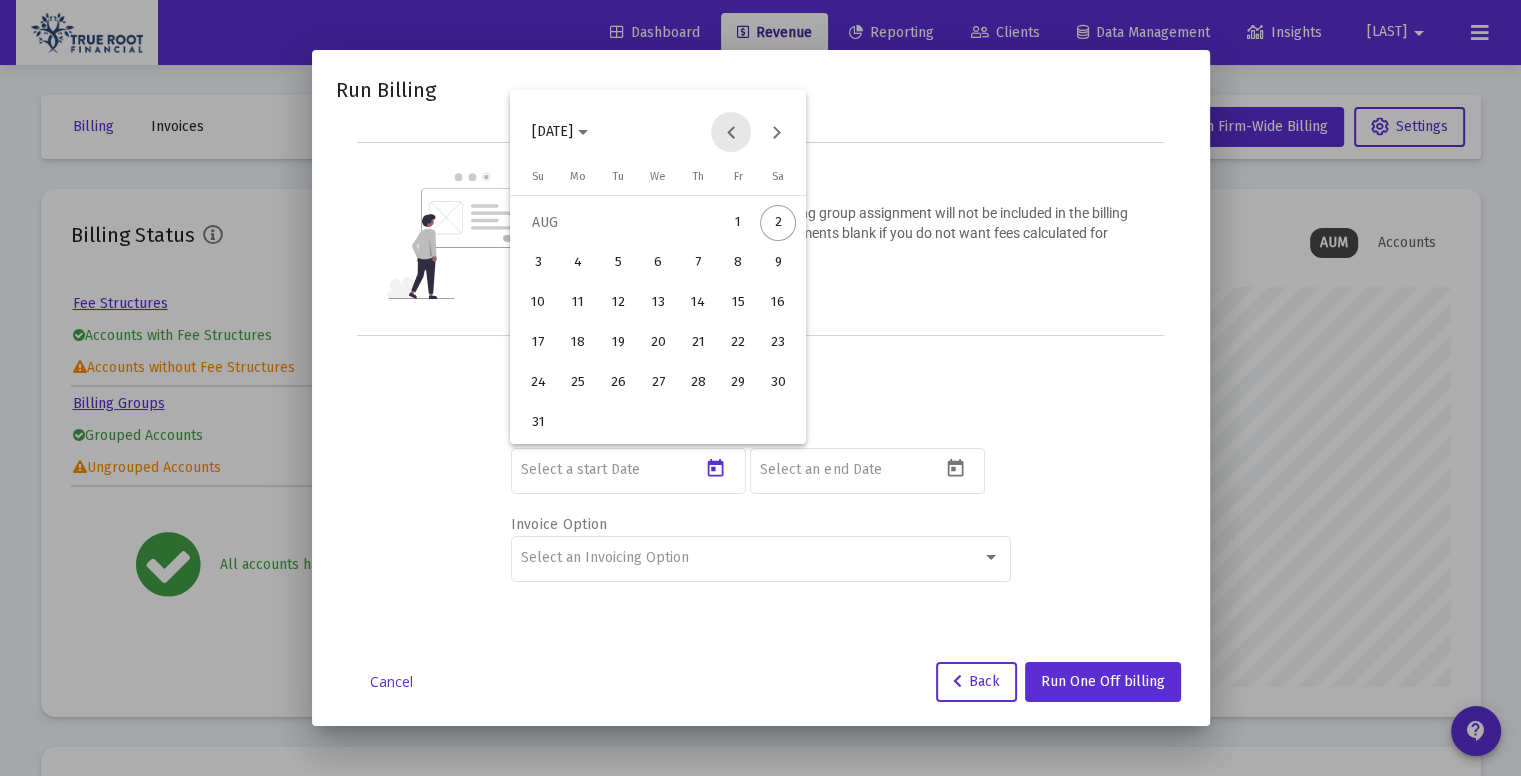 click at bounding box center (731, 132) 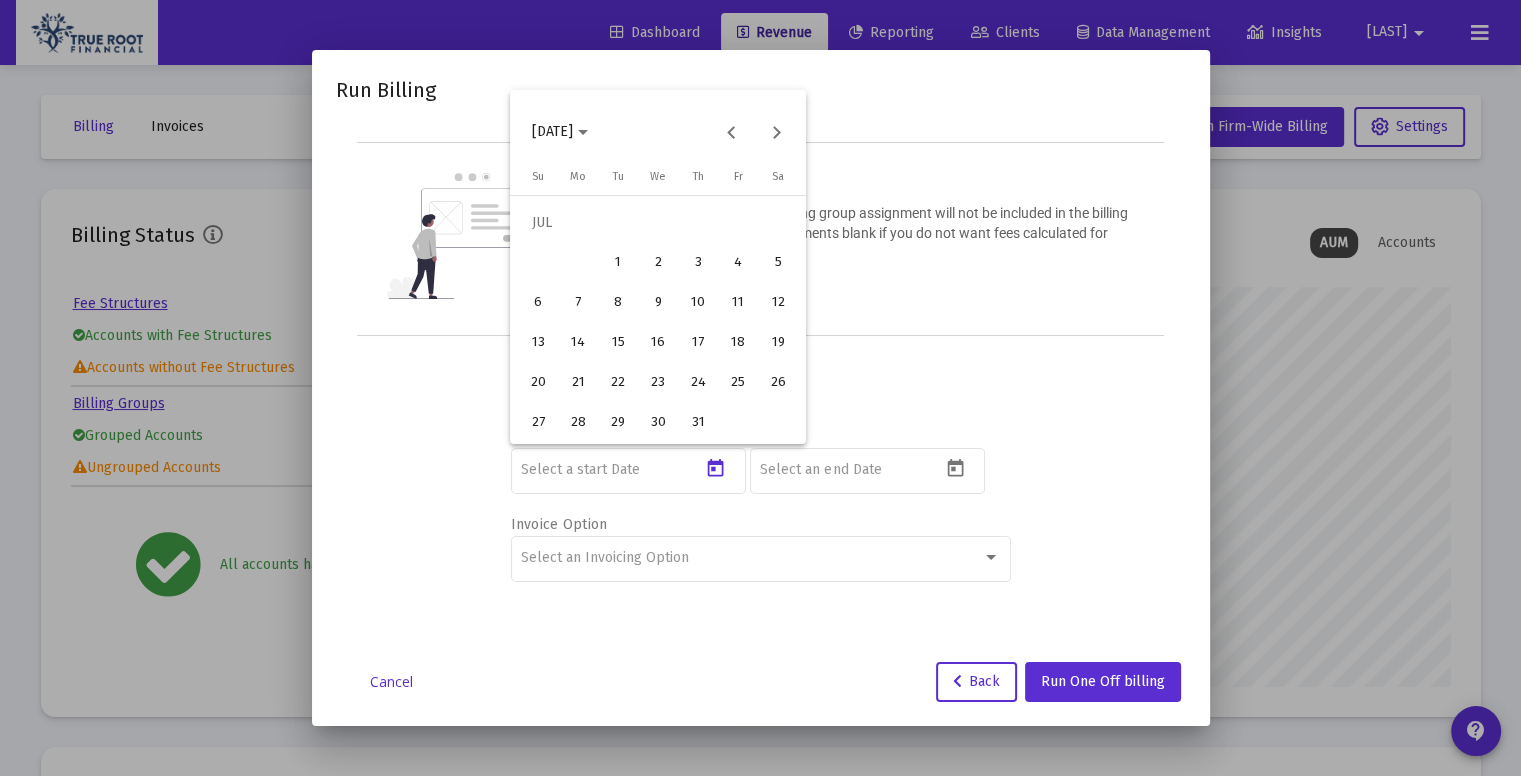 click on "1" at bounding box center [618, 263] 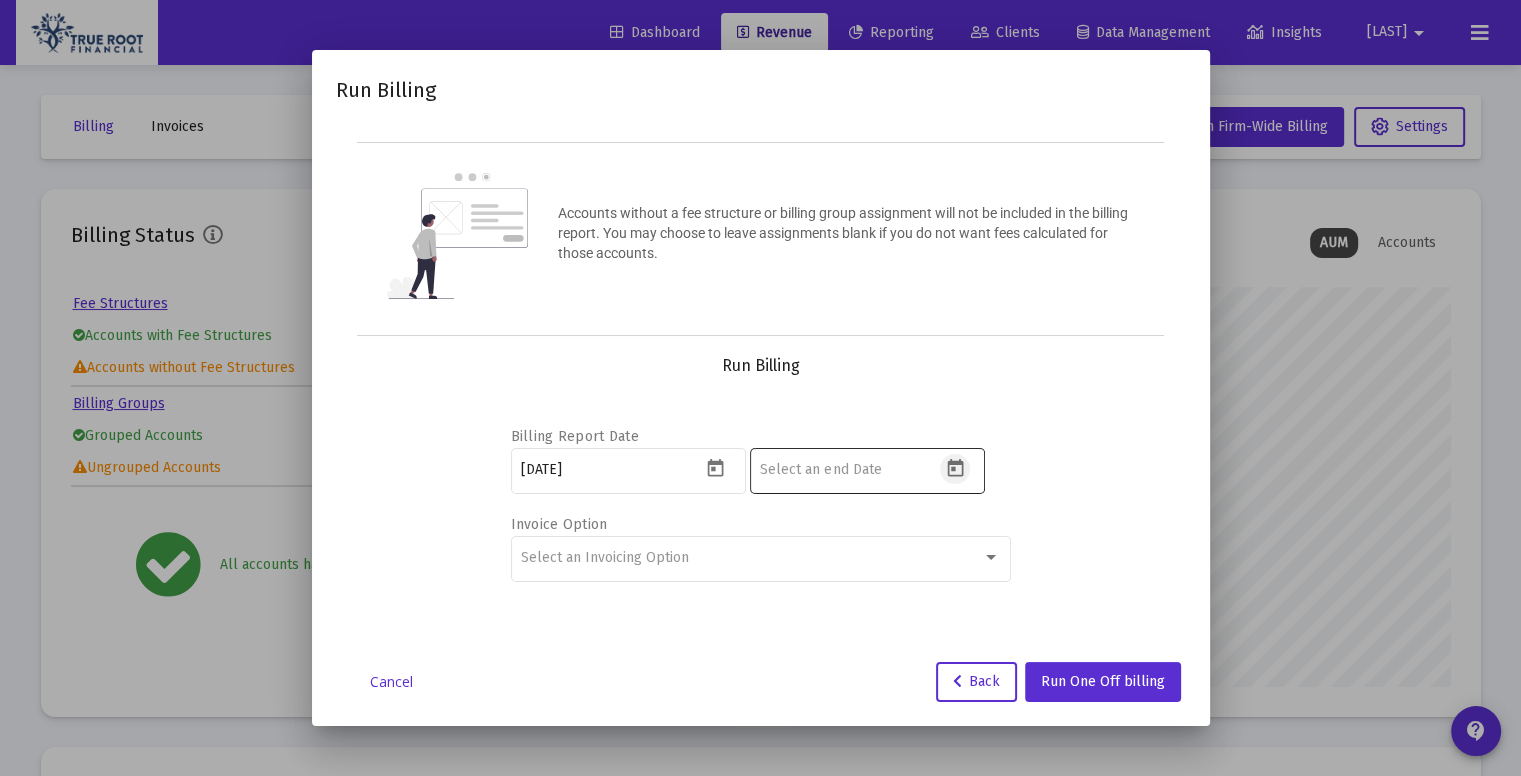 click 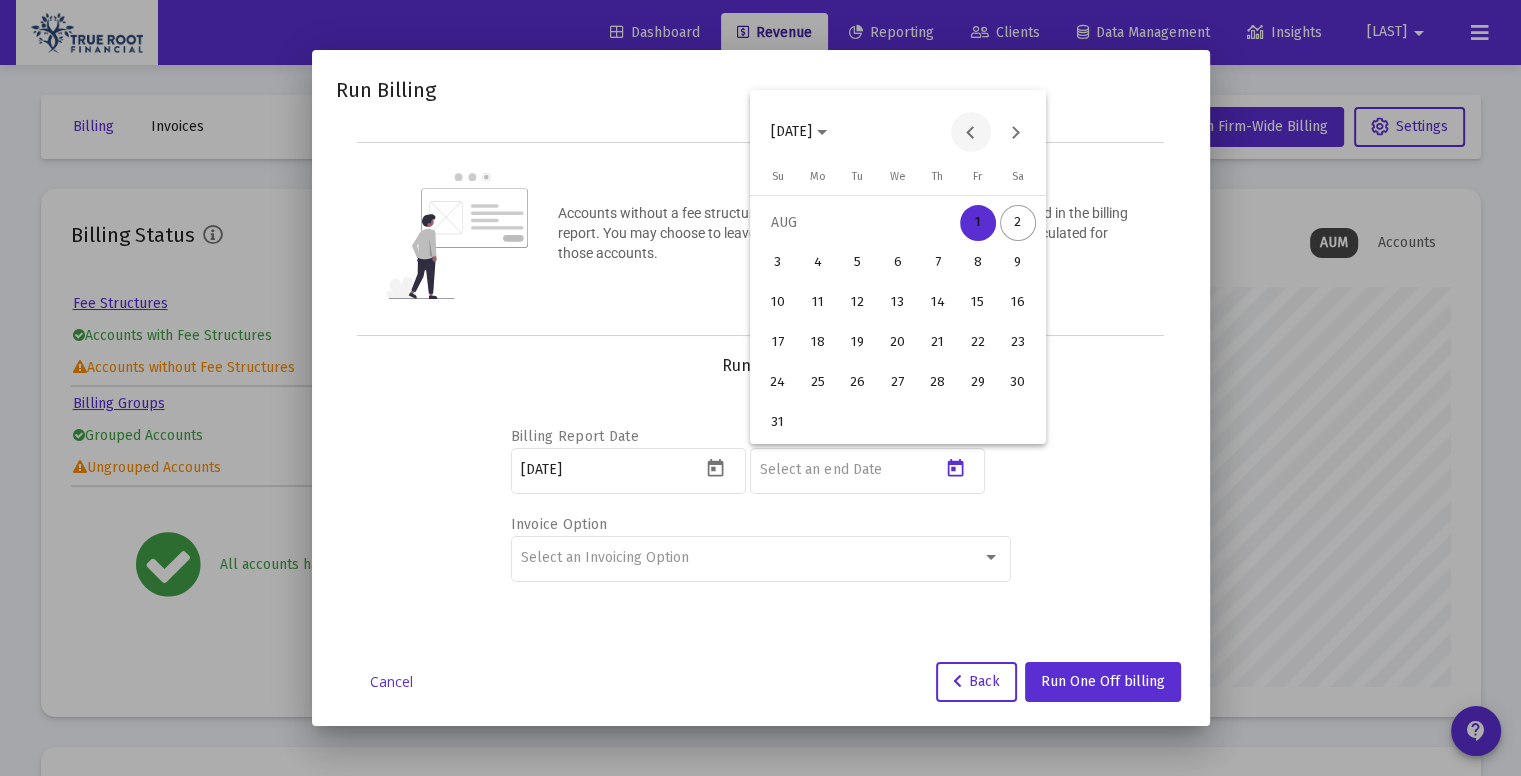 click at bounding box center (971, 132) 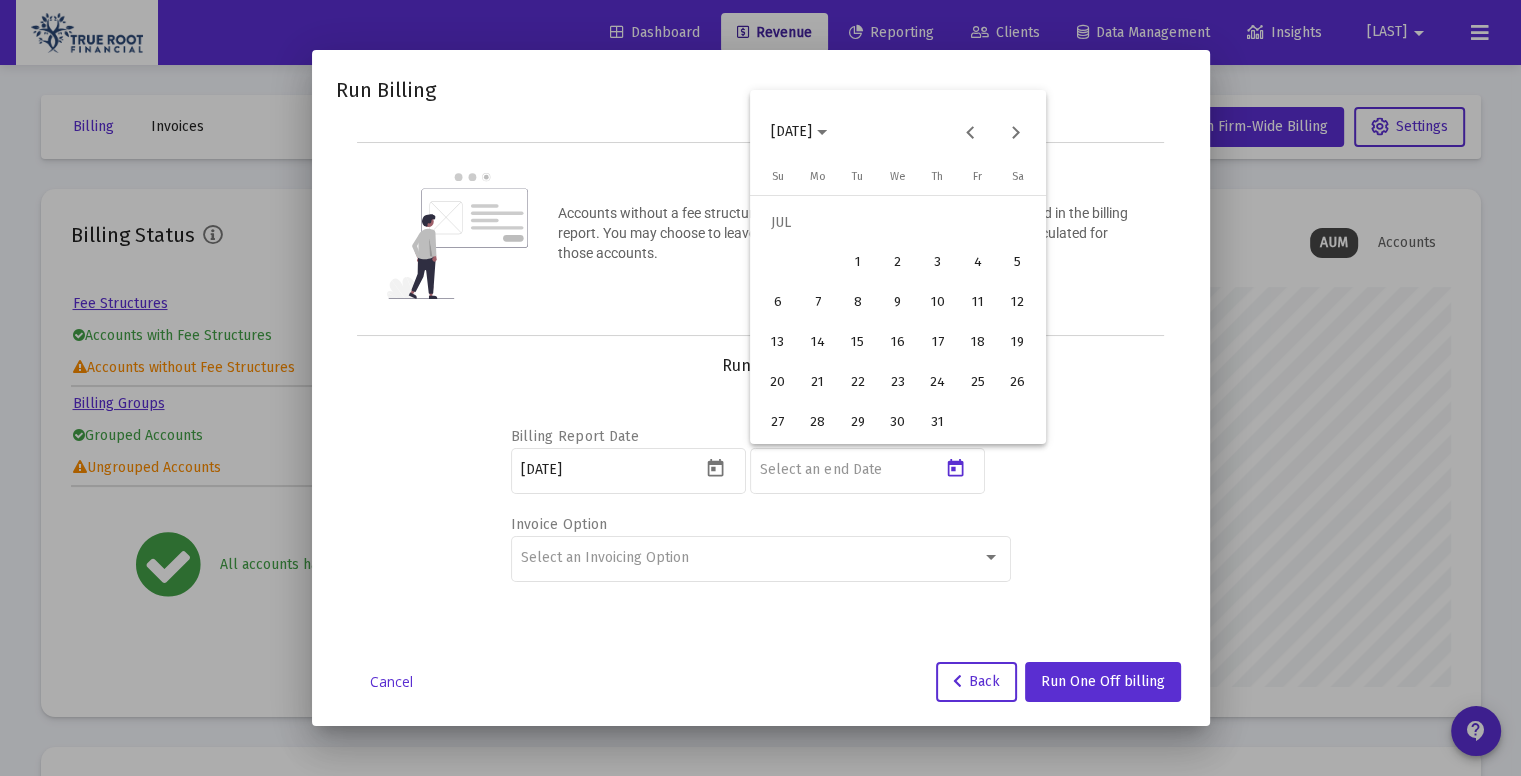 click on "31" at bounding box center (938, 423) 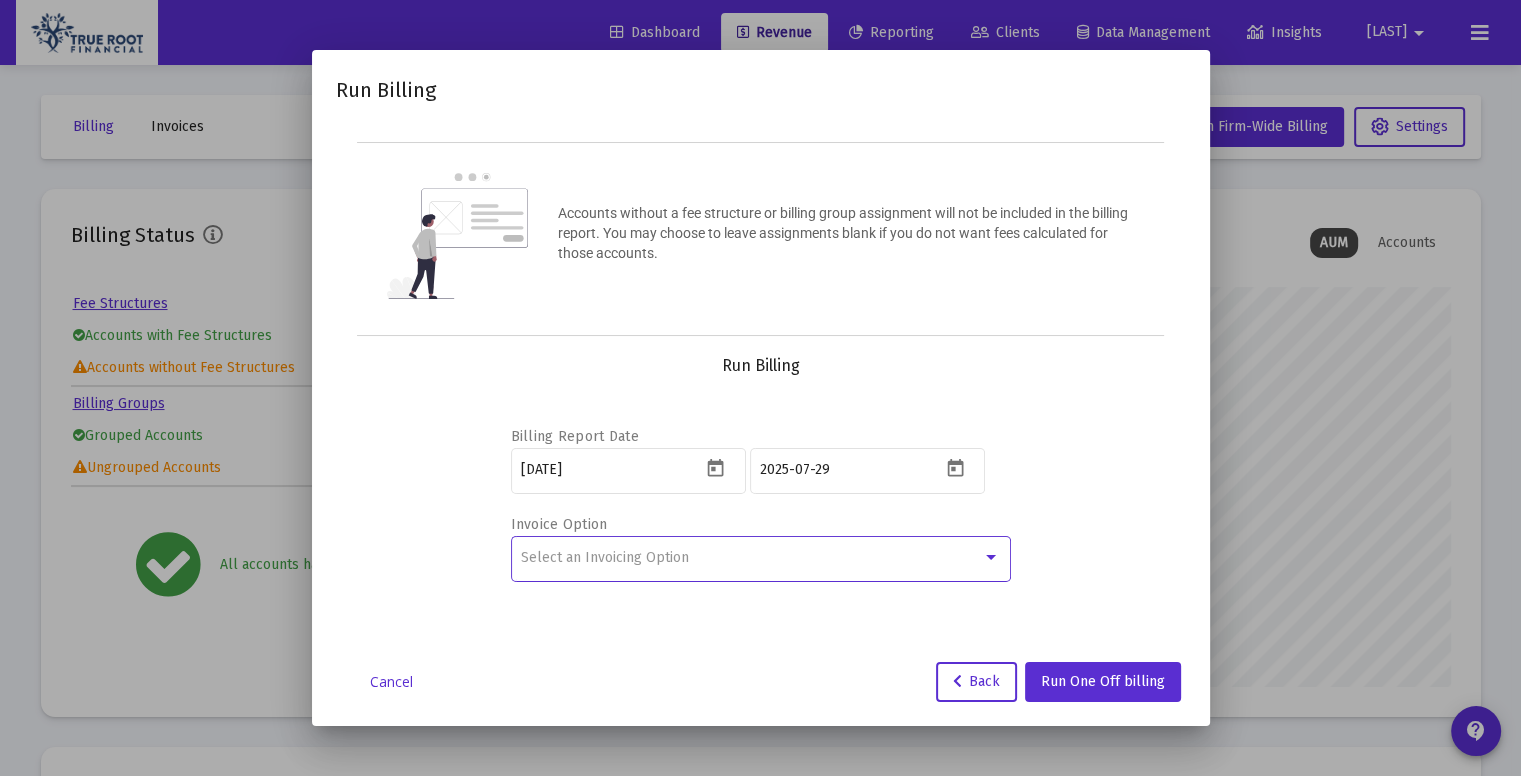 click on "Select an Invoicing Option" at bounding box center [751, 558] 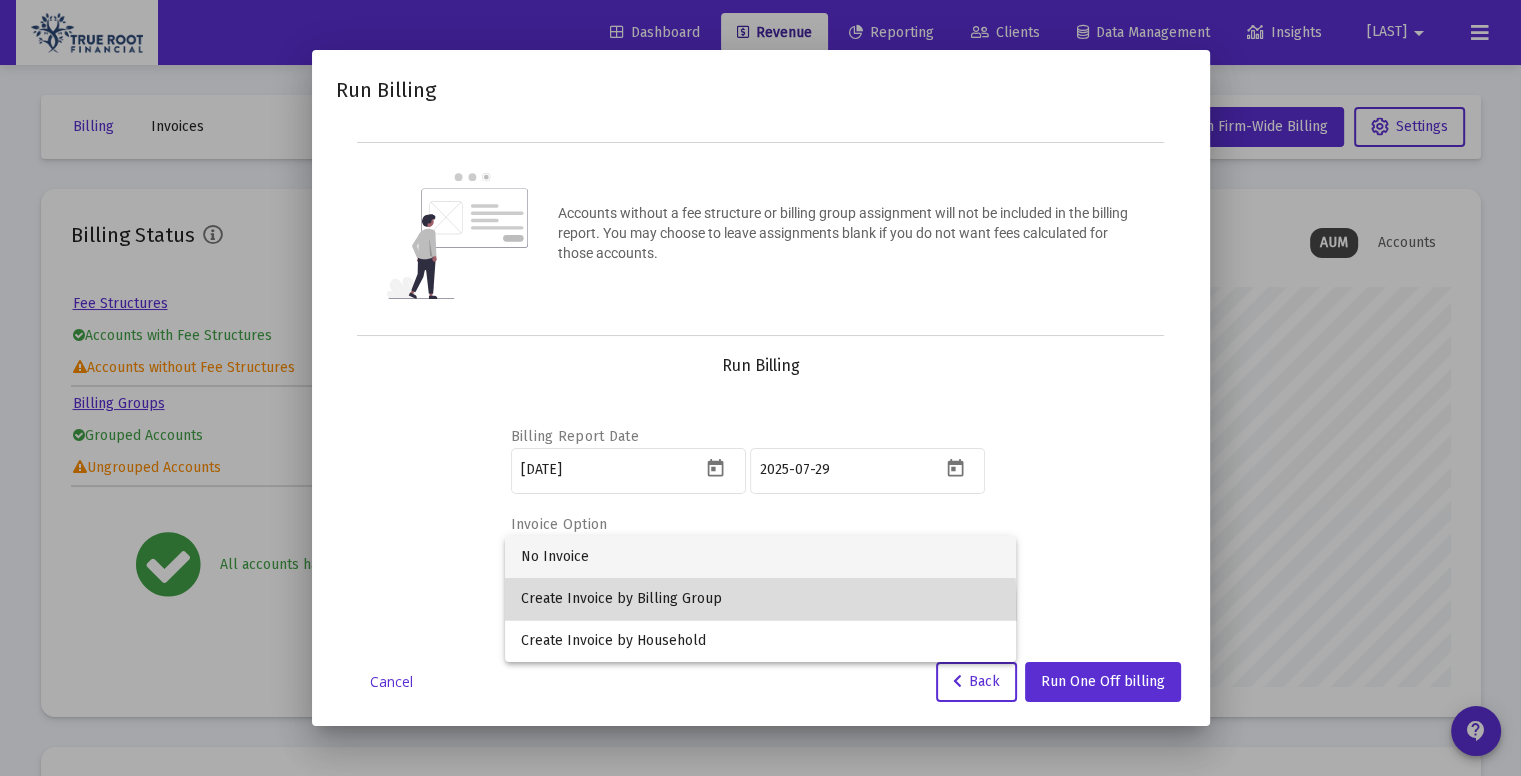 click on "Create Invoice by Billing Group" at bounding box center (760, 599) 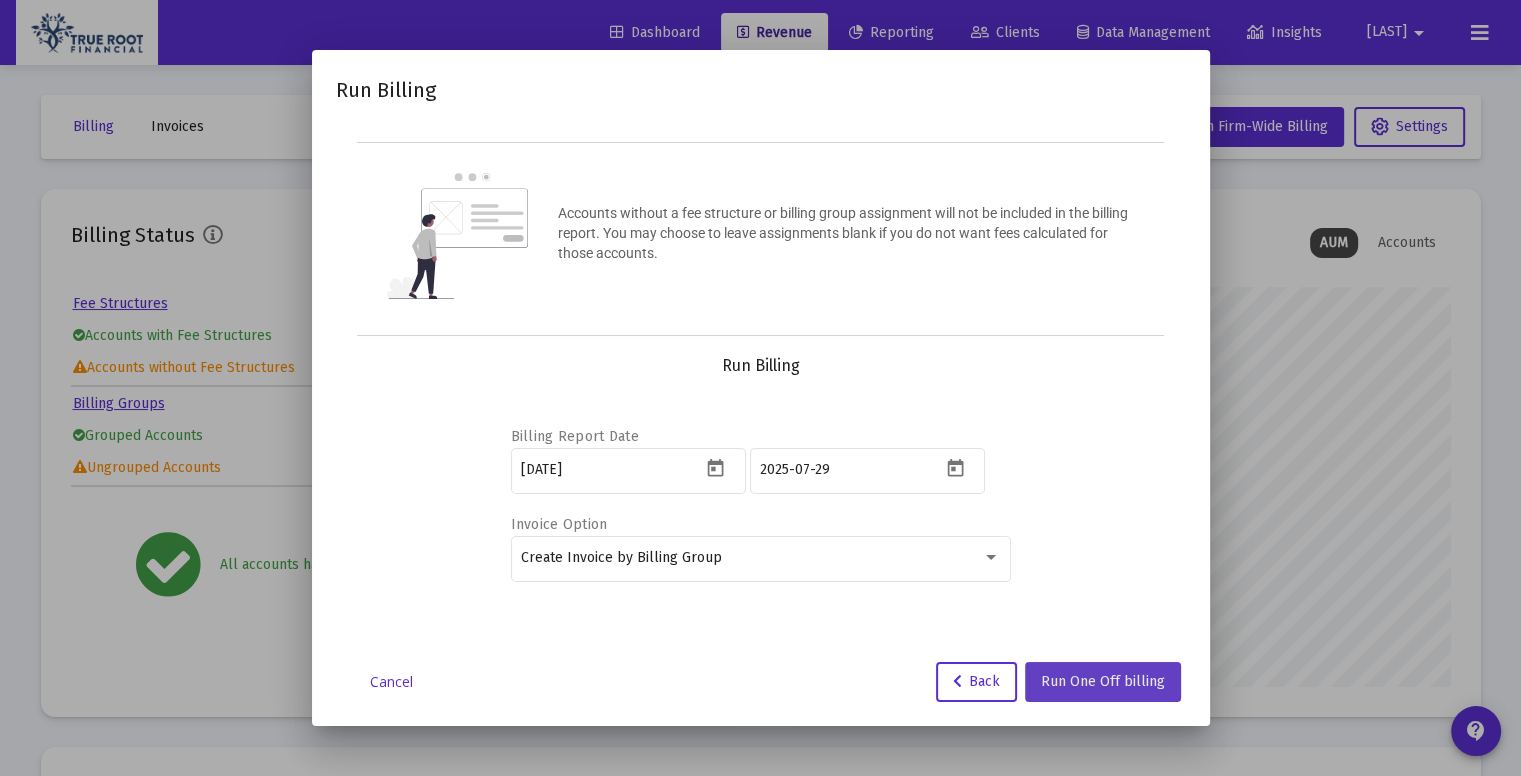 click on "Run One Off billing" at bounding box center (1103, 681) 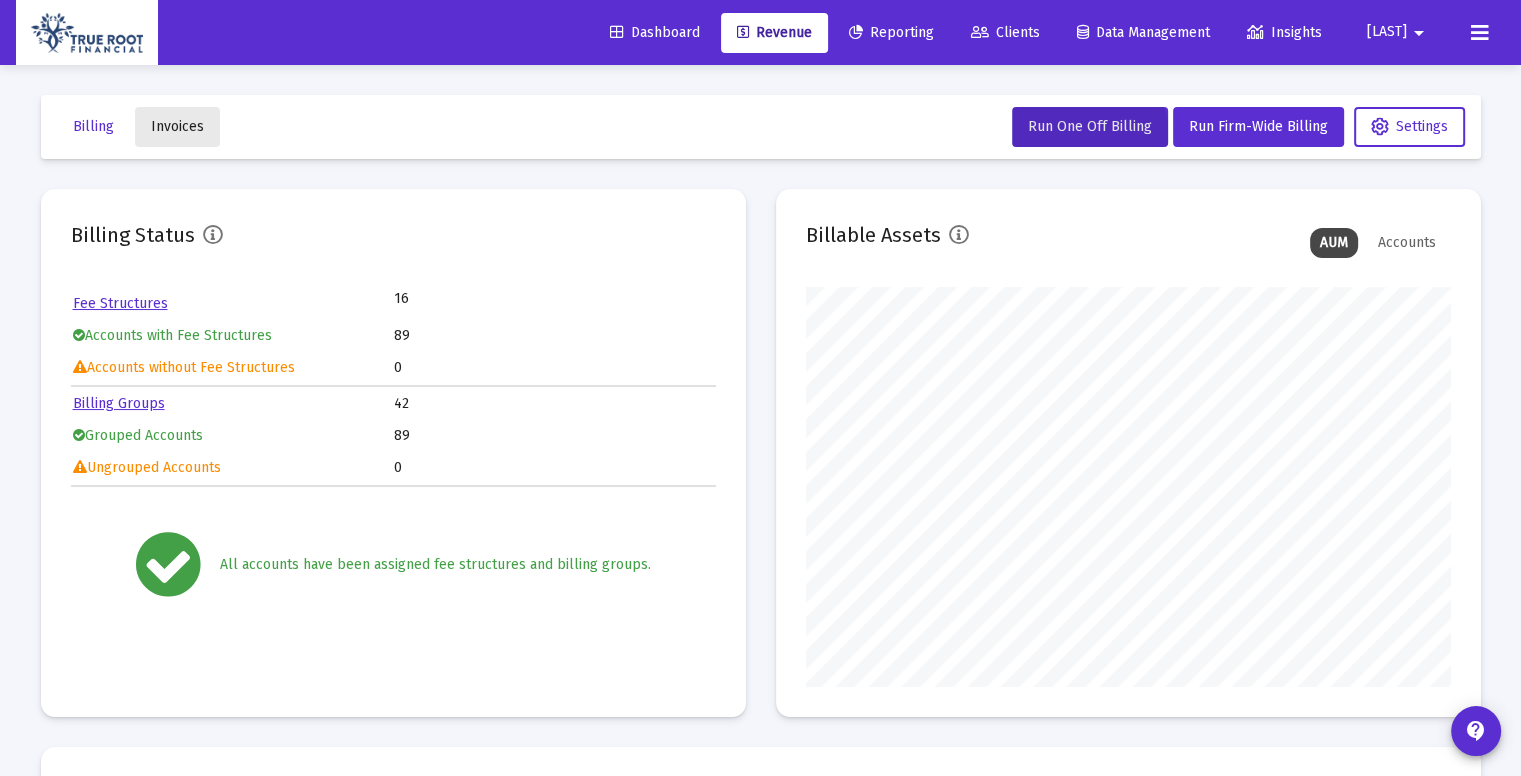 click on "Invoices" 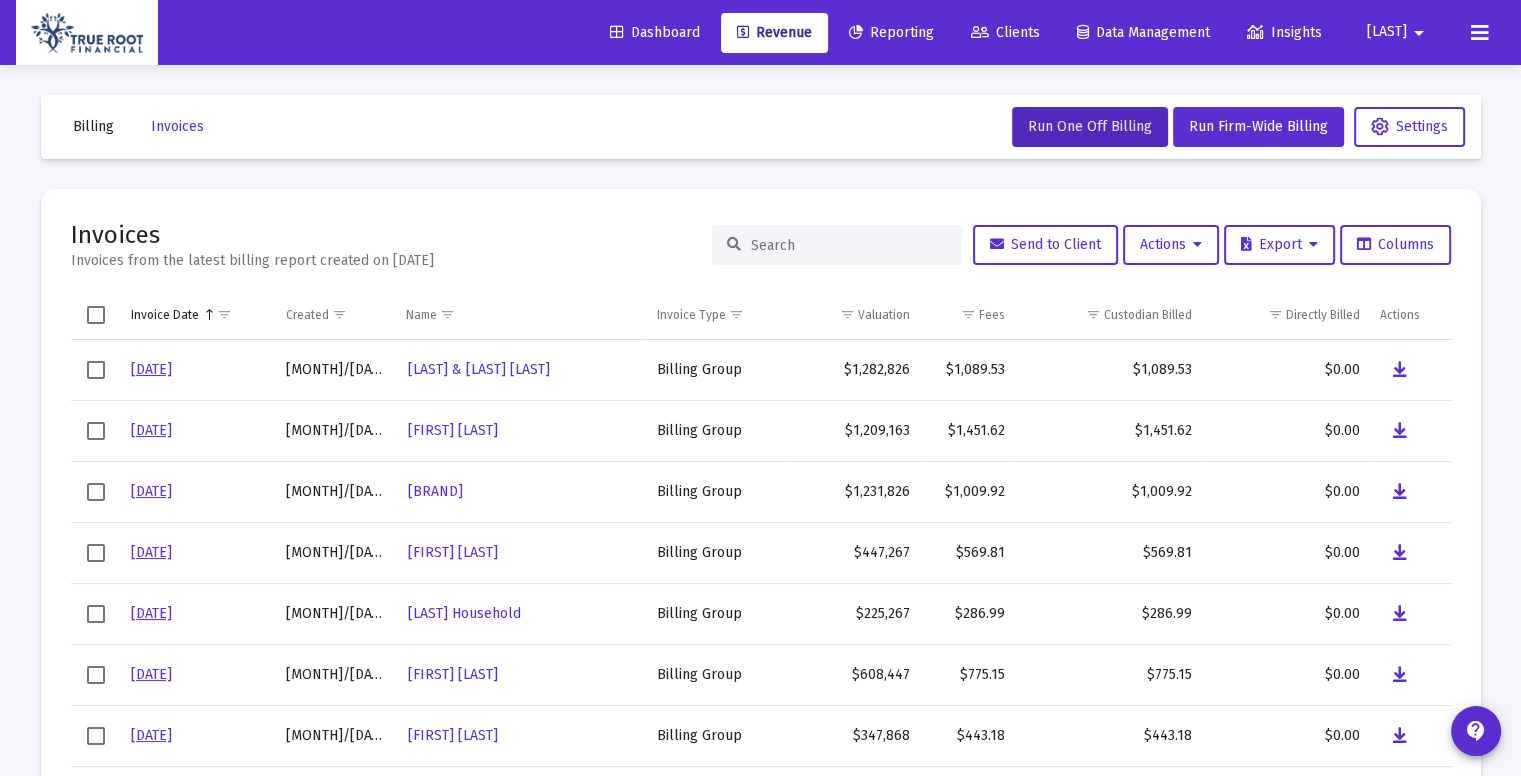 click on "Billing" 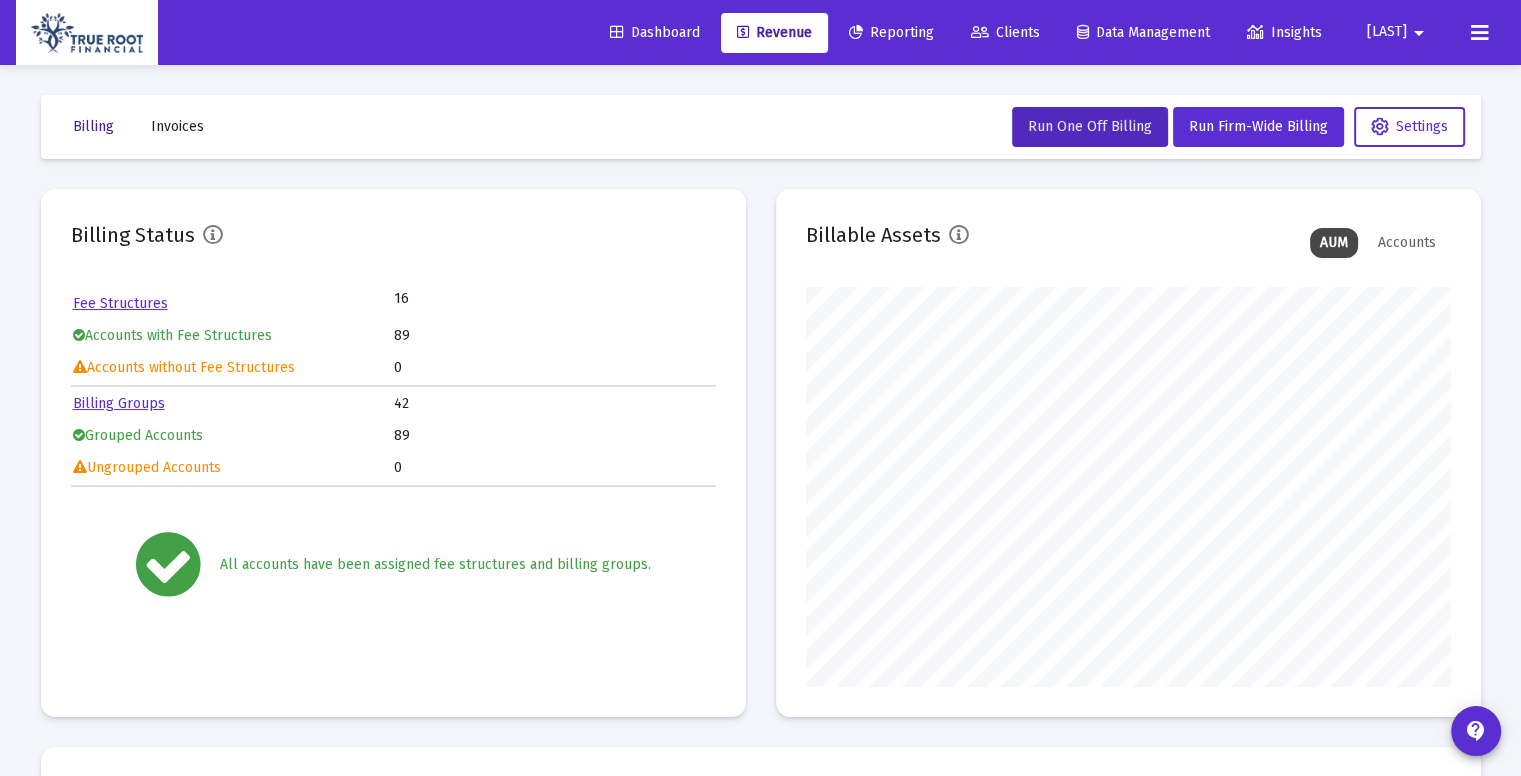 scroll, scrollTop: 999600, scrollLeft: 999355, axis: both 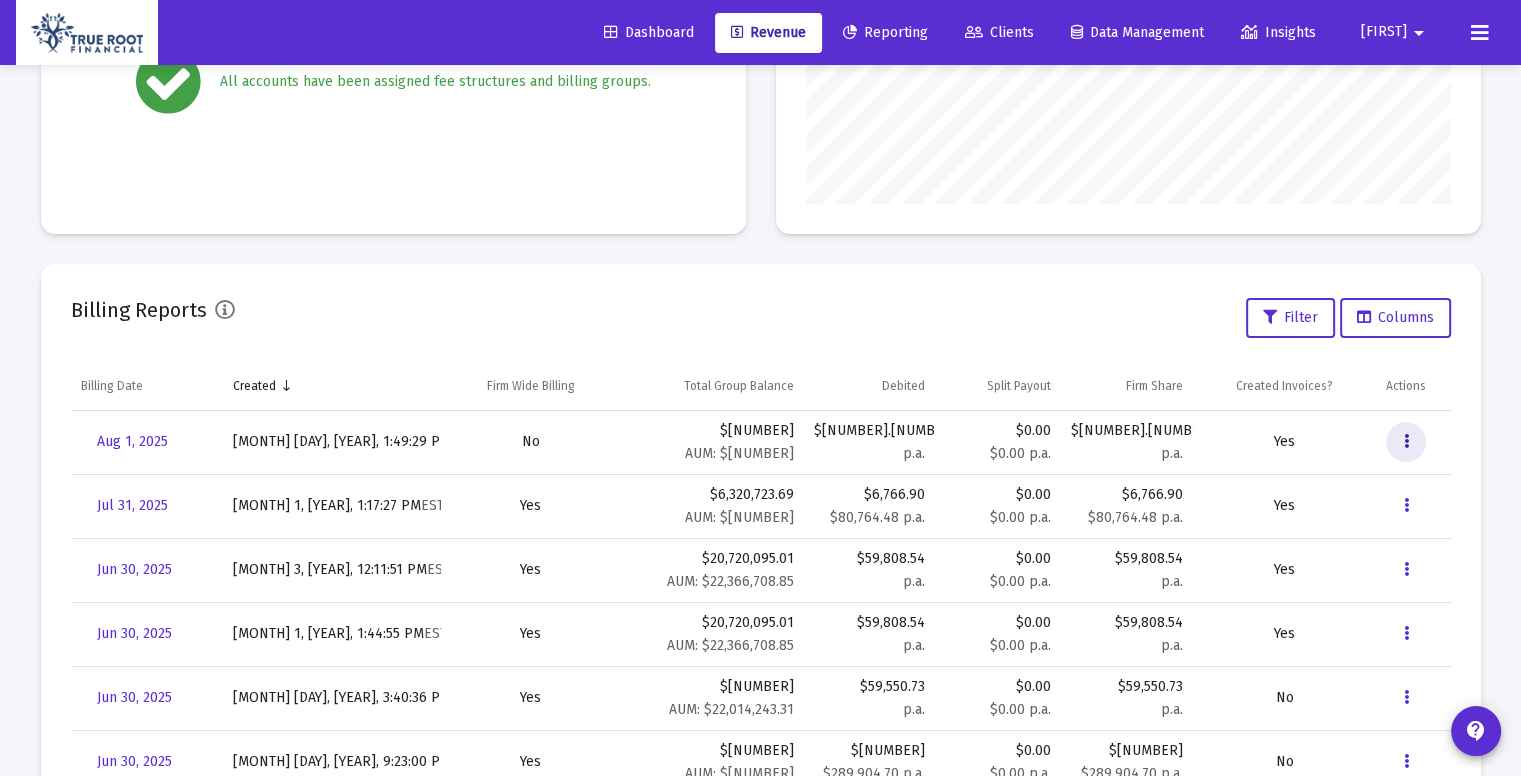 click at bounding box center [1406, 442] 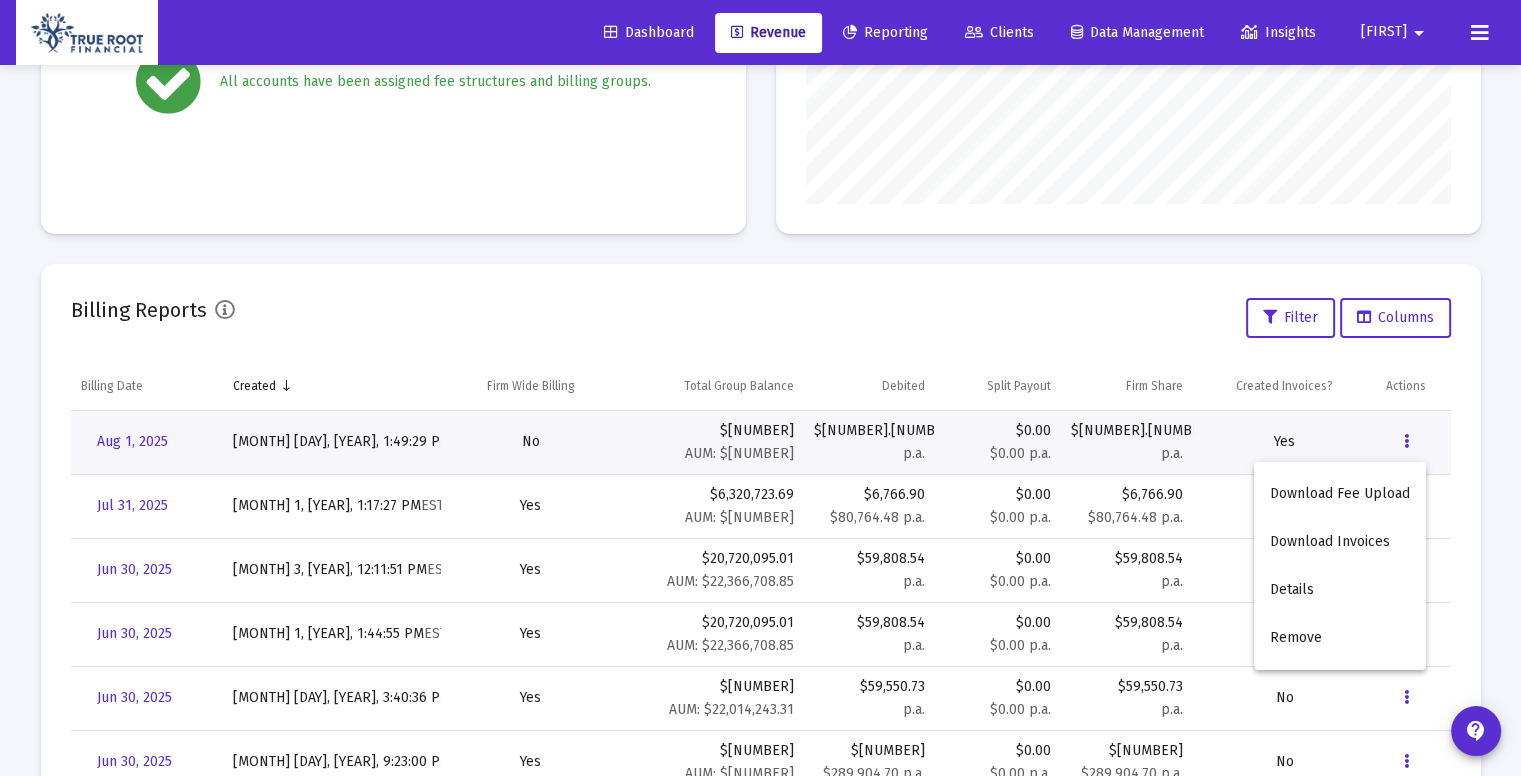 click at bounding box center (760, 388) 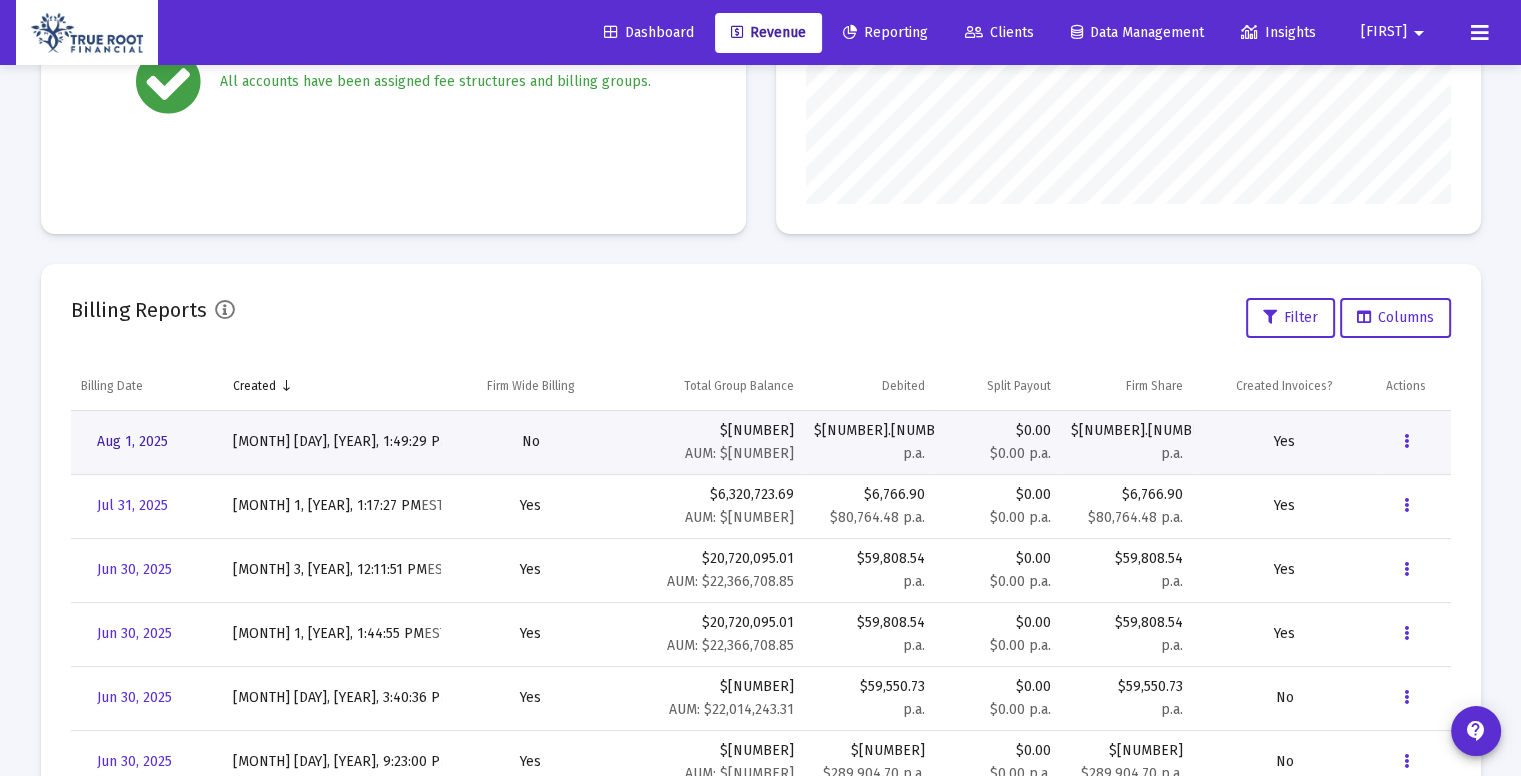 click on "Aug 1, 2025" at bounding box center [132, 441] 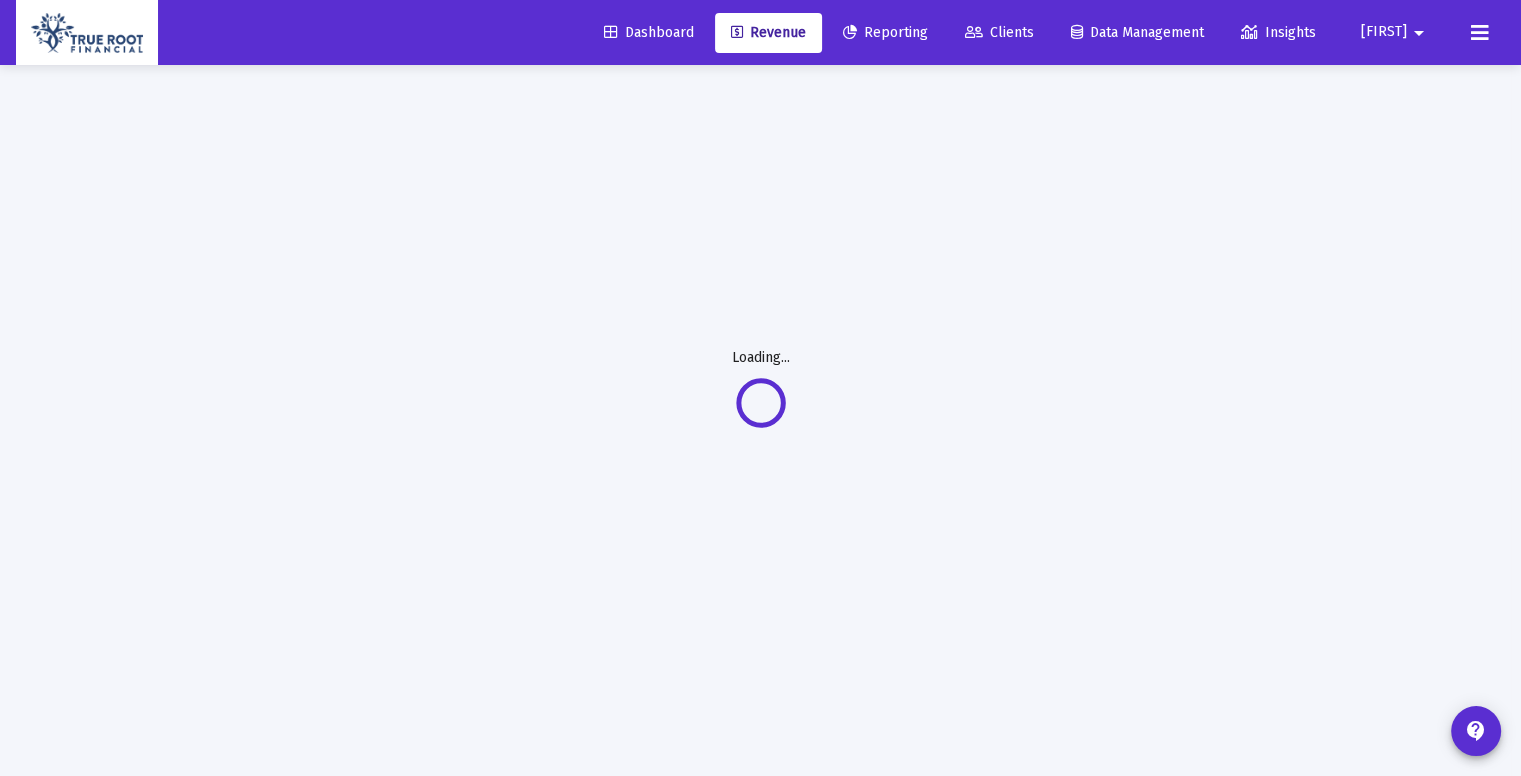 scroll, scrollTop: 64, scrollLeft: 0, axis: vertical 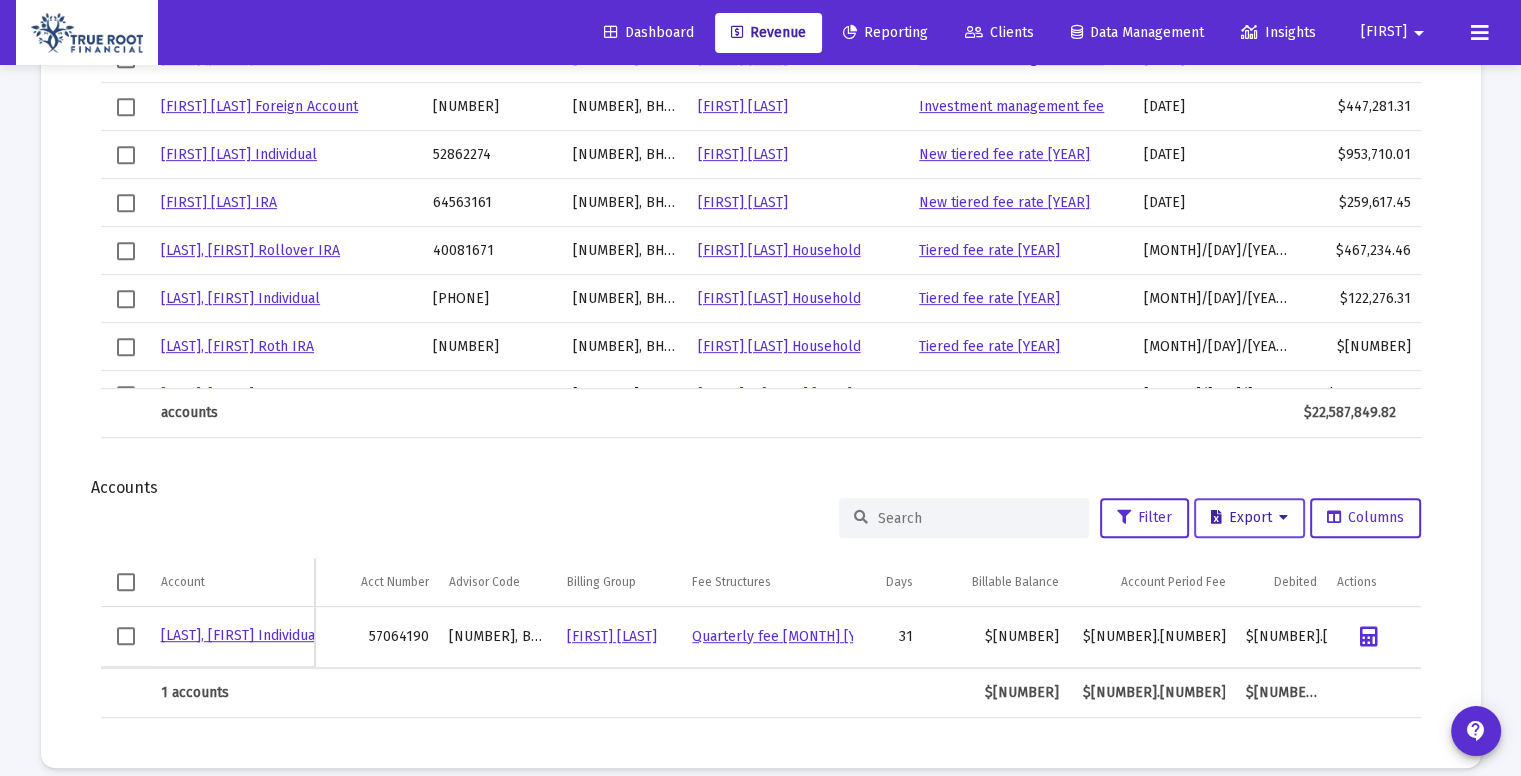 click 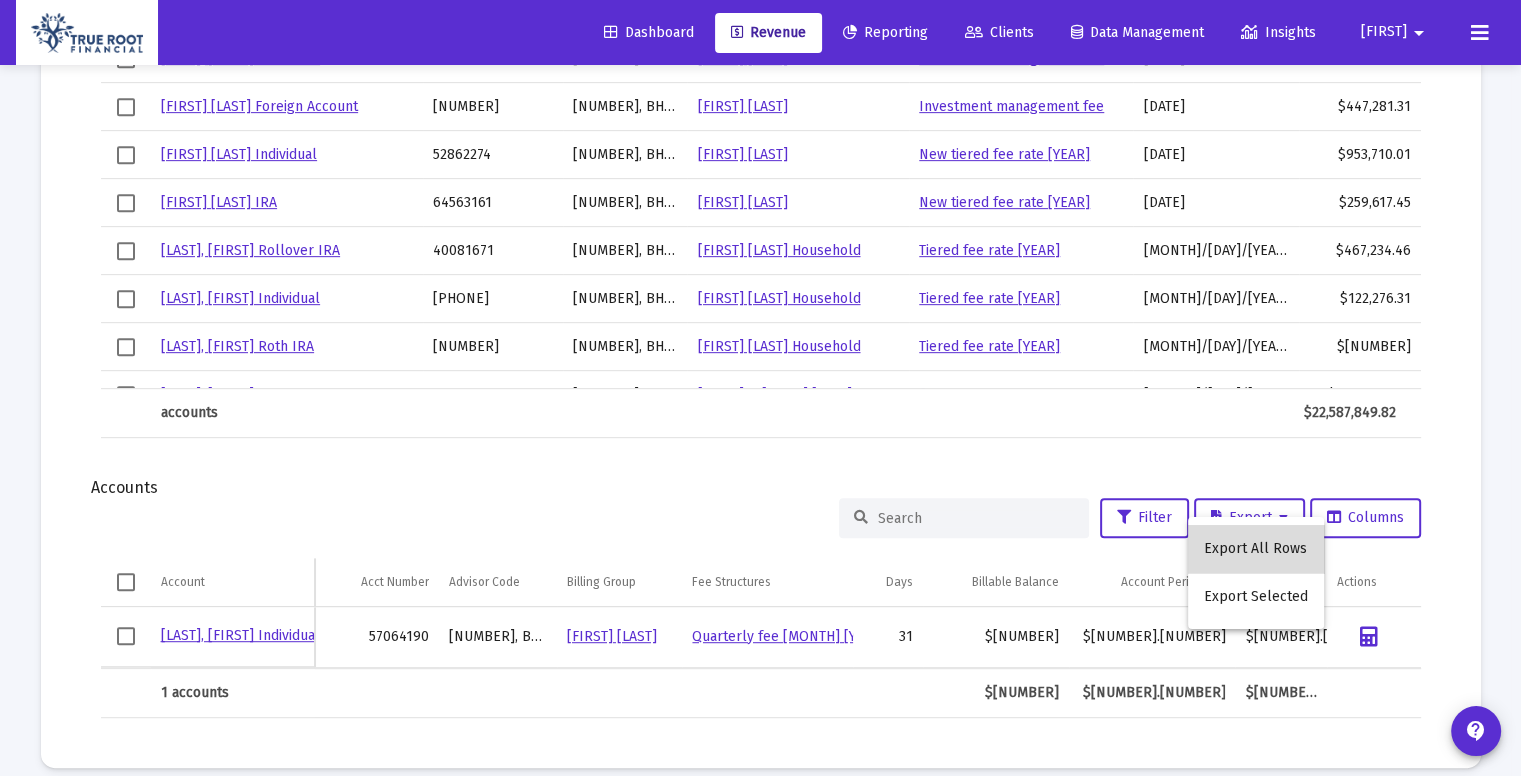 click on "Export All Rows" at bounding box center [1256, 549] 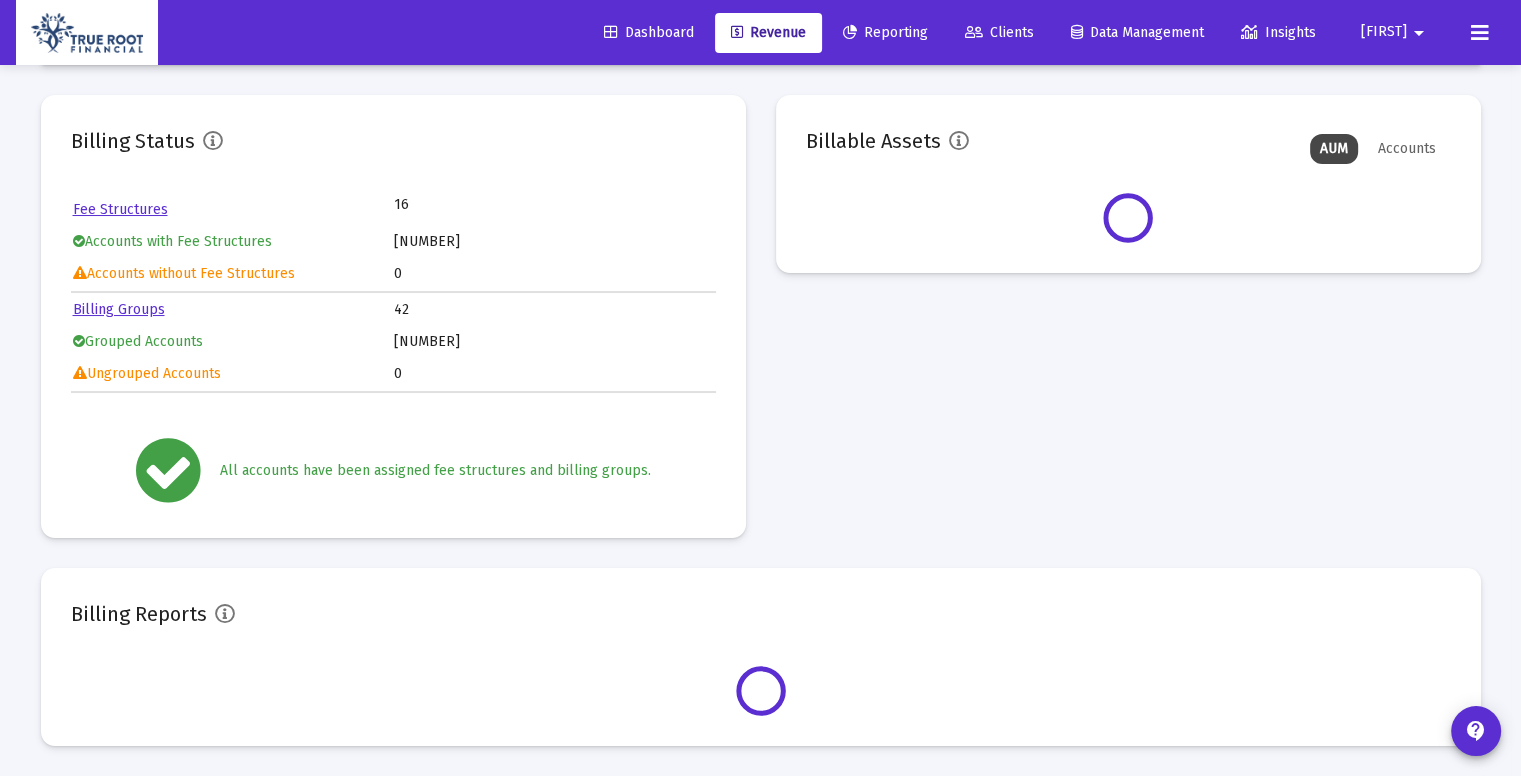 scroll, scrollTop: 64, scrollLeft: 0, axis: vertical 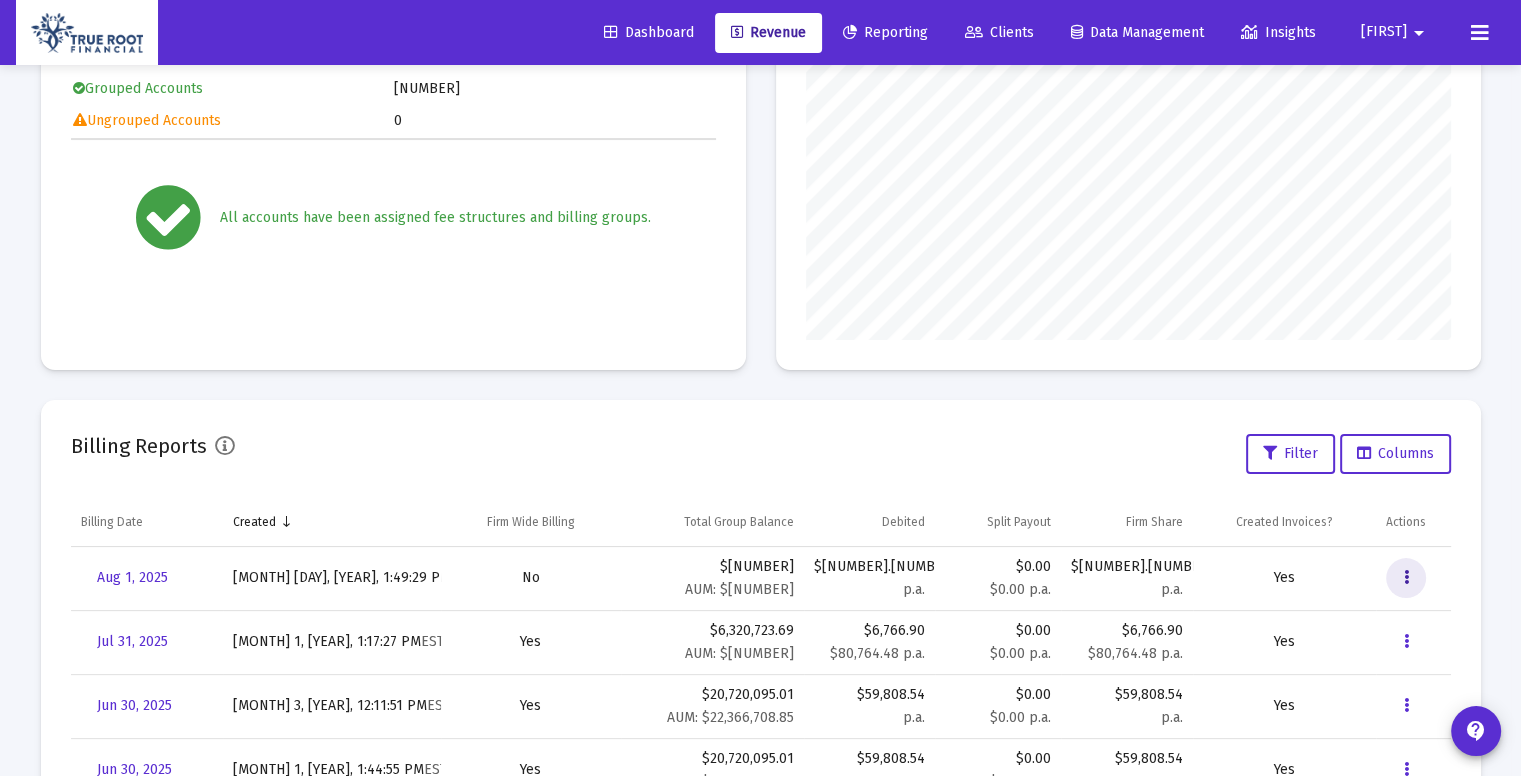 click at bounding box center [1406, 578] 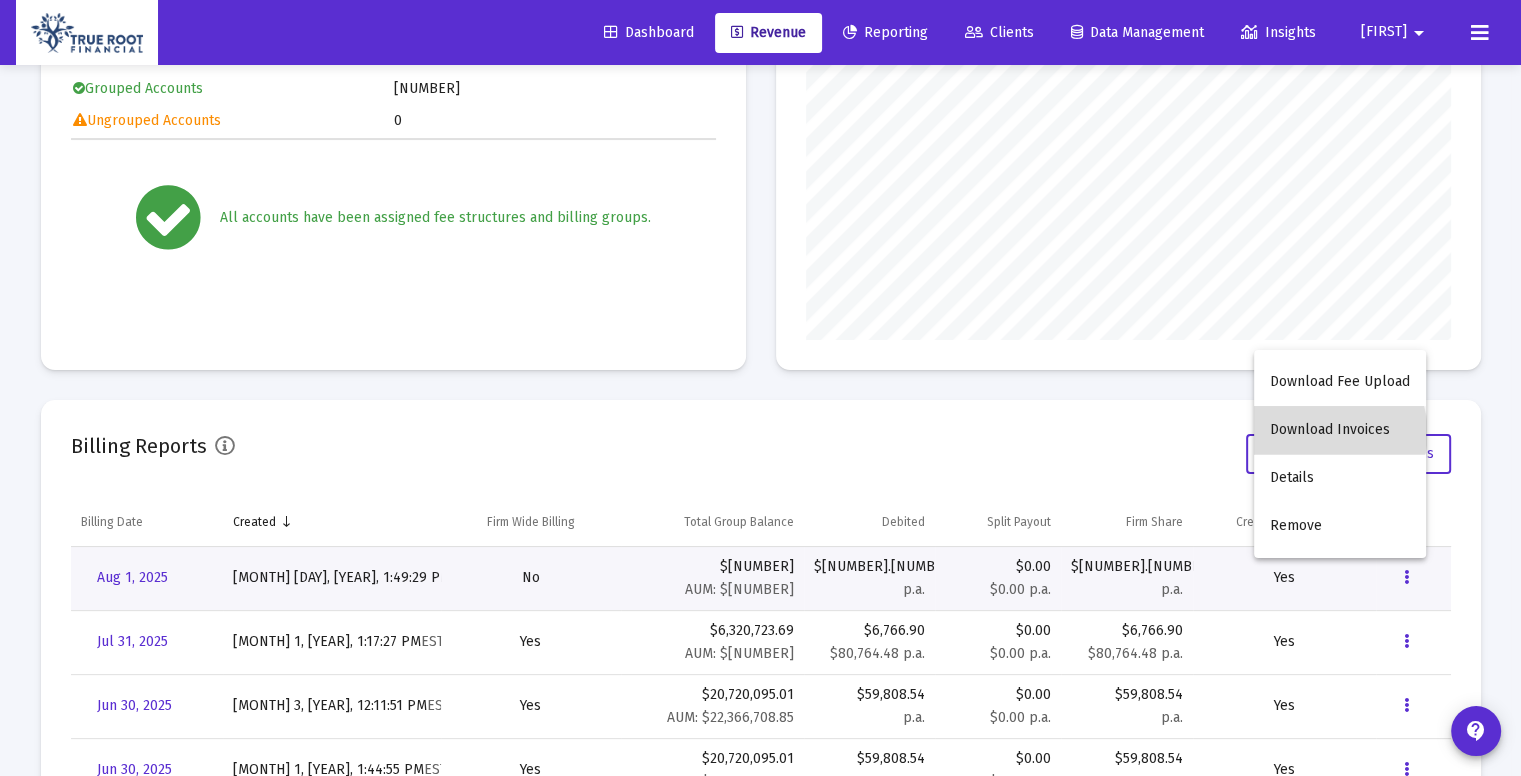 click on "Download Invoices" at bounding box center (1340, 430) 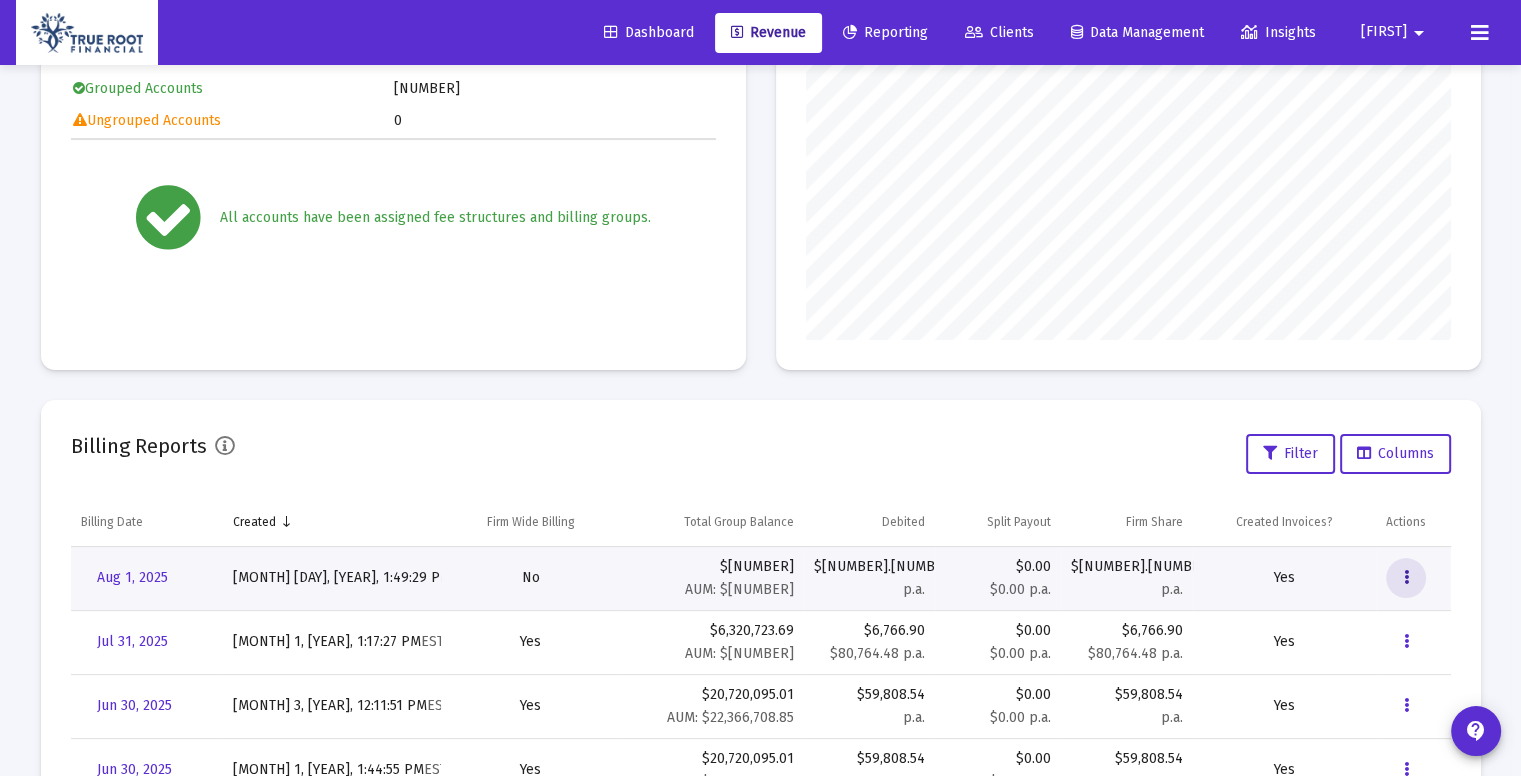 click at bounding box center [1406, 578] 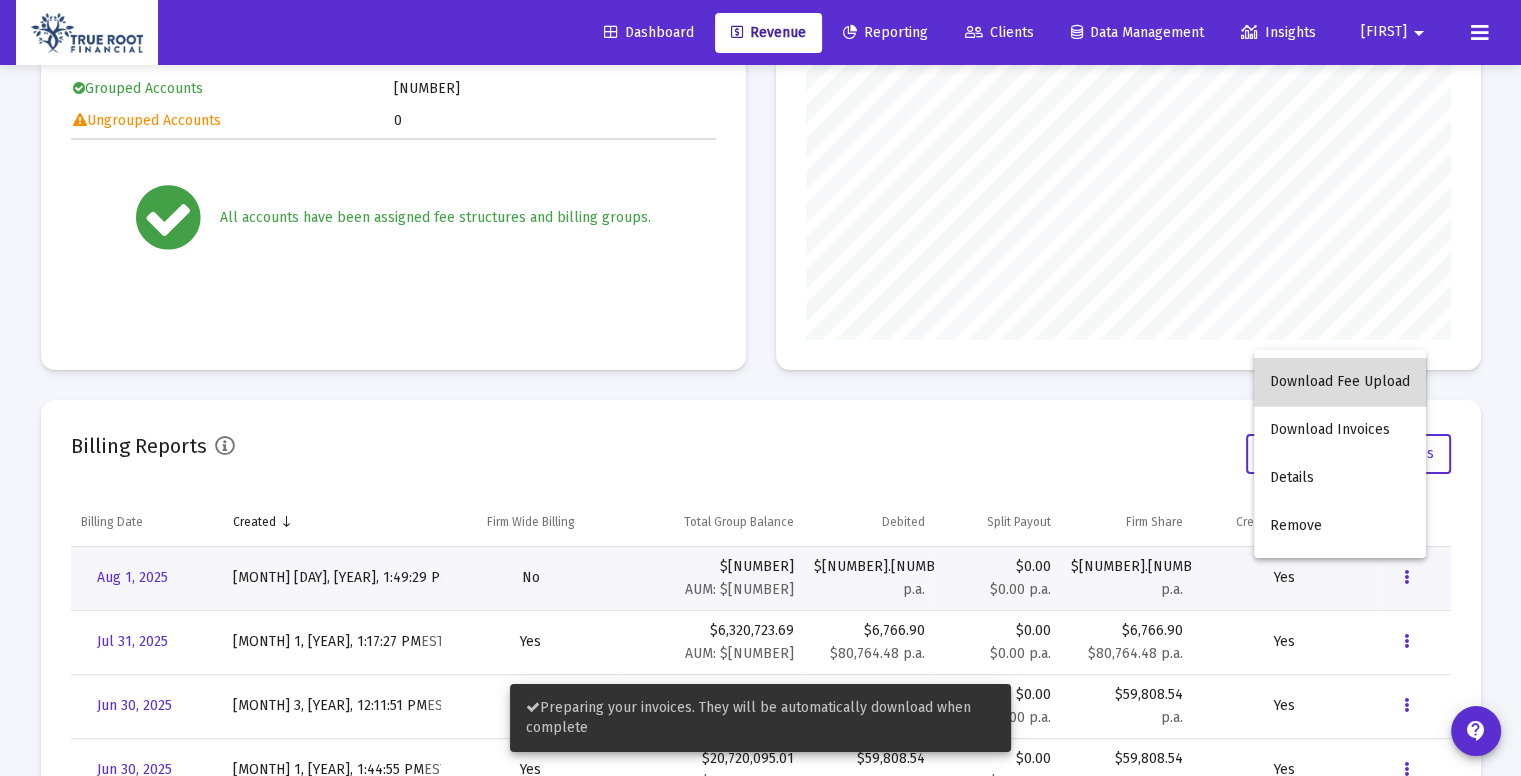 click on "Download Fee Upload" at bounding box center [1340, 382] 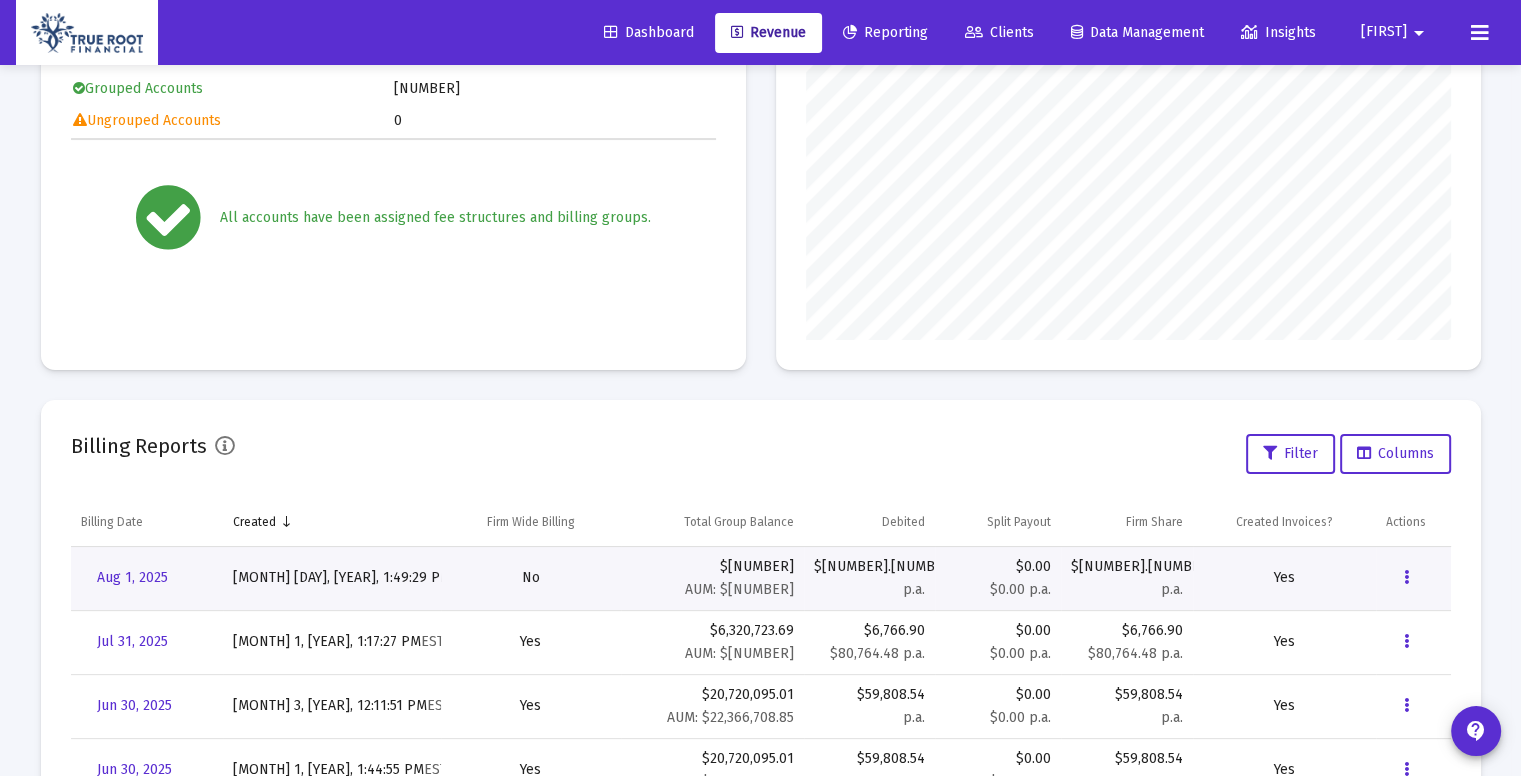 click on "Billing Reports  Filter   Columns" 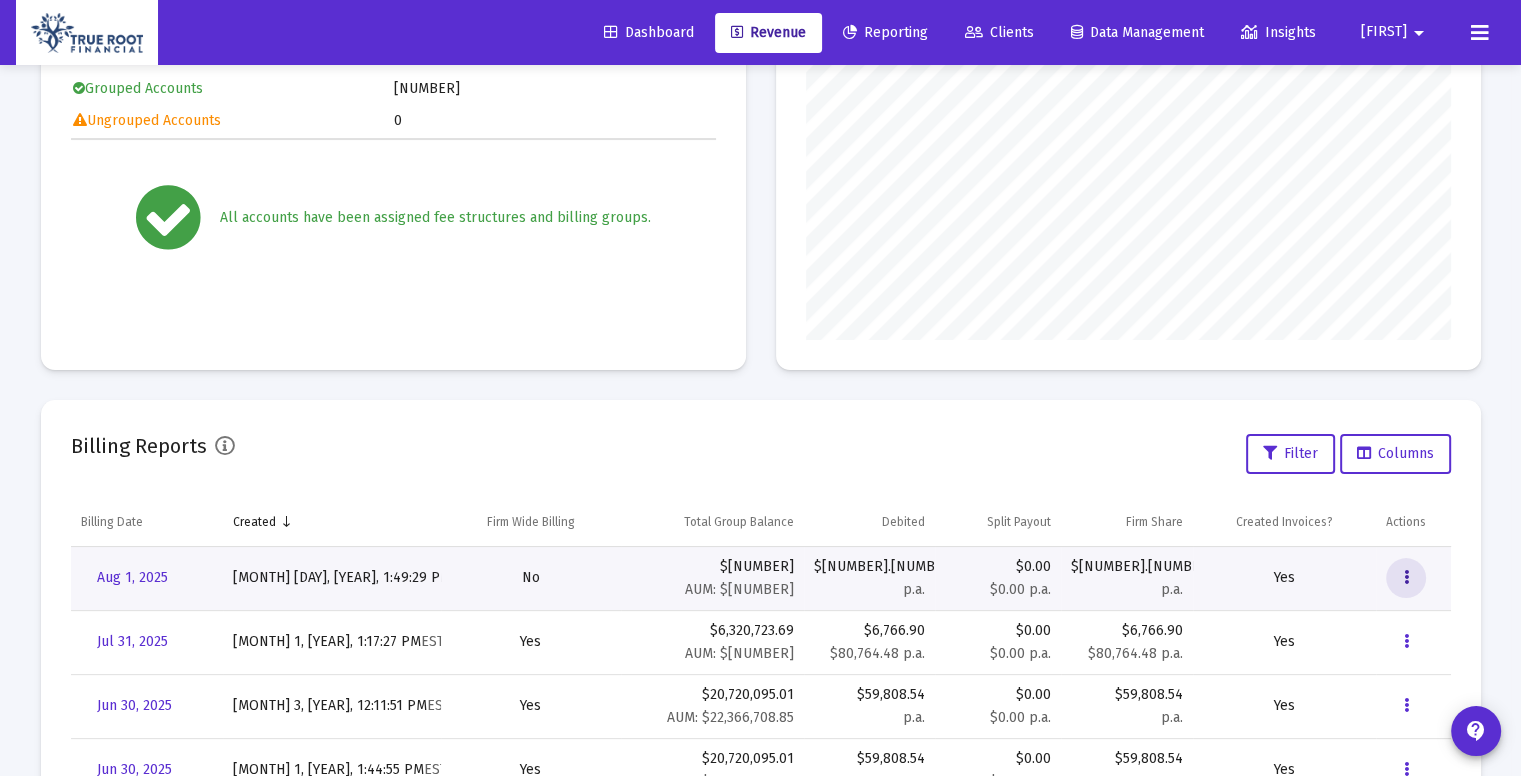 click at bounding box center (1406, 578) 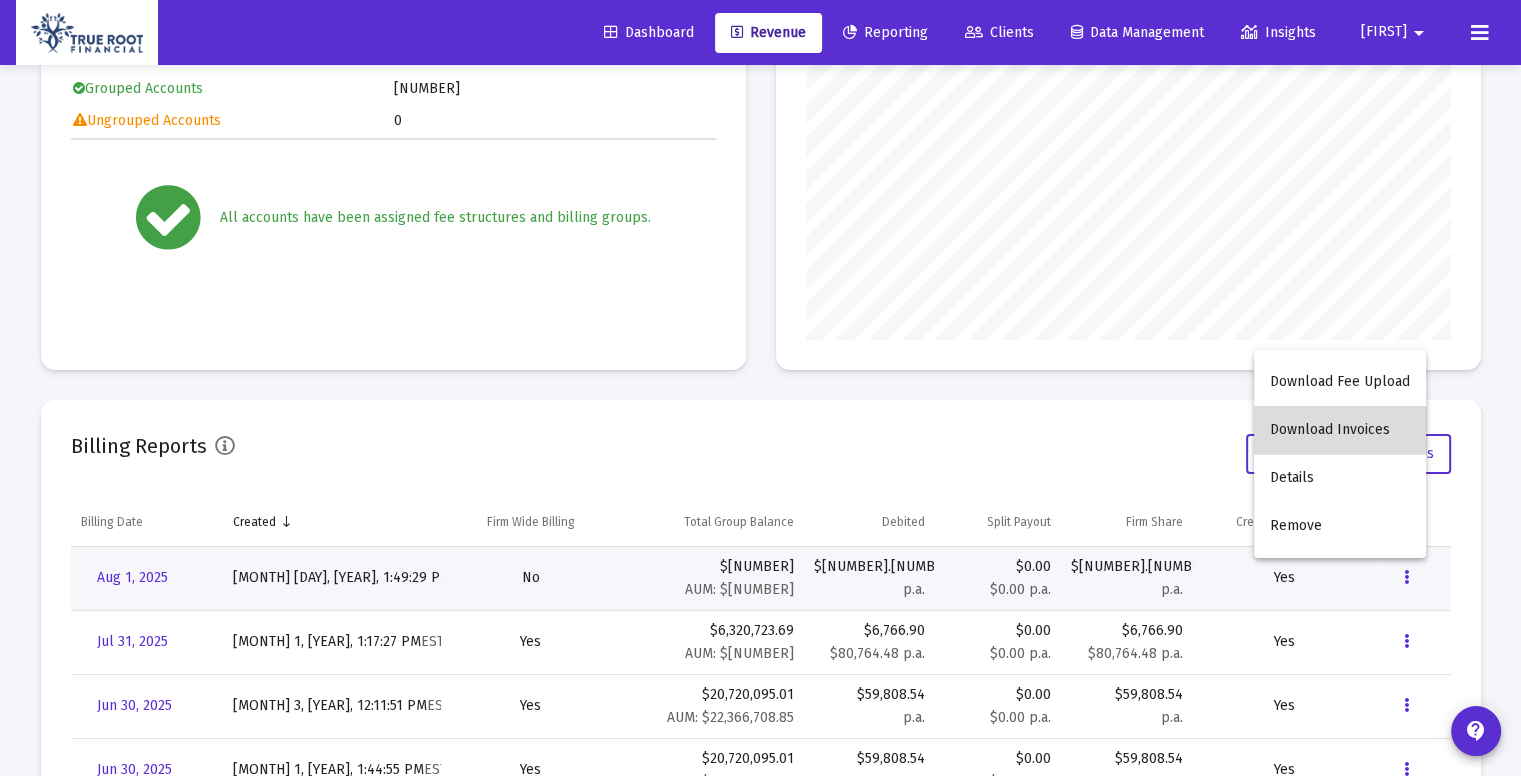 click on "Download Invoices" at bounding box center [1340, 430] 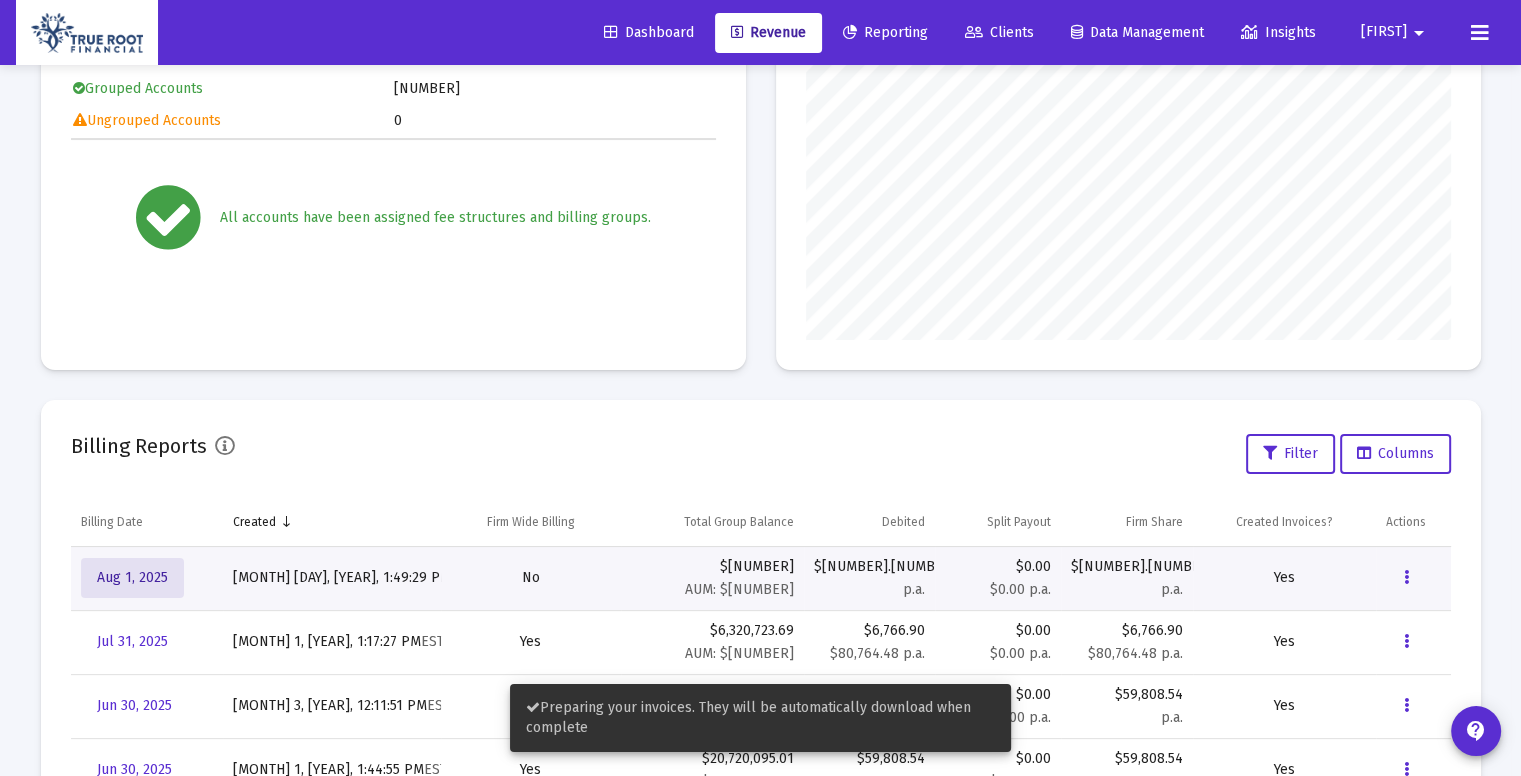 click on "Aug 1, 2025" at bounding box center [132, 577] 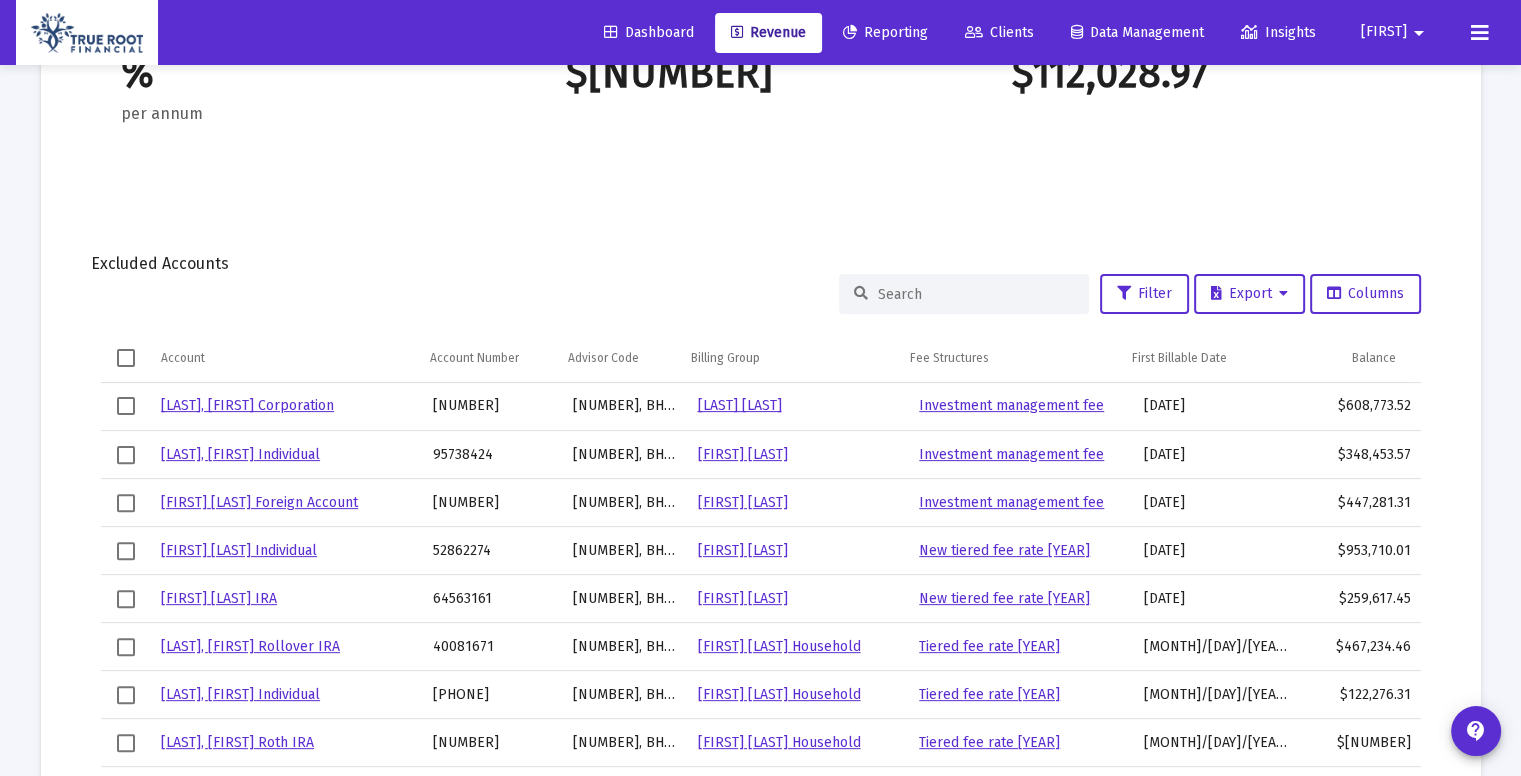 scroll, scrollTop: 496, scrollLeft: 0, axis: vertical 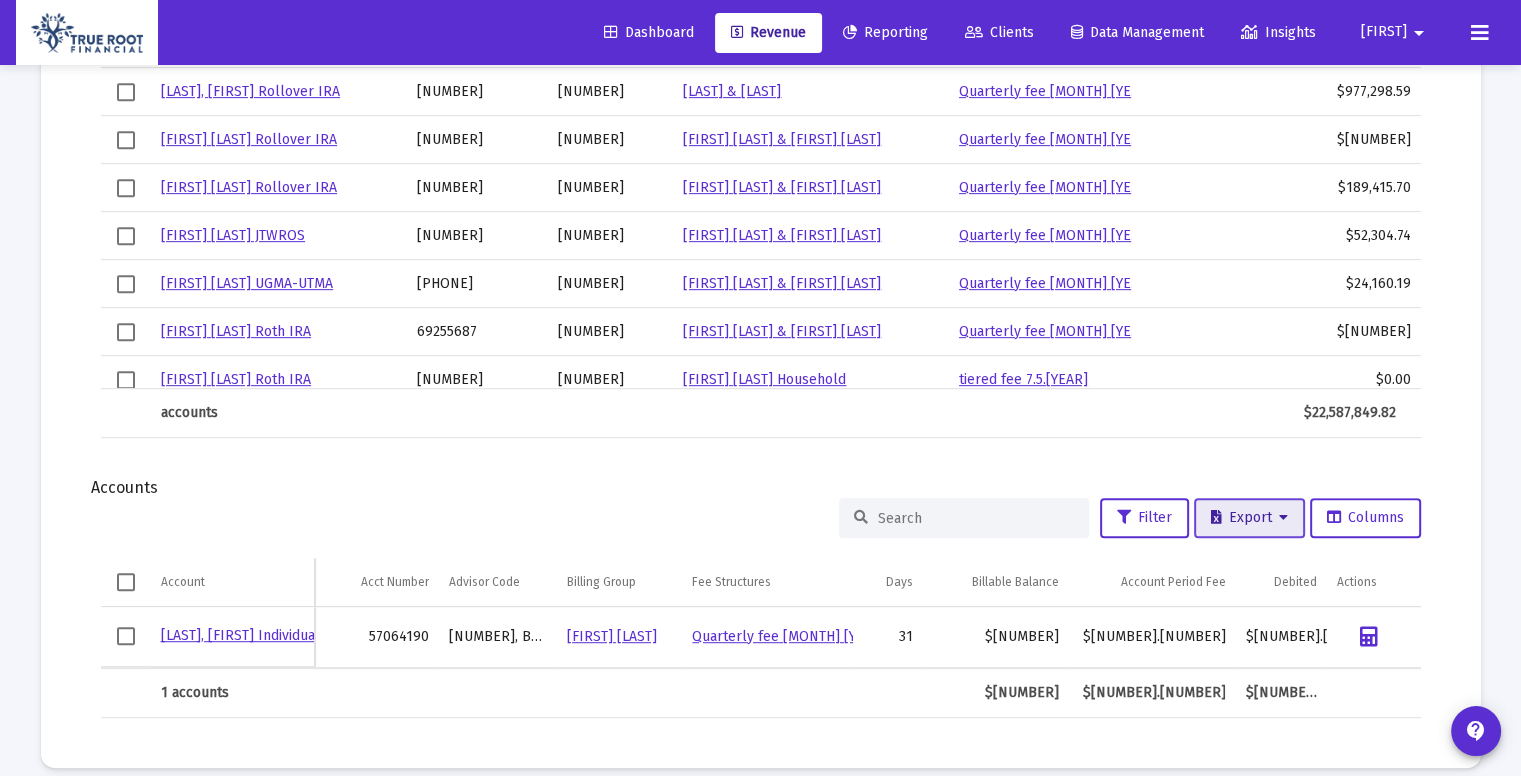 click on "Export" 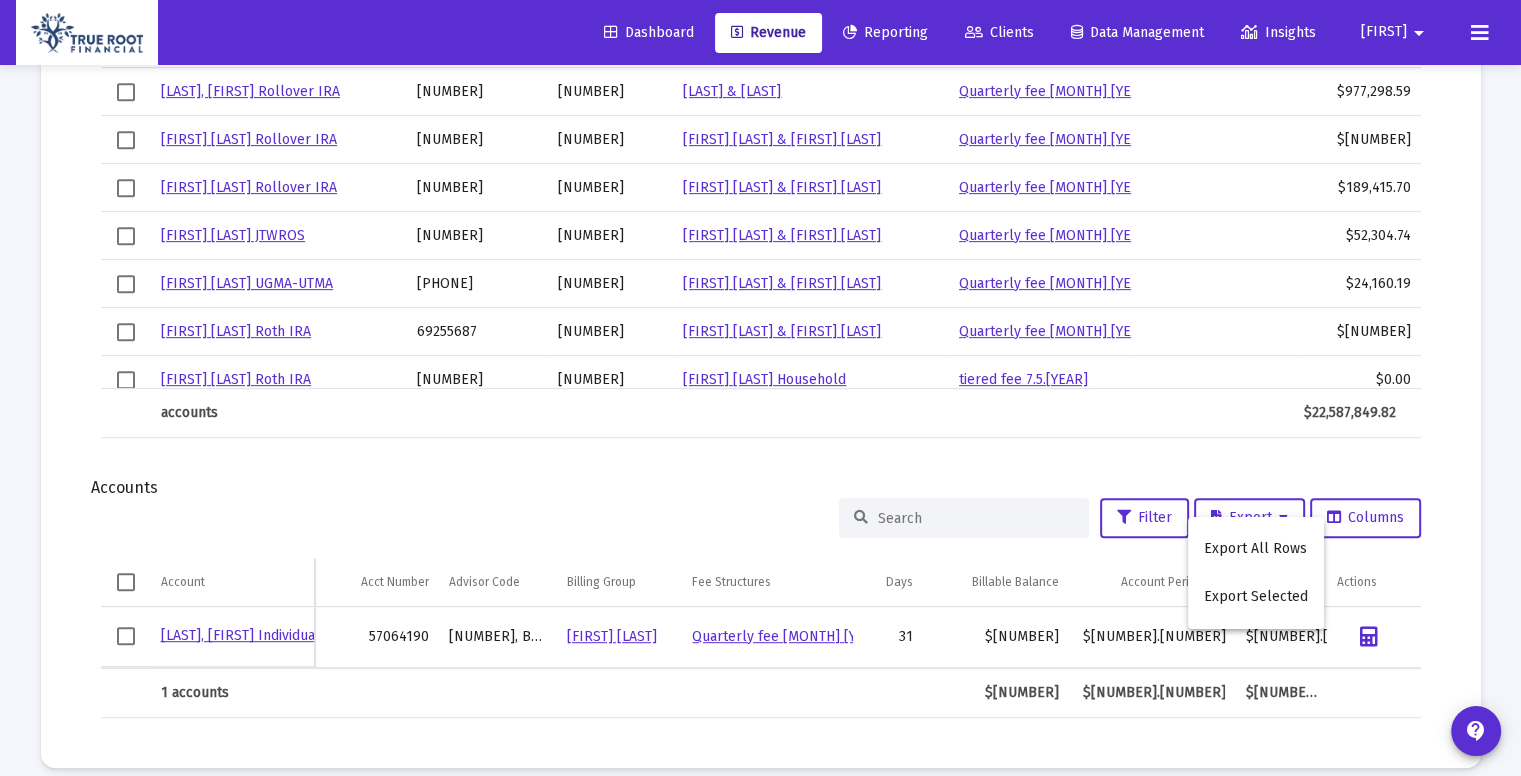 click at bounding box center (760, 388) 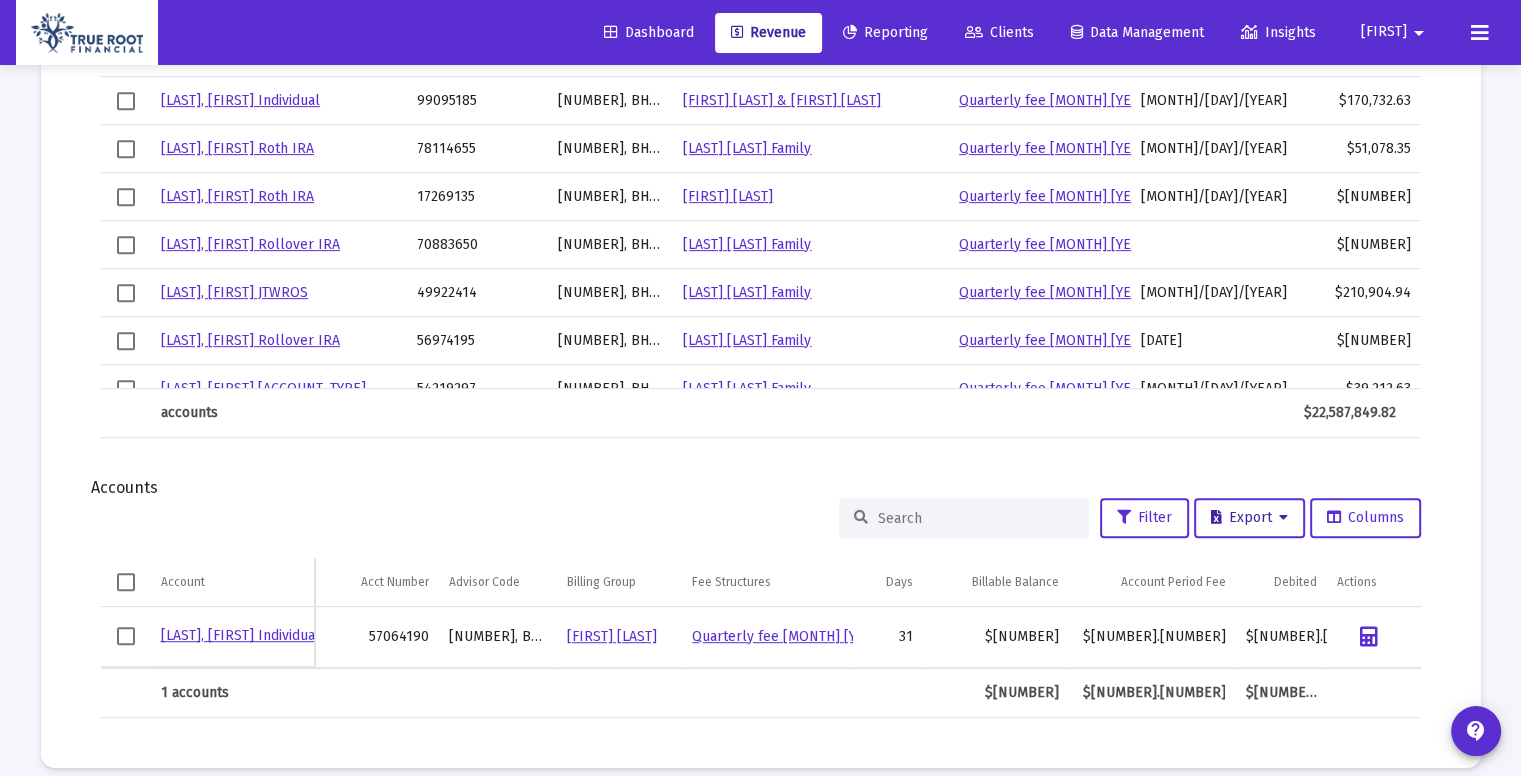 scroll, scrollTop: 859, scrollLeft: 0, axis: vertical 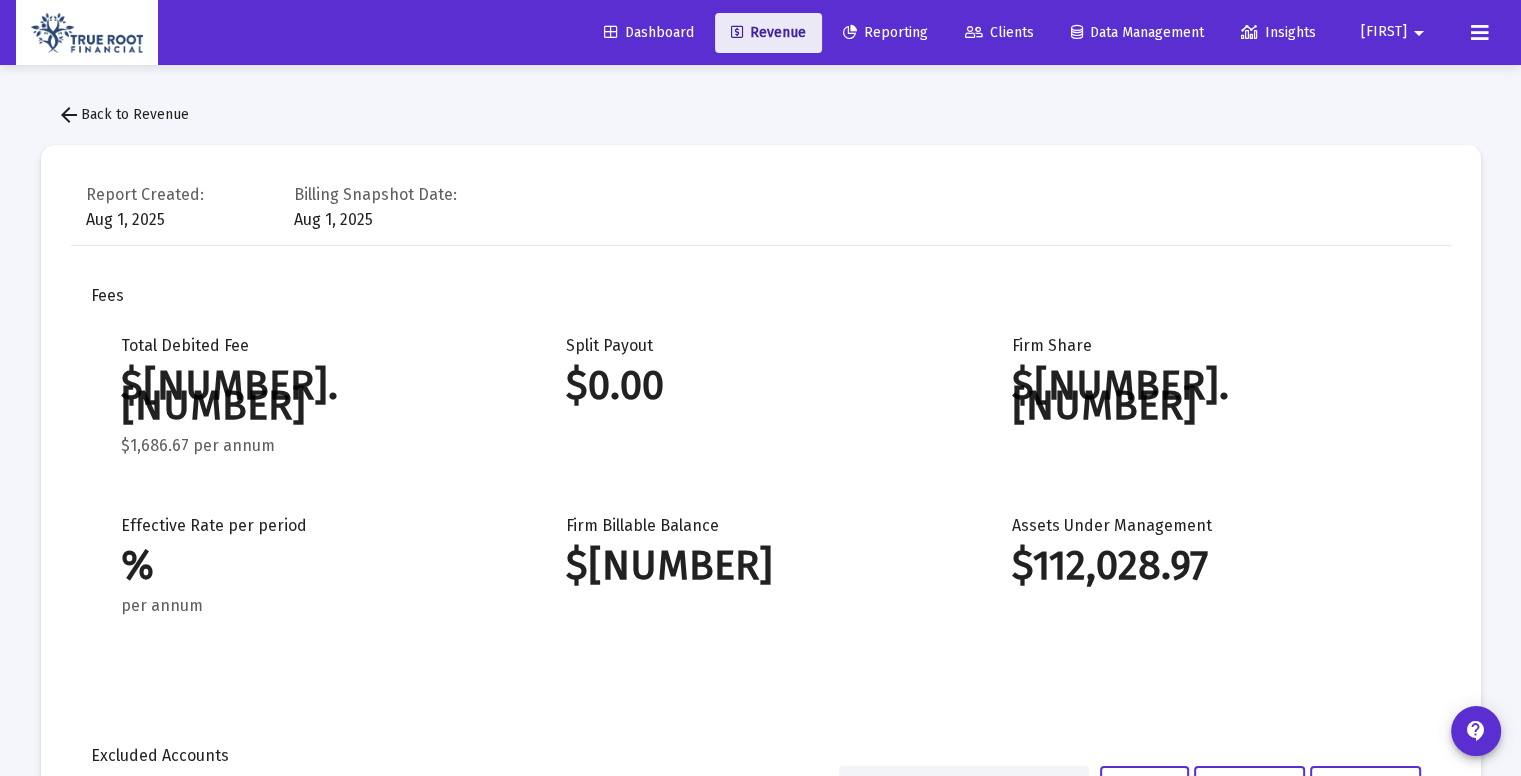 click on "Revenue" 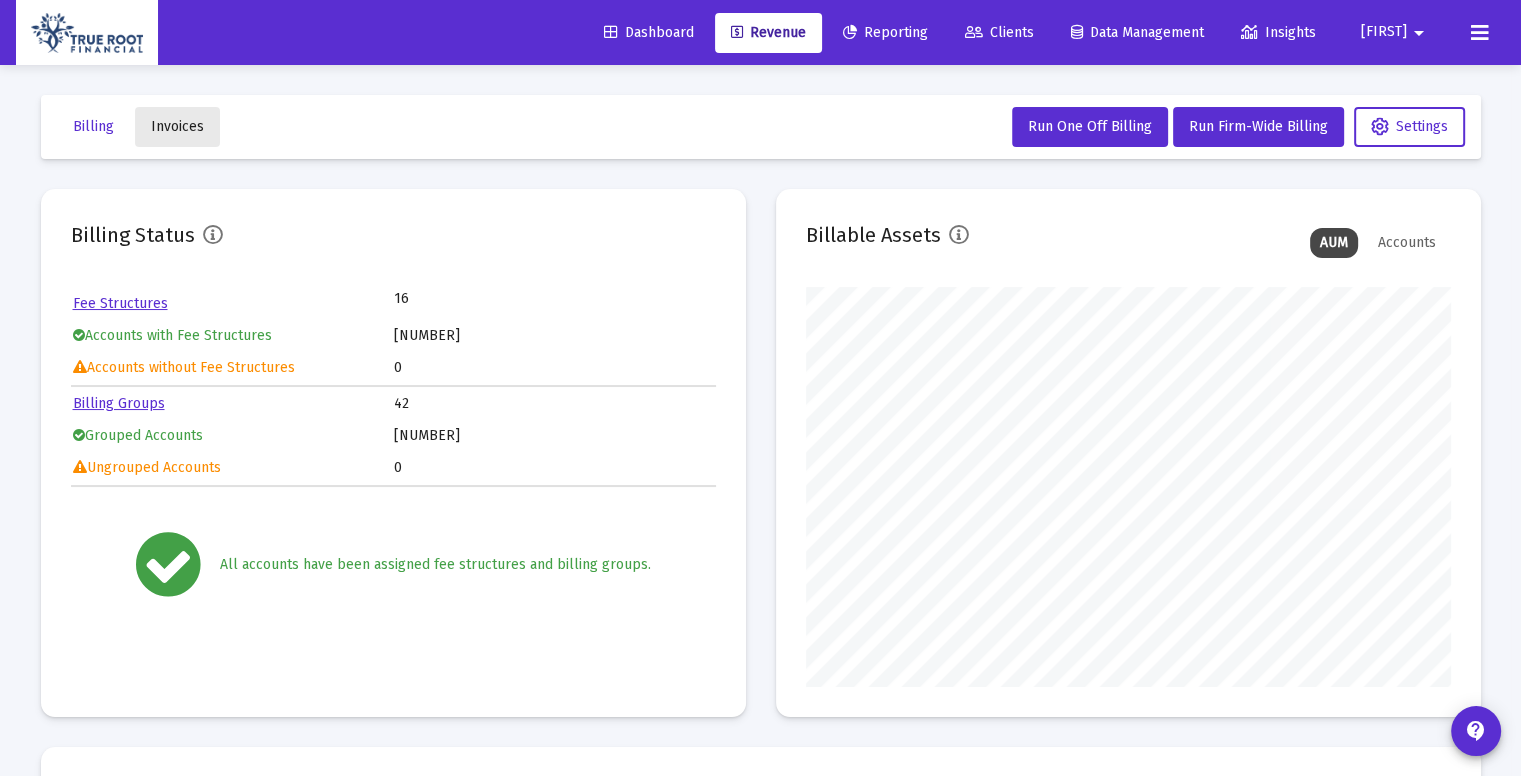 click on "Invoices" 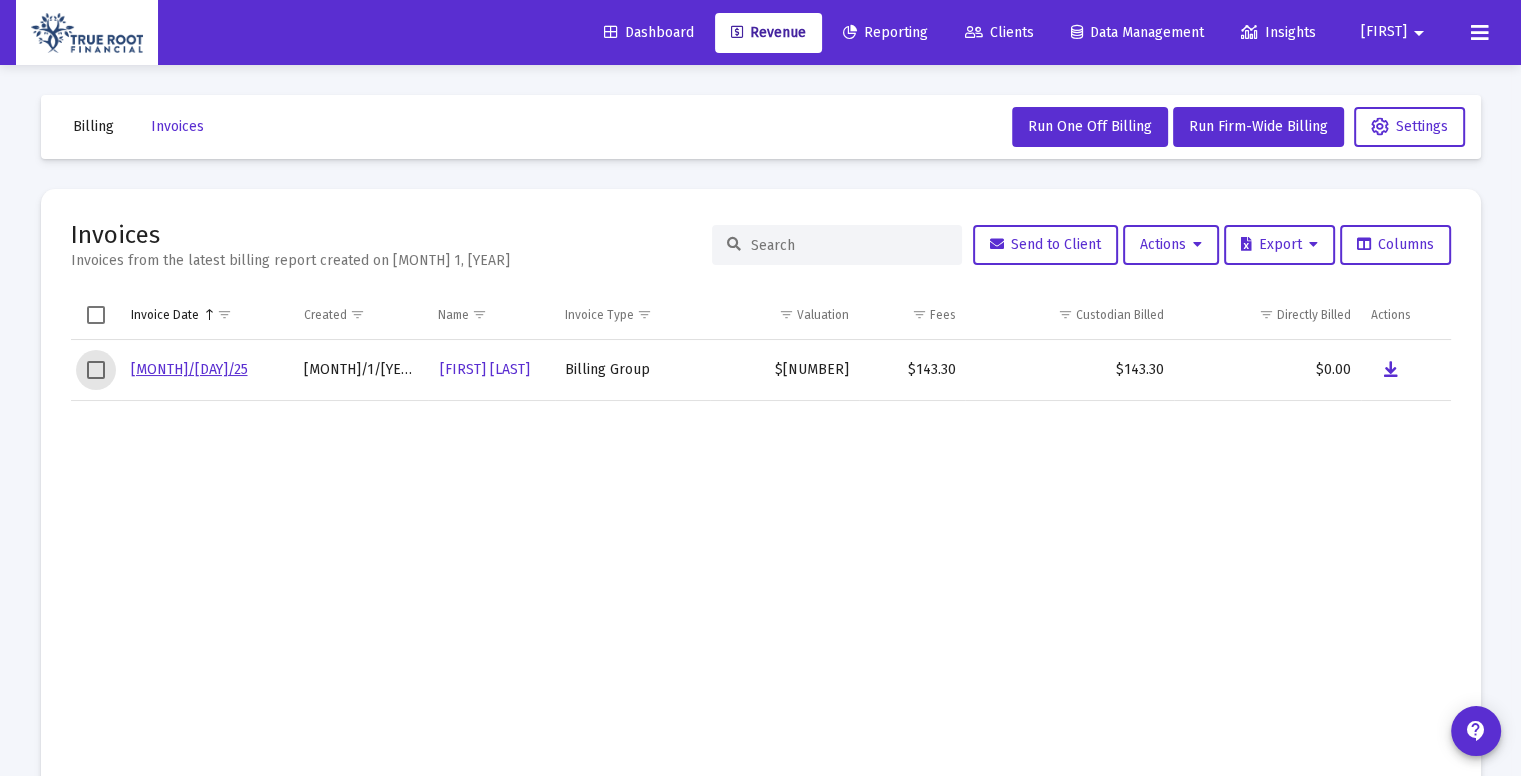 click at bounding box center (96, 370) 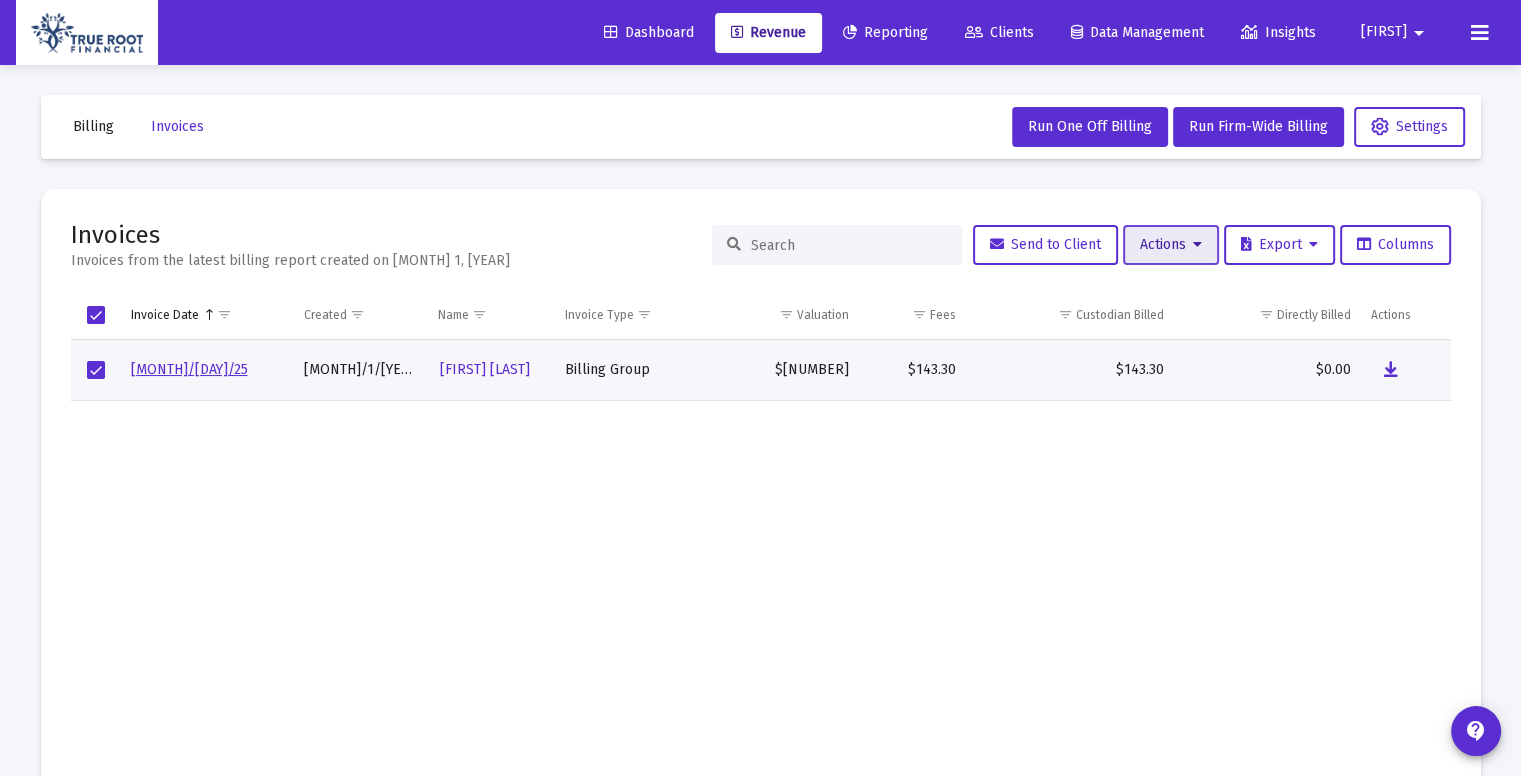 click on "Actions" 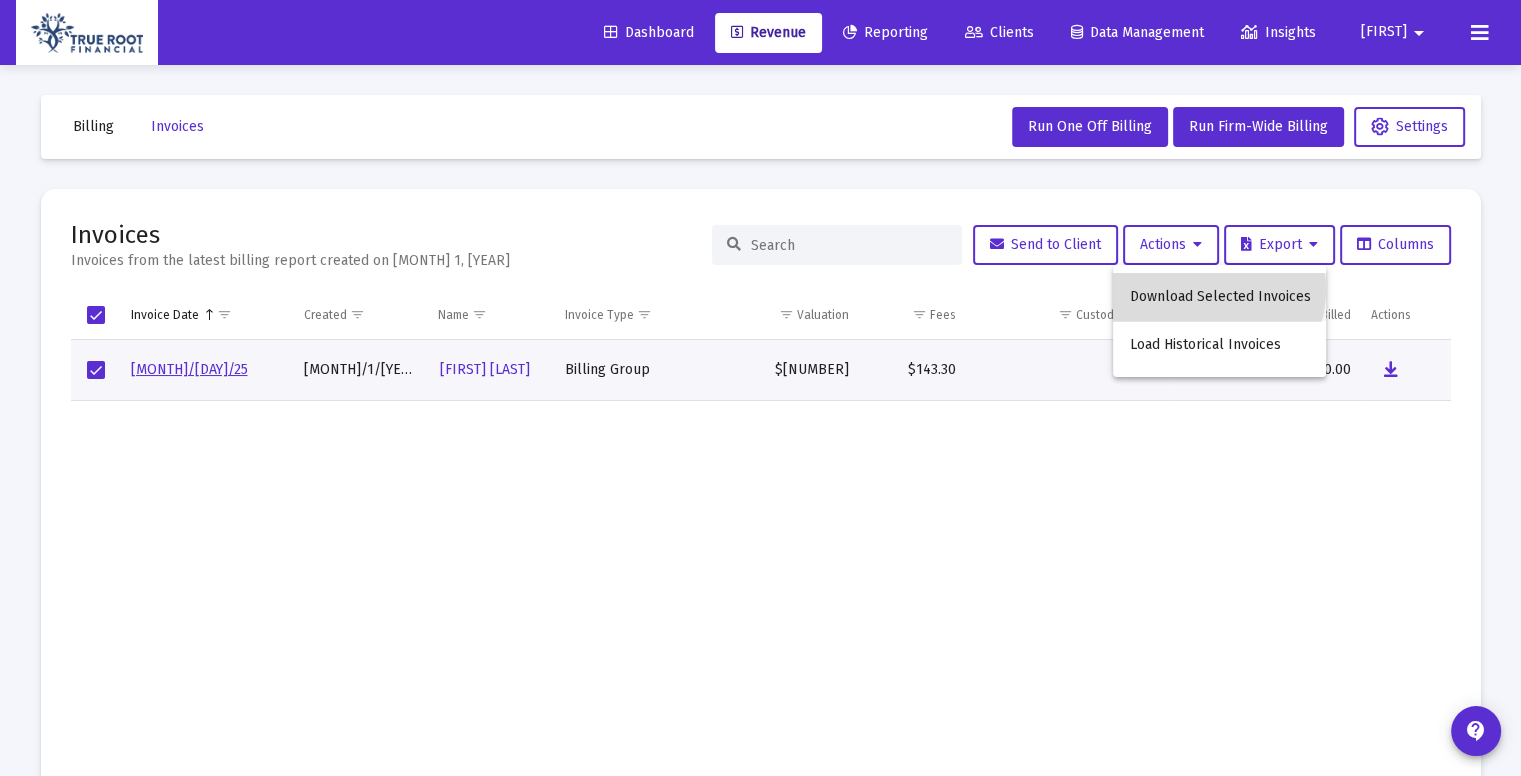 click on "Download Selected Invoices" at bounding box center (1219, 297) 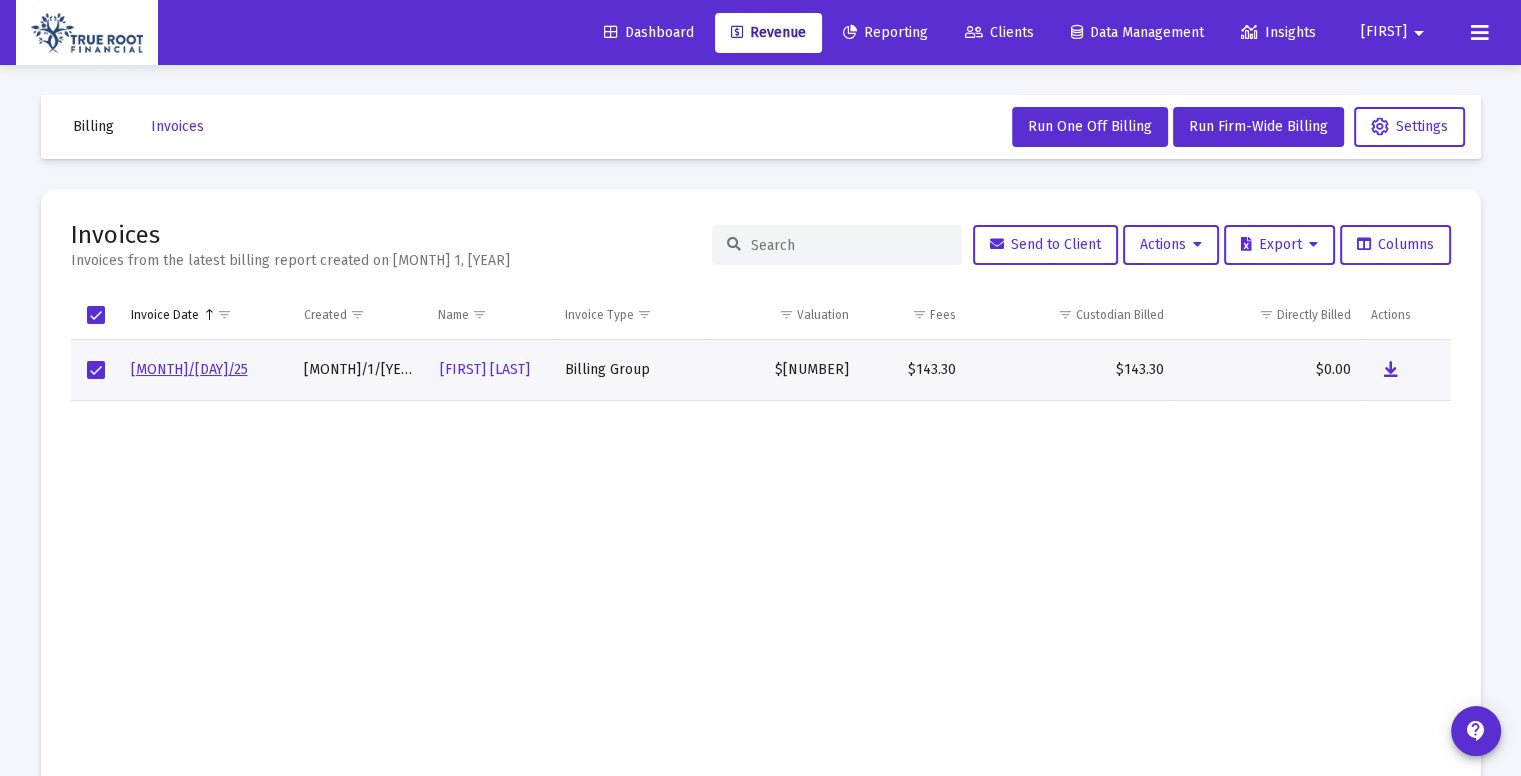 click at bounding box center (784, 595) 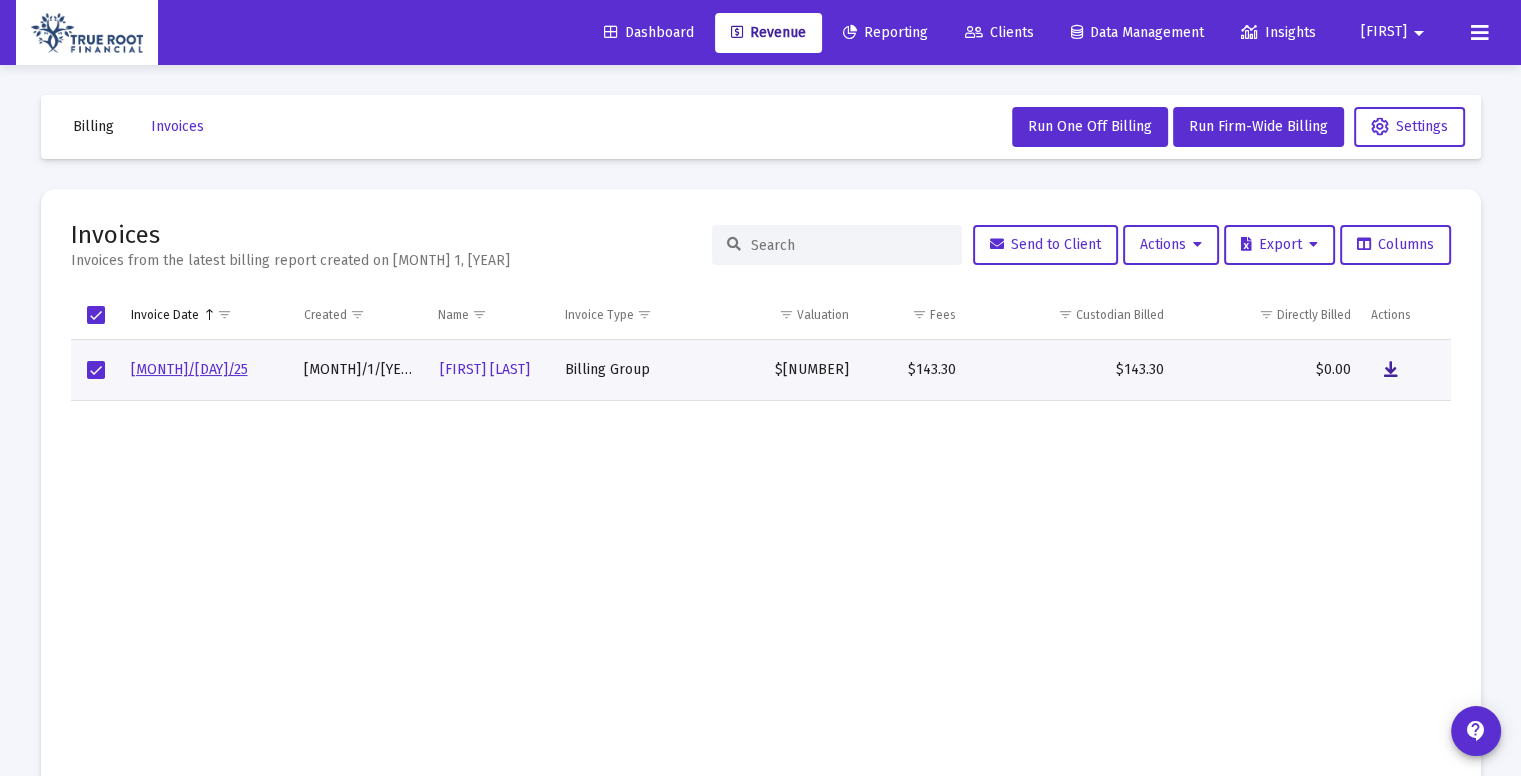click at bounding box center (1391, 370) 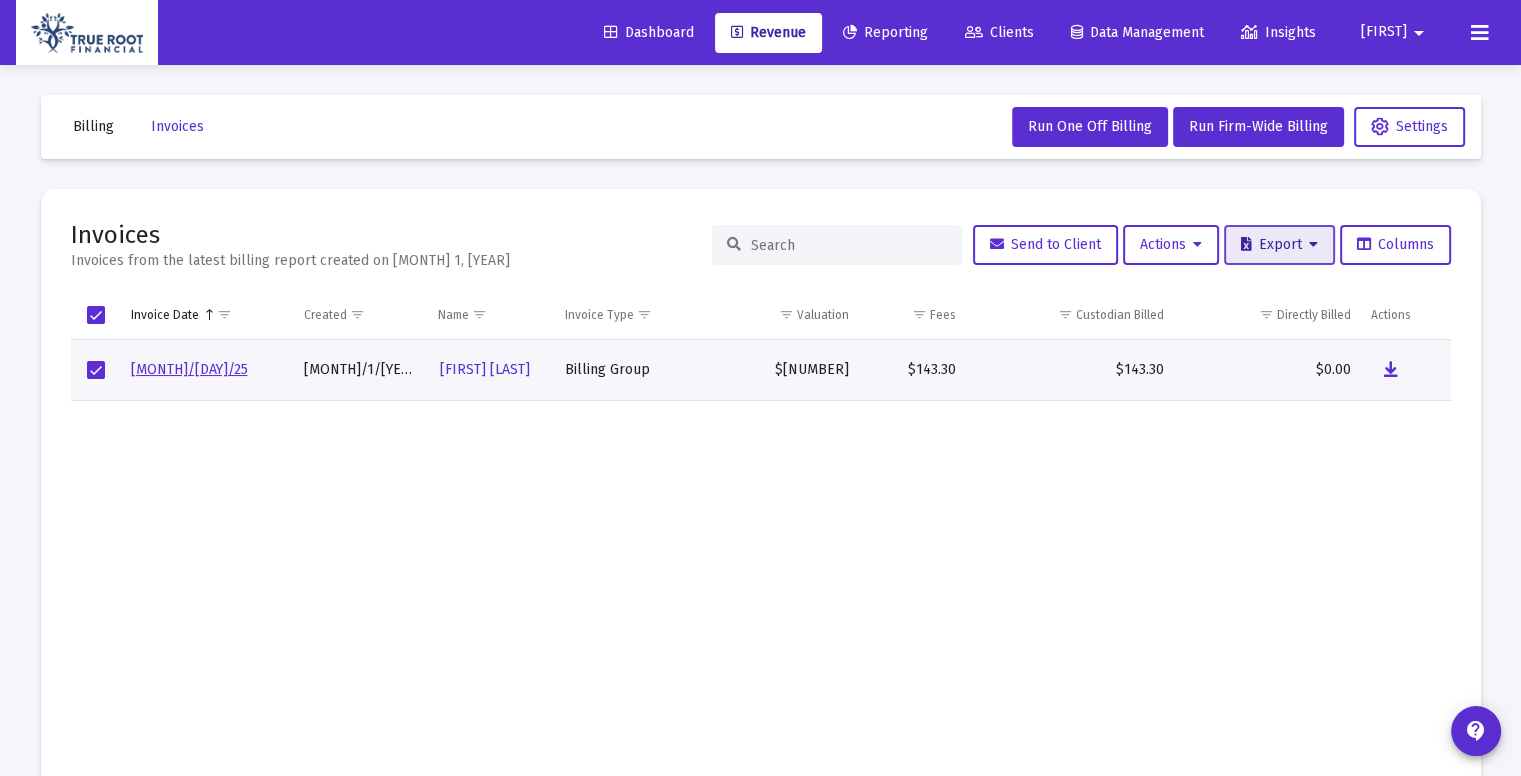 click 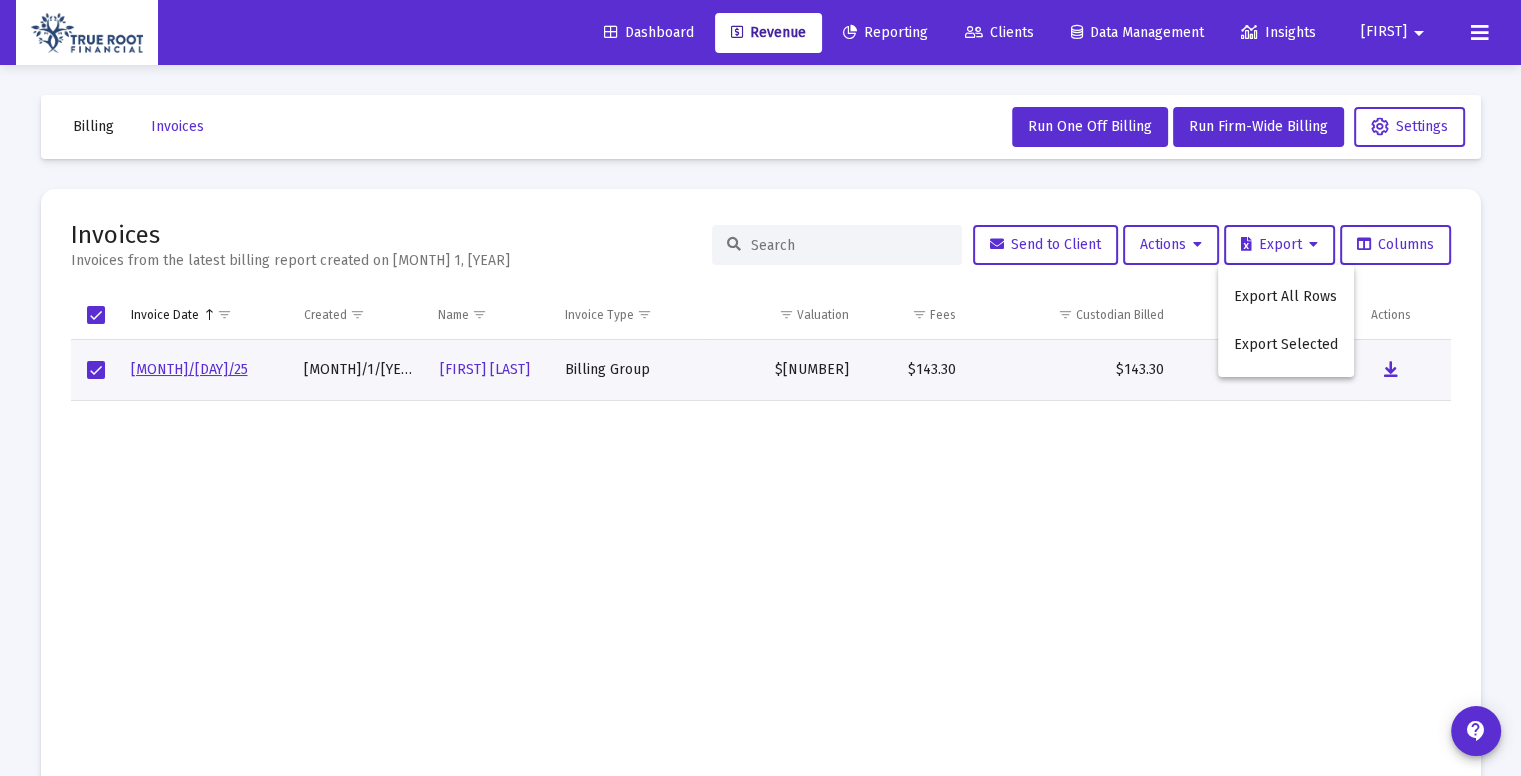 click at bounding box center (760, 388) 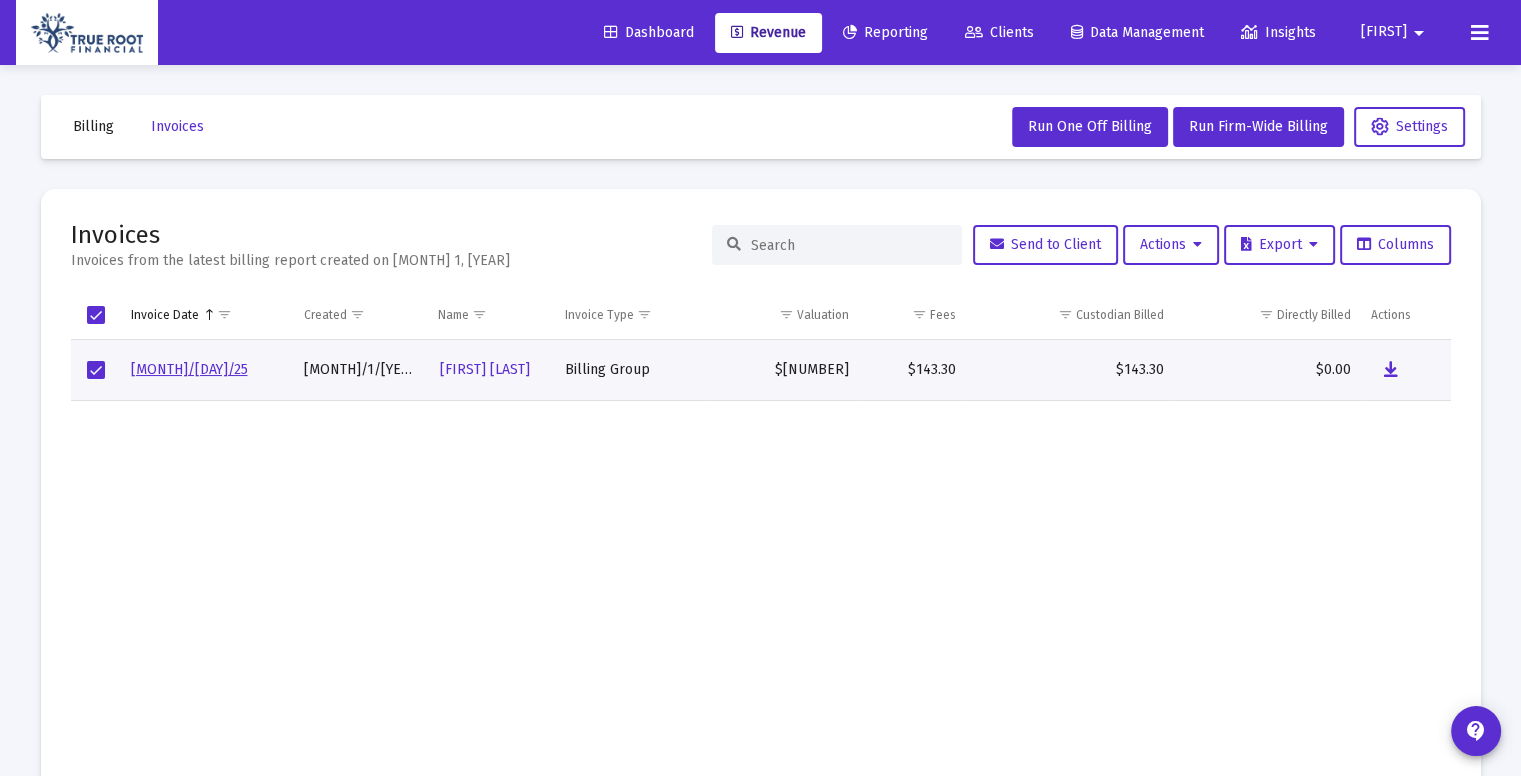 click on "Billing" 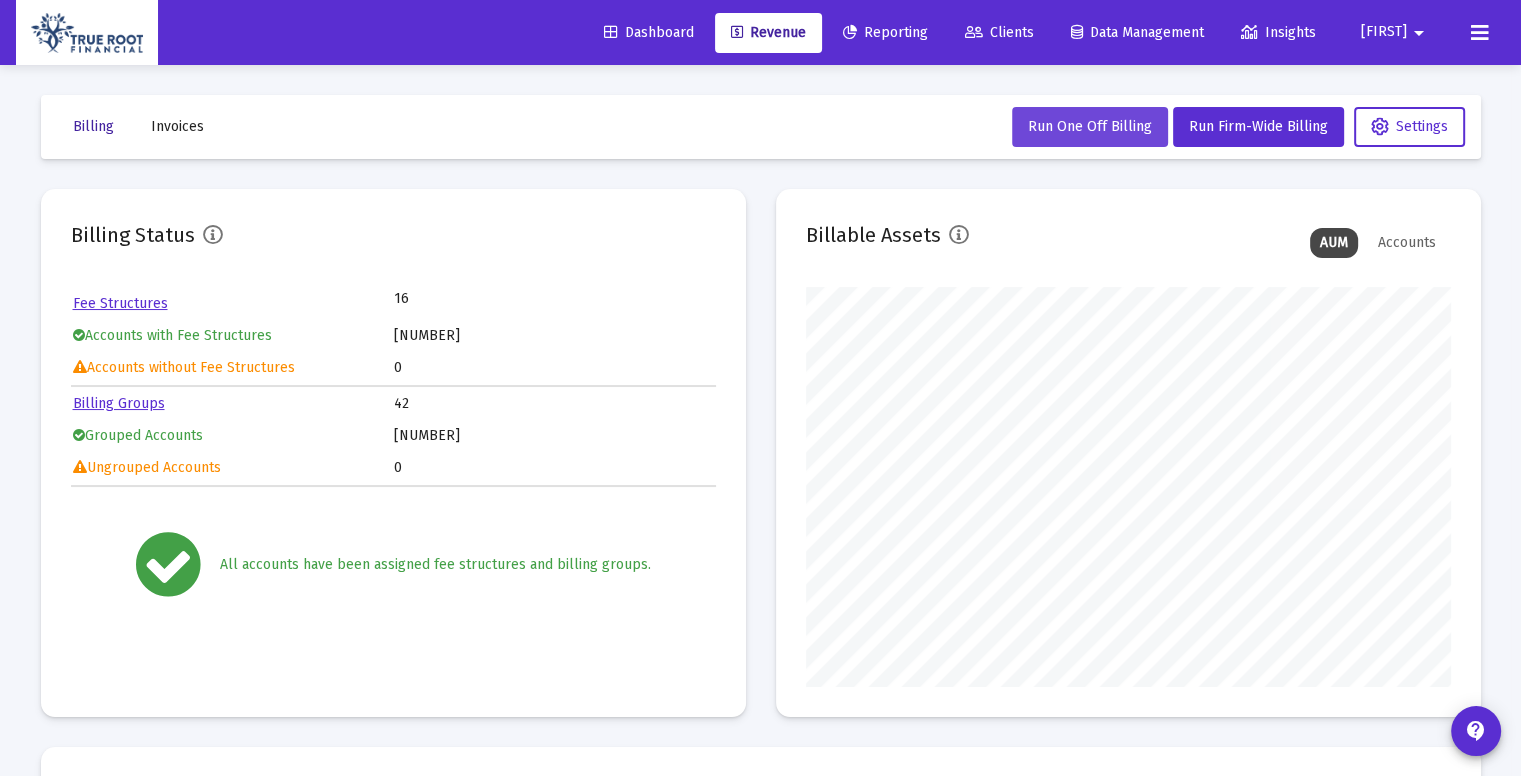 scroll, scrollTop: 999600, scrollLeft: 999355, axis: both 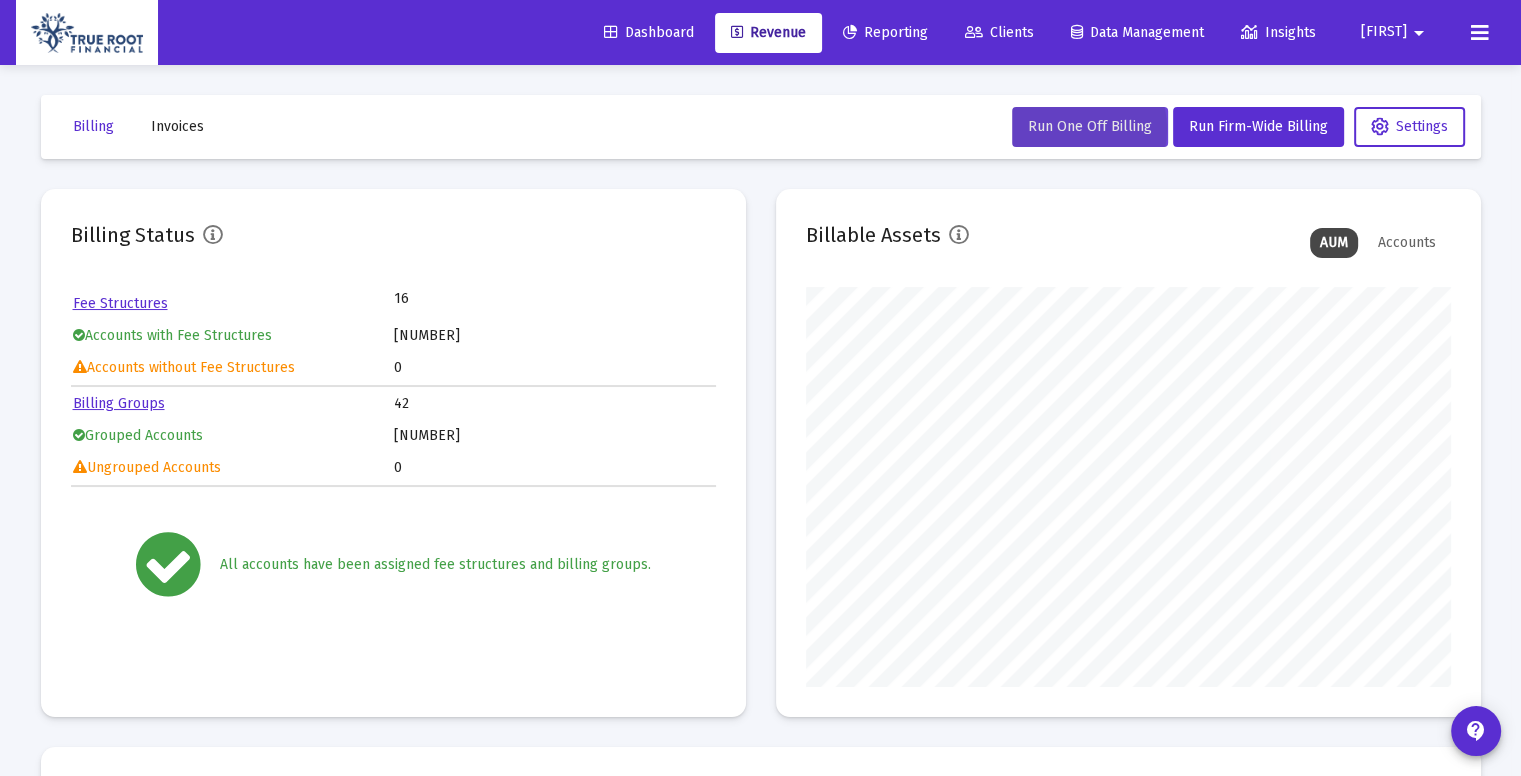 click on "Run One Off Billing" 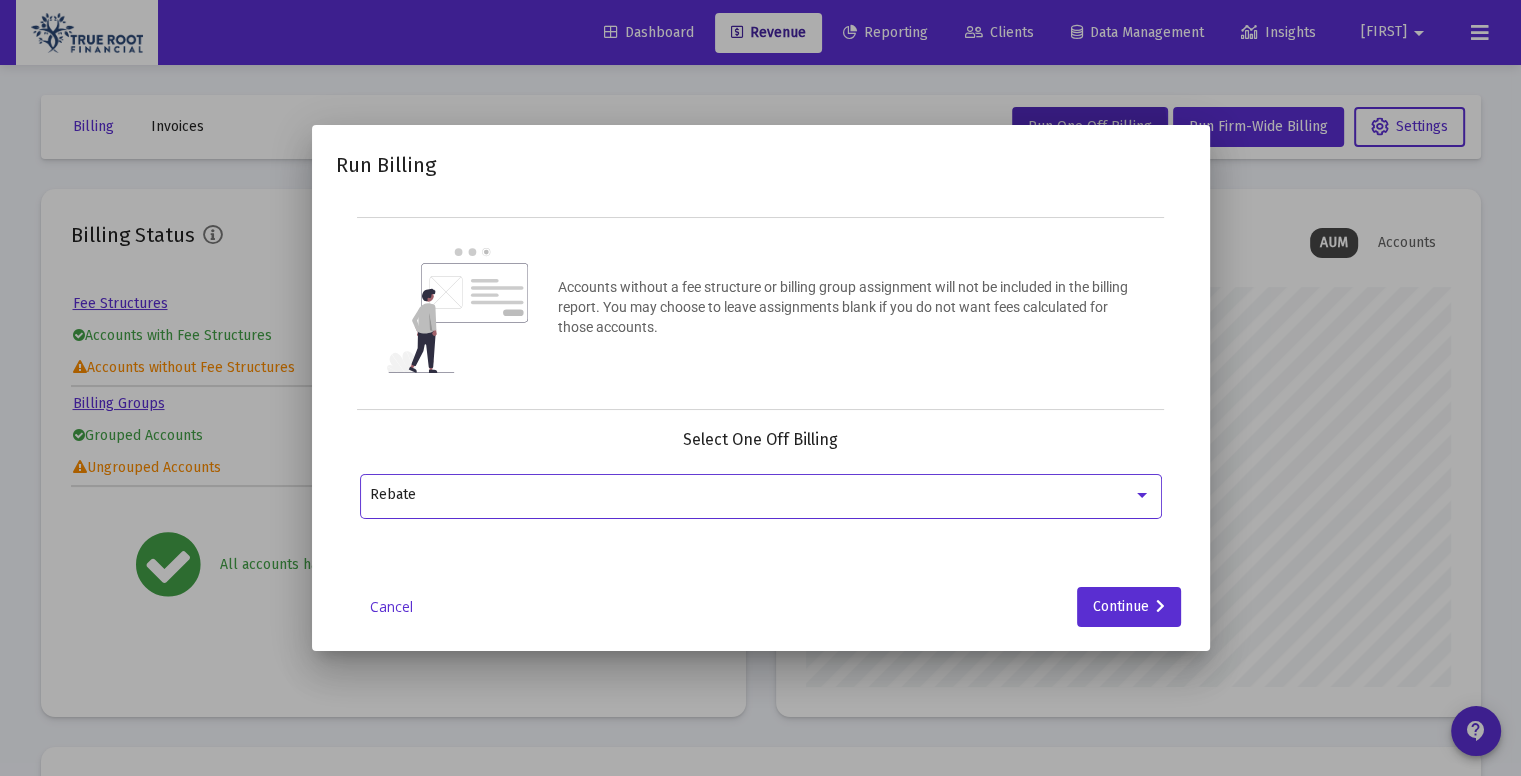 click on "Rebate" at bounding box center (751, 495) 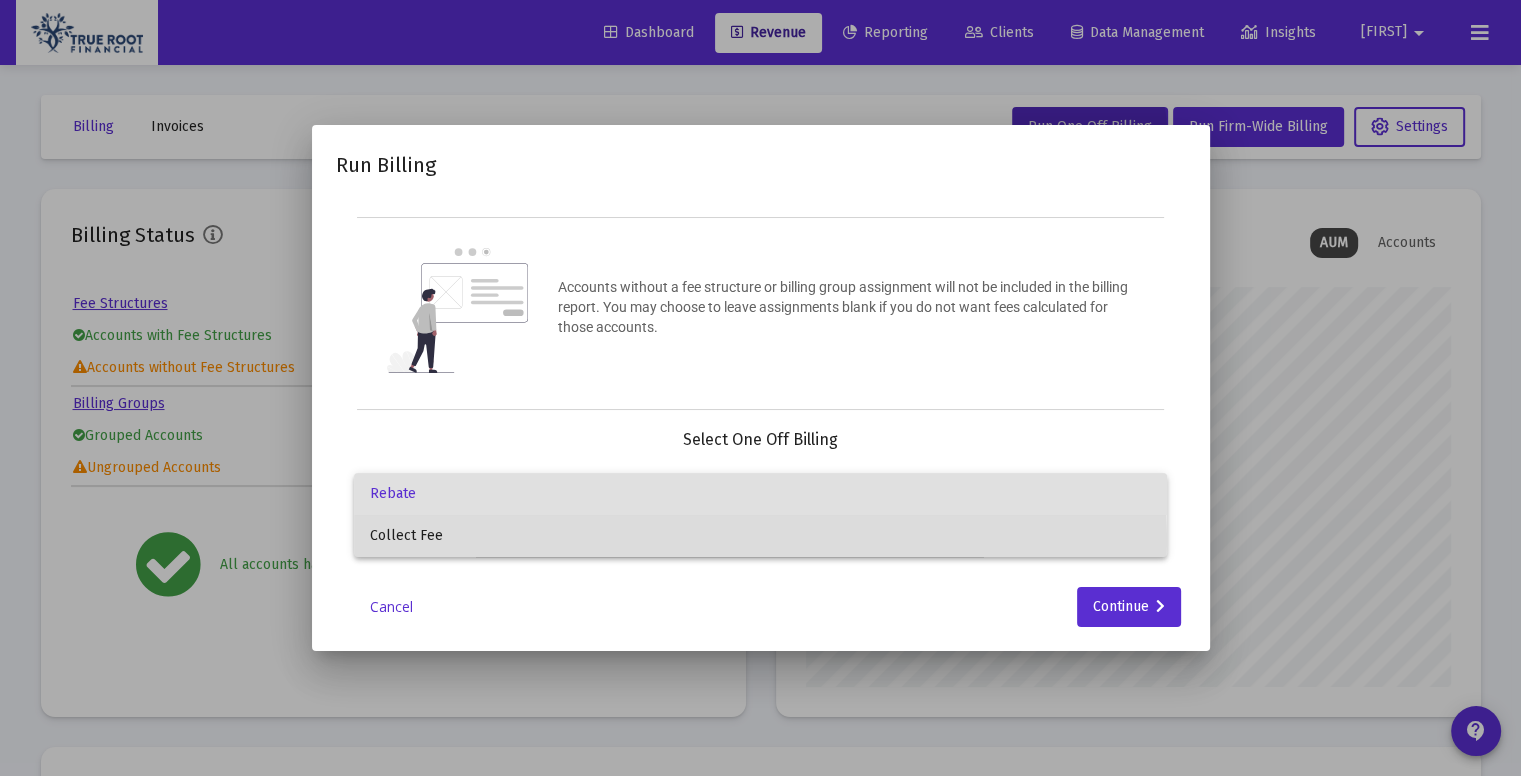 click on "Collect Fee" at bounding box center [760, 536] 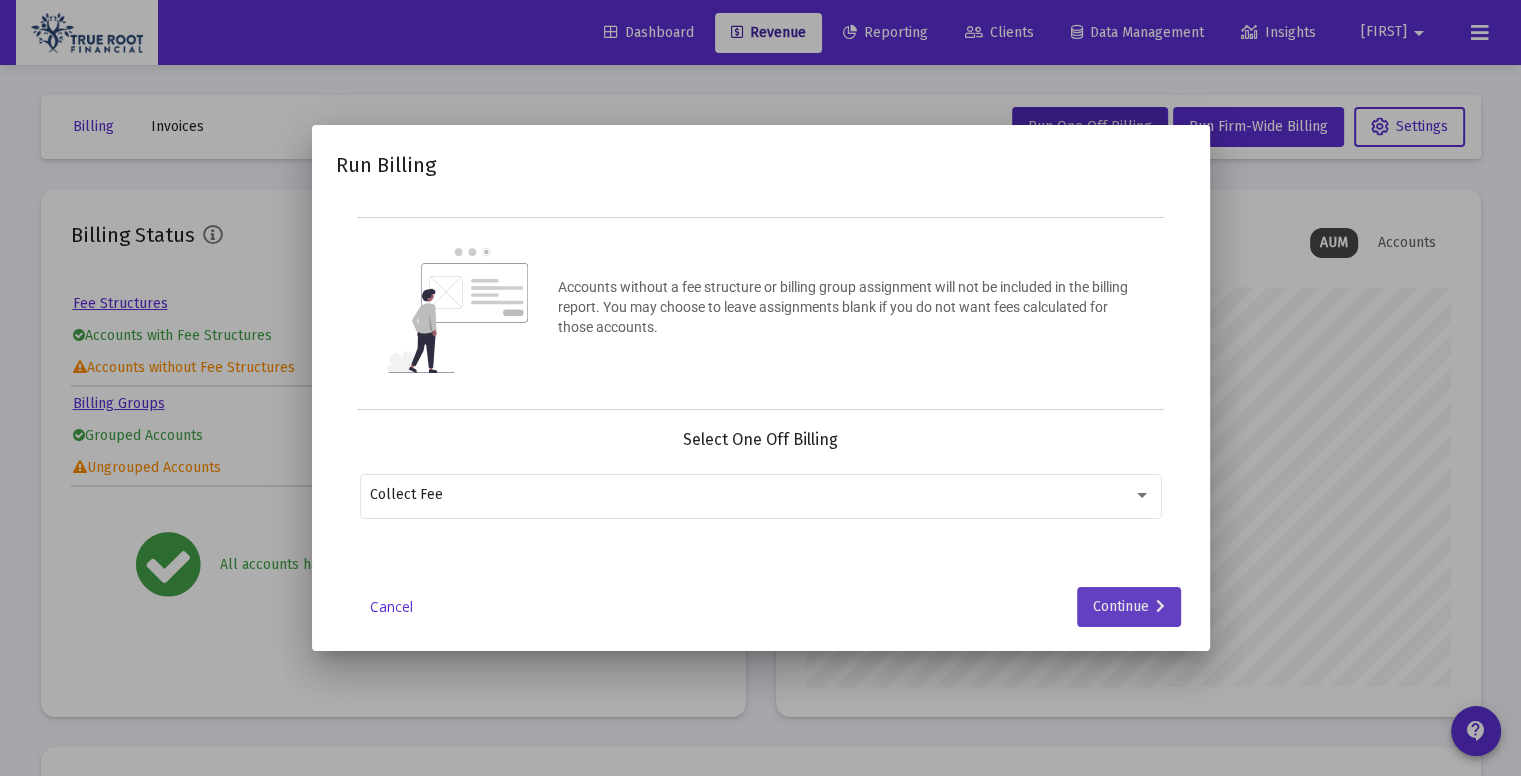 click on "Continue" at bounding box center [1129, 607] 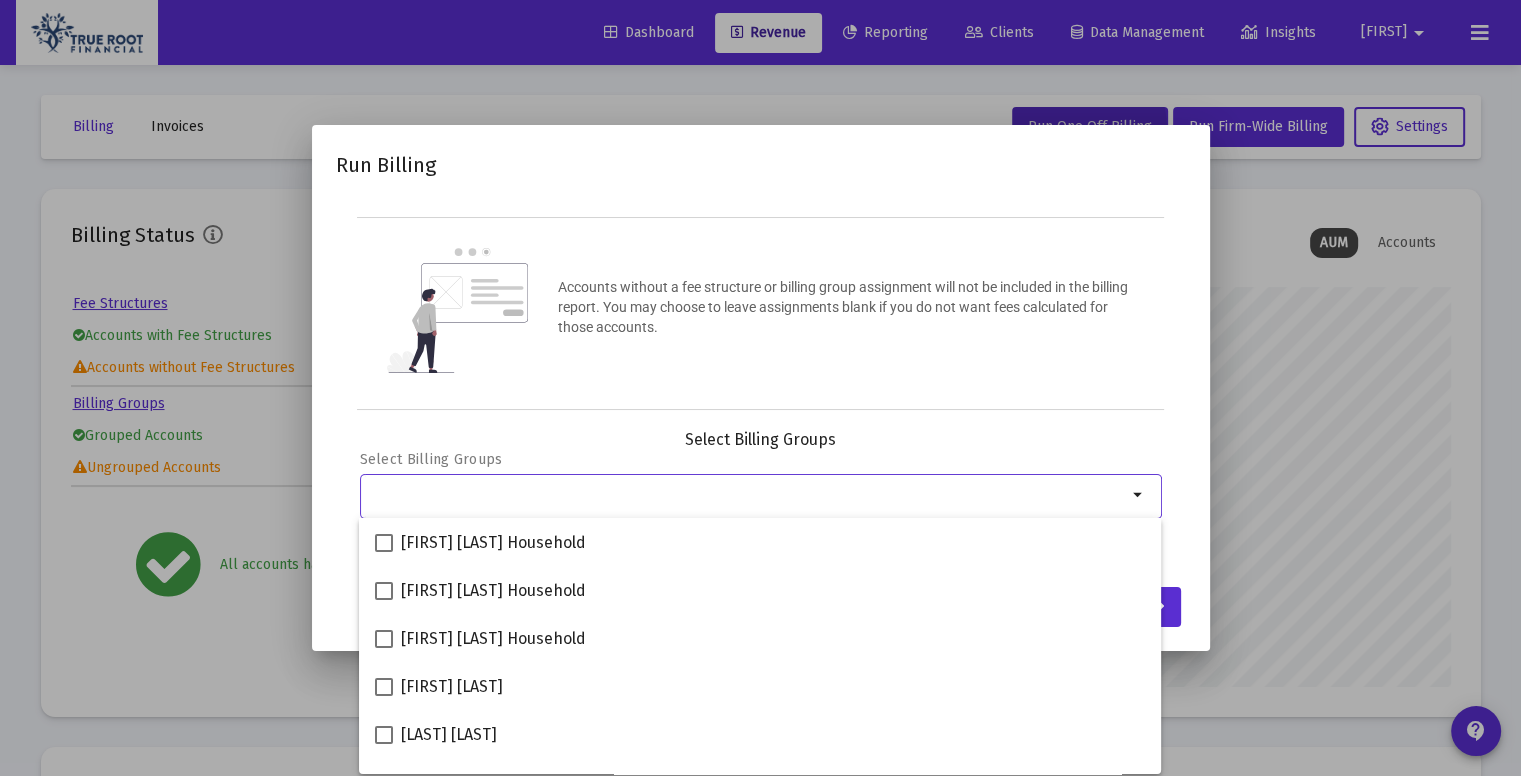 click at bounding box center [748, 495] 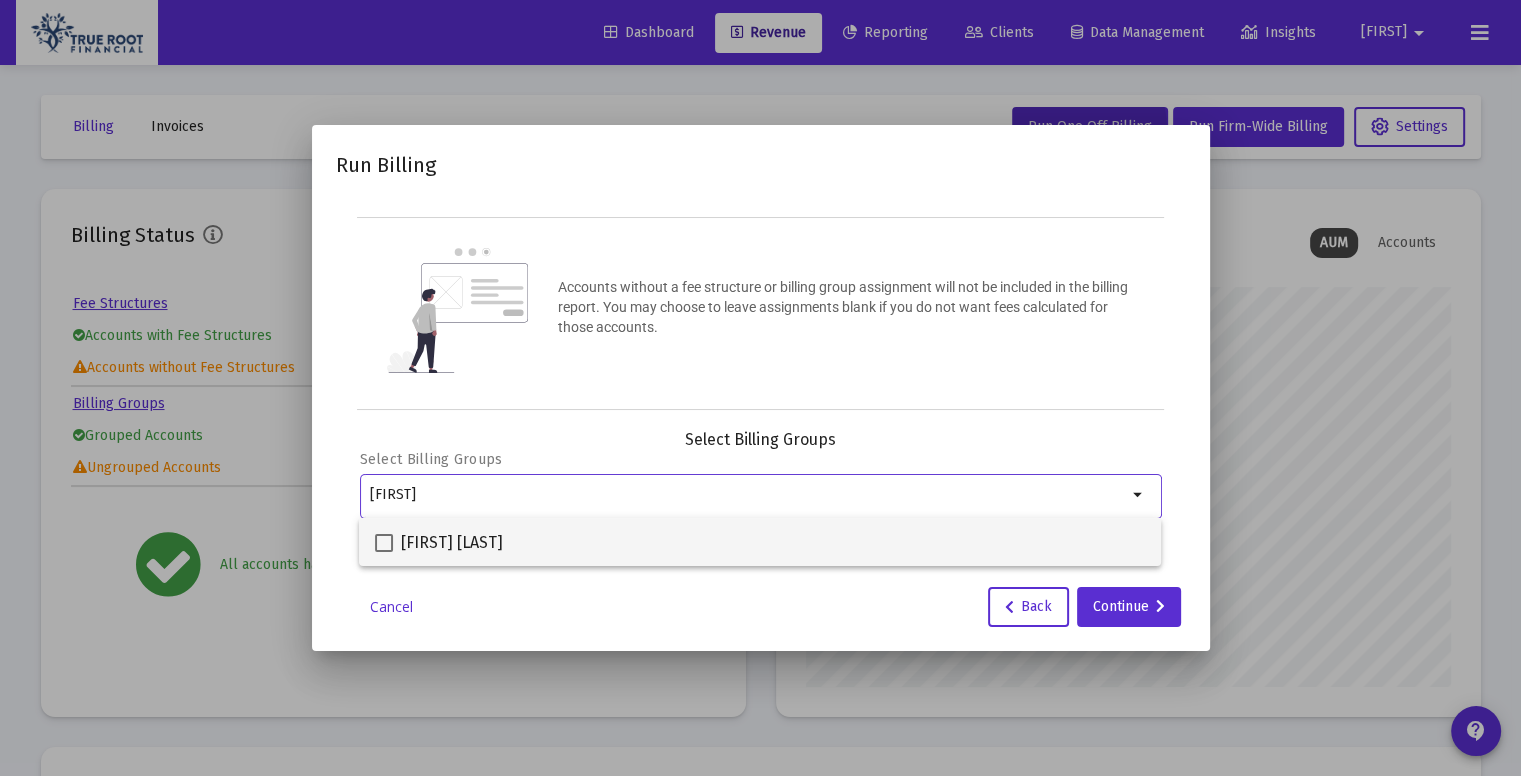 type on "erin" 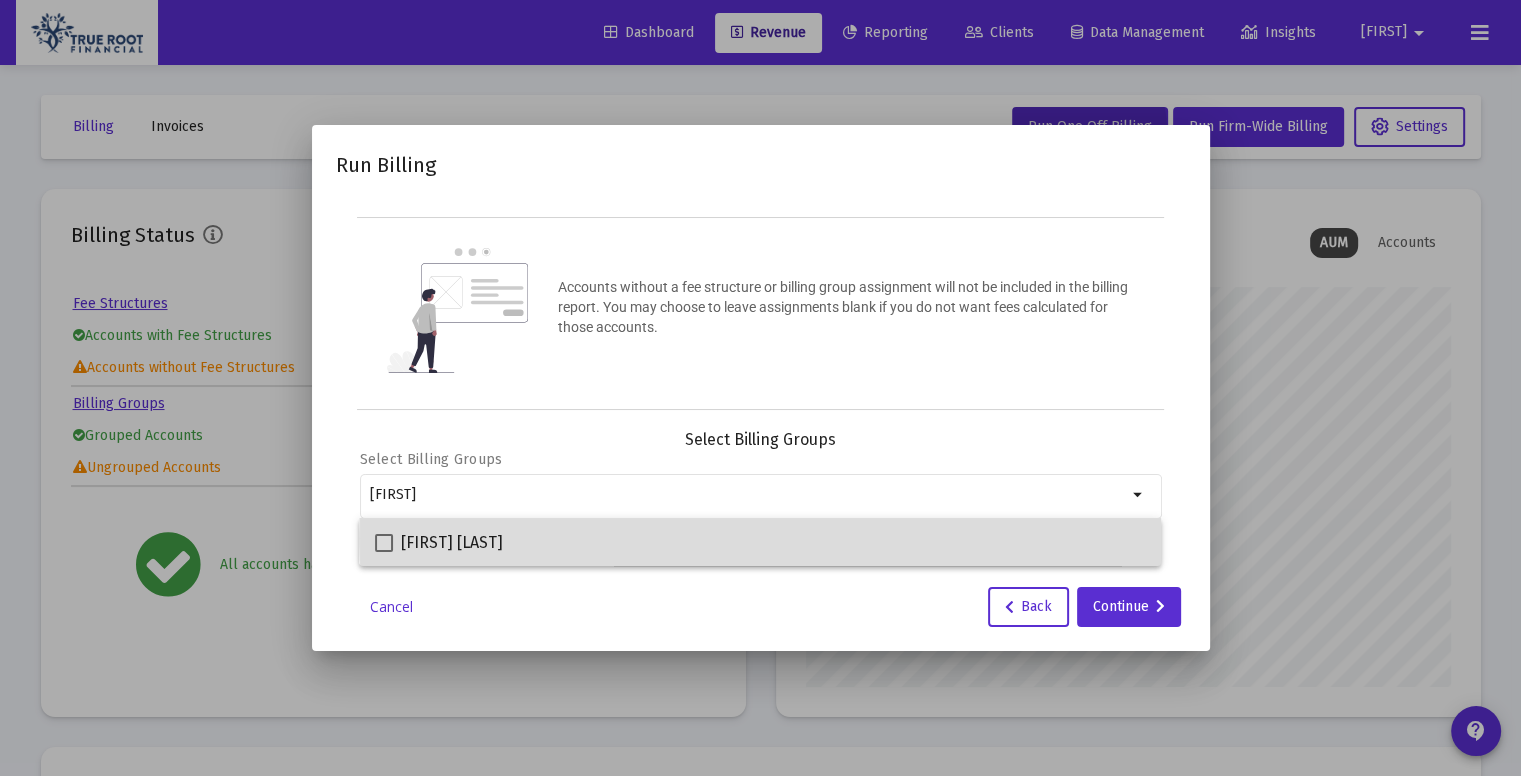 click on "[FIRST] [LAST]" at bounding box center [760, 542] 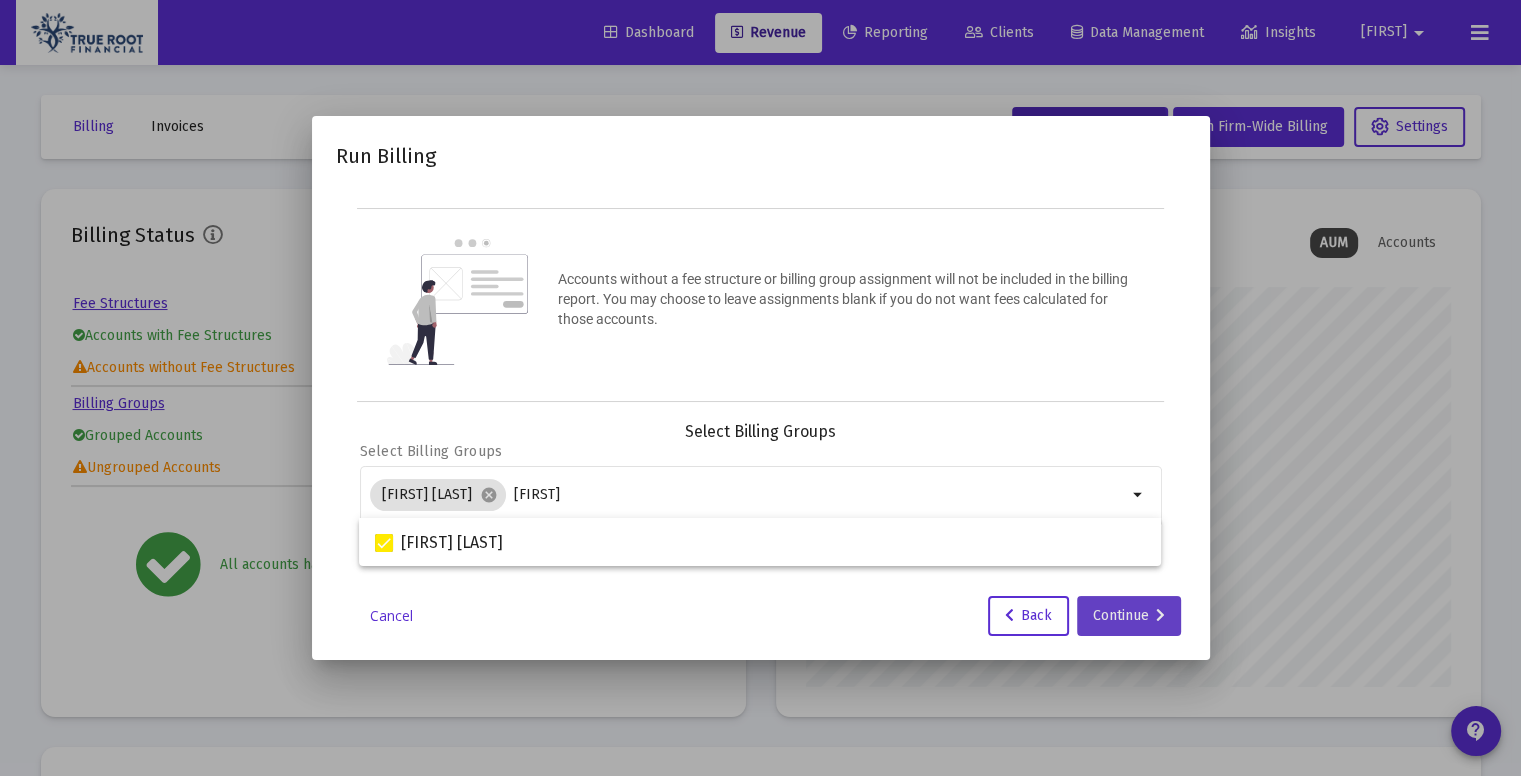 click on "Continue" at bounding box center (1129, 616) 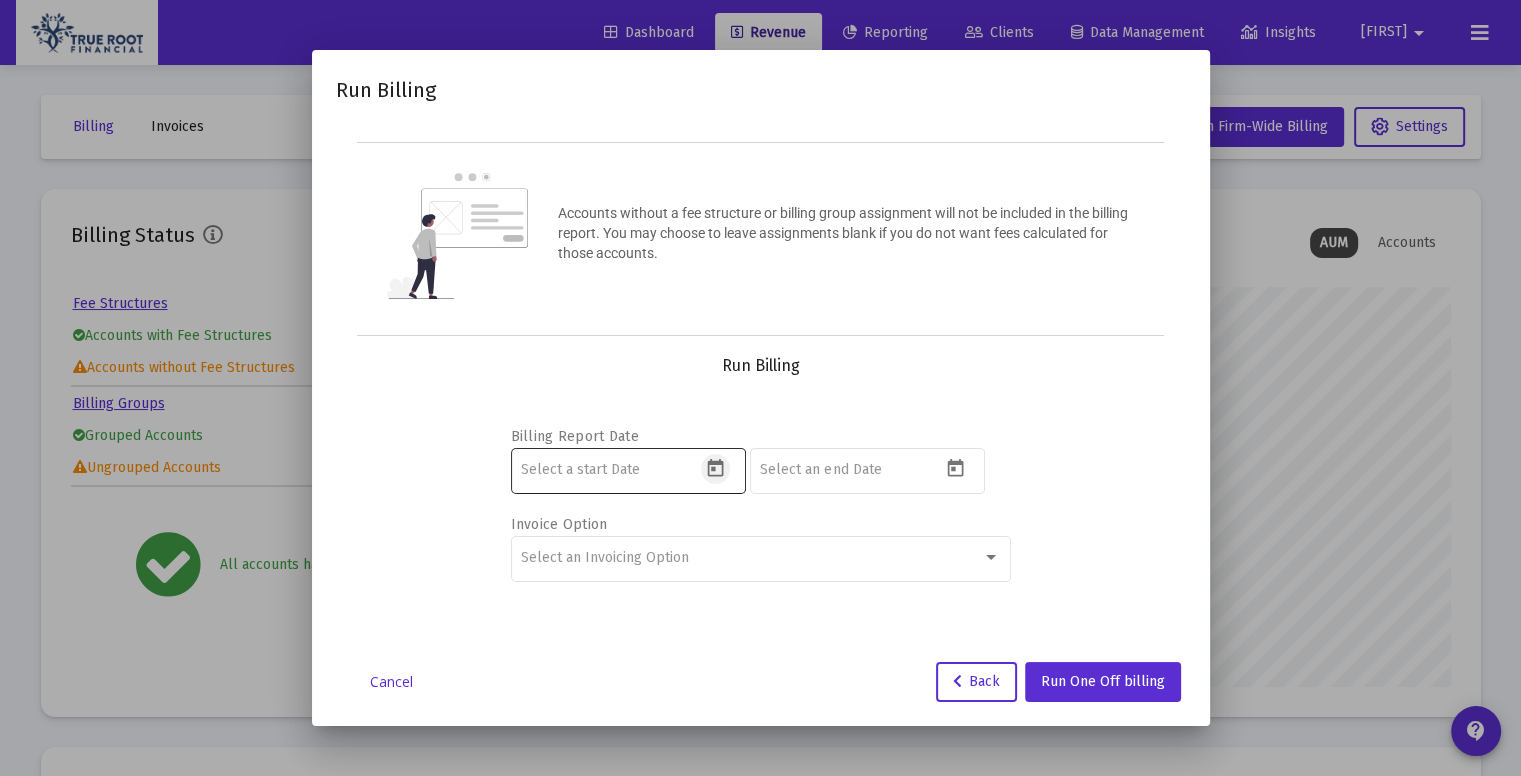 click 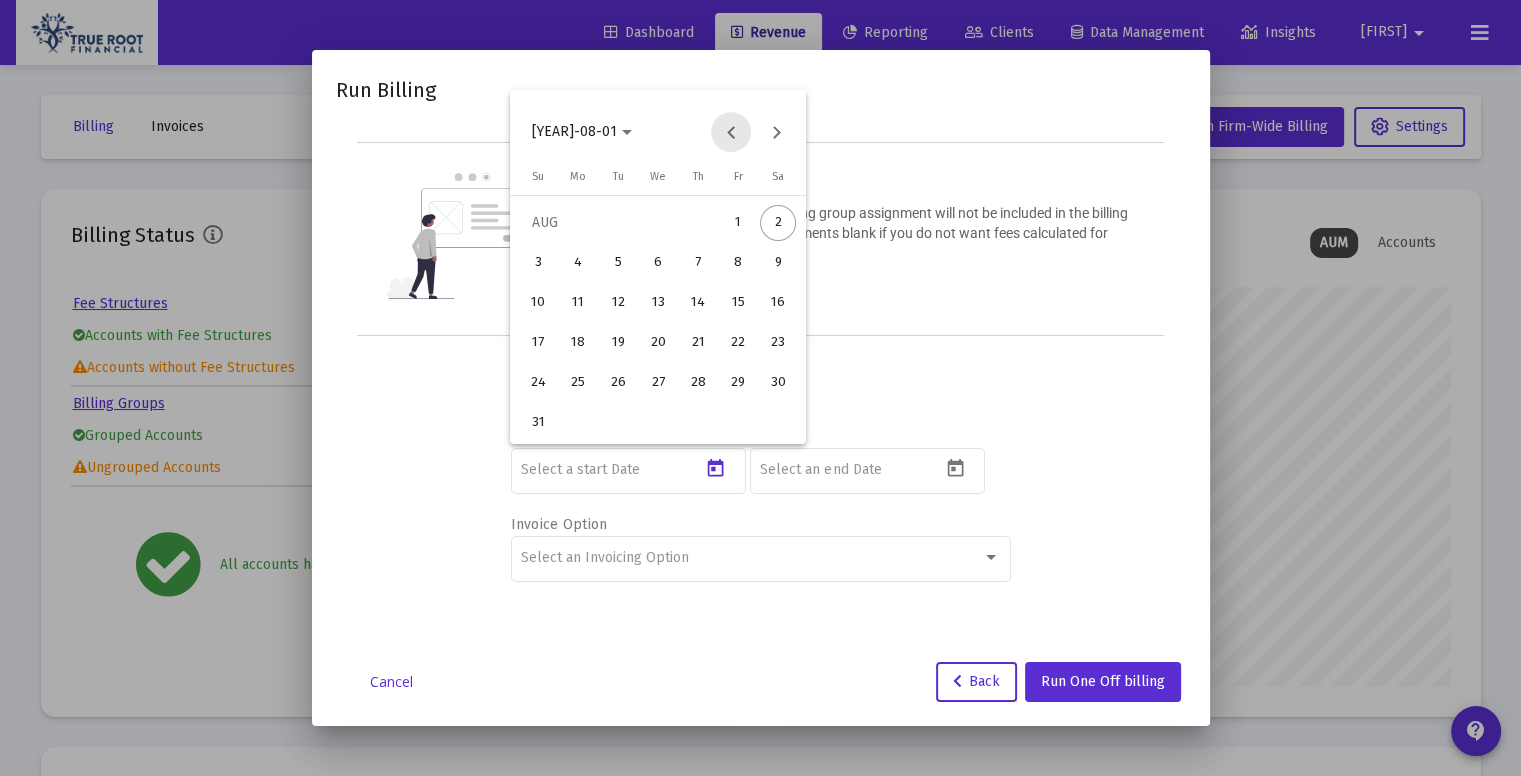 click at bounding box center [731, 132] 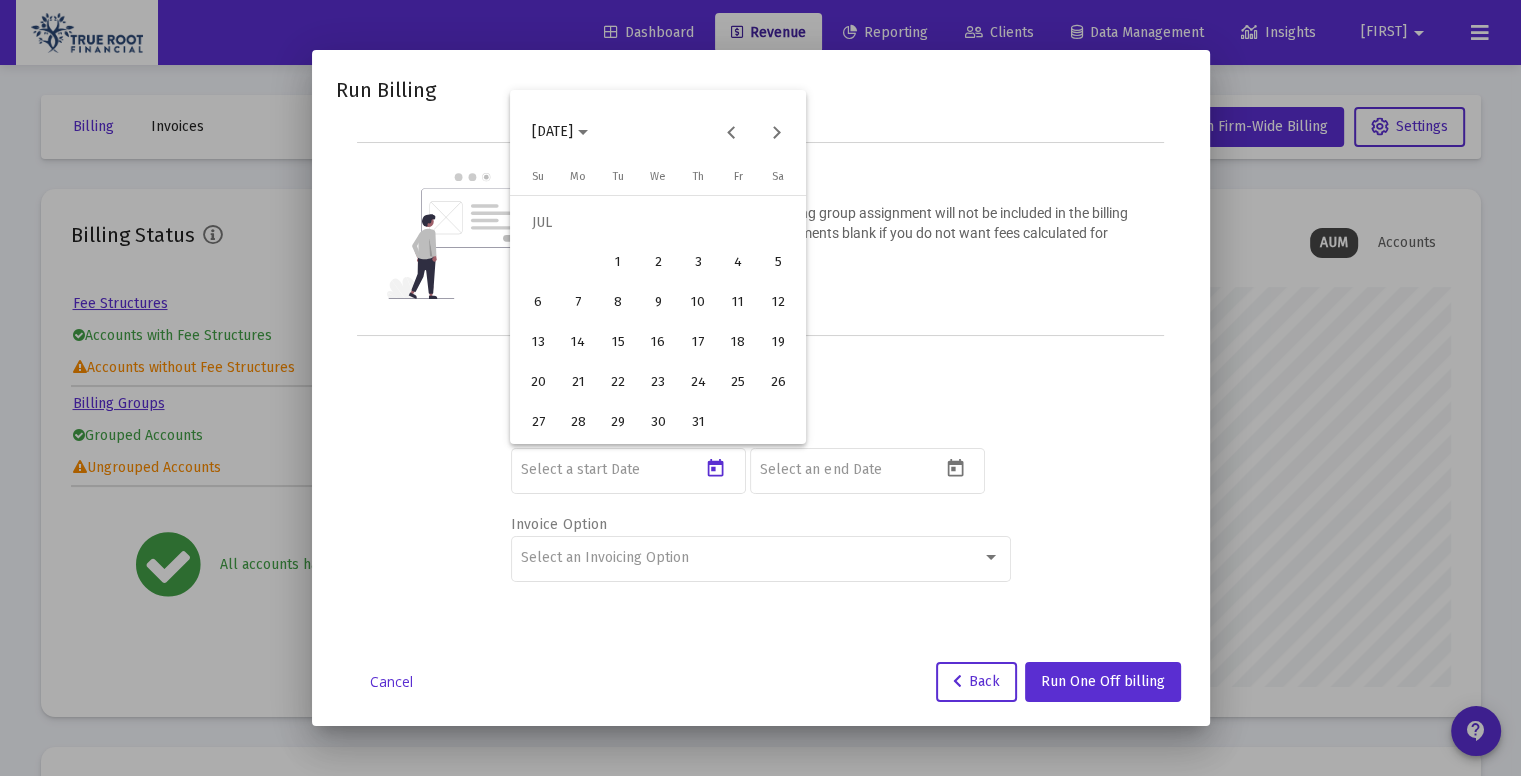 click on "1" at bounding box center (618, 263) 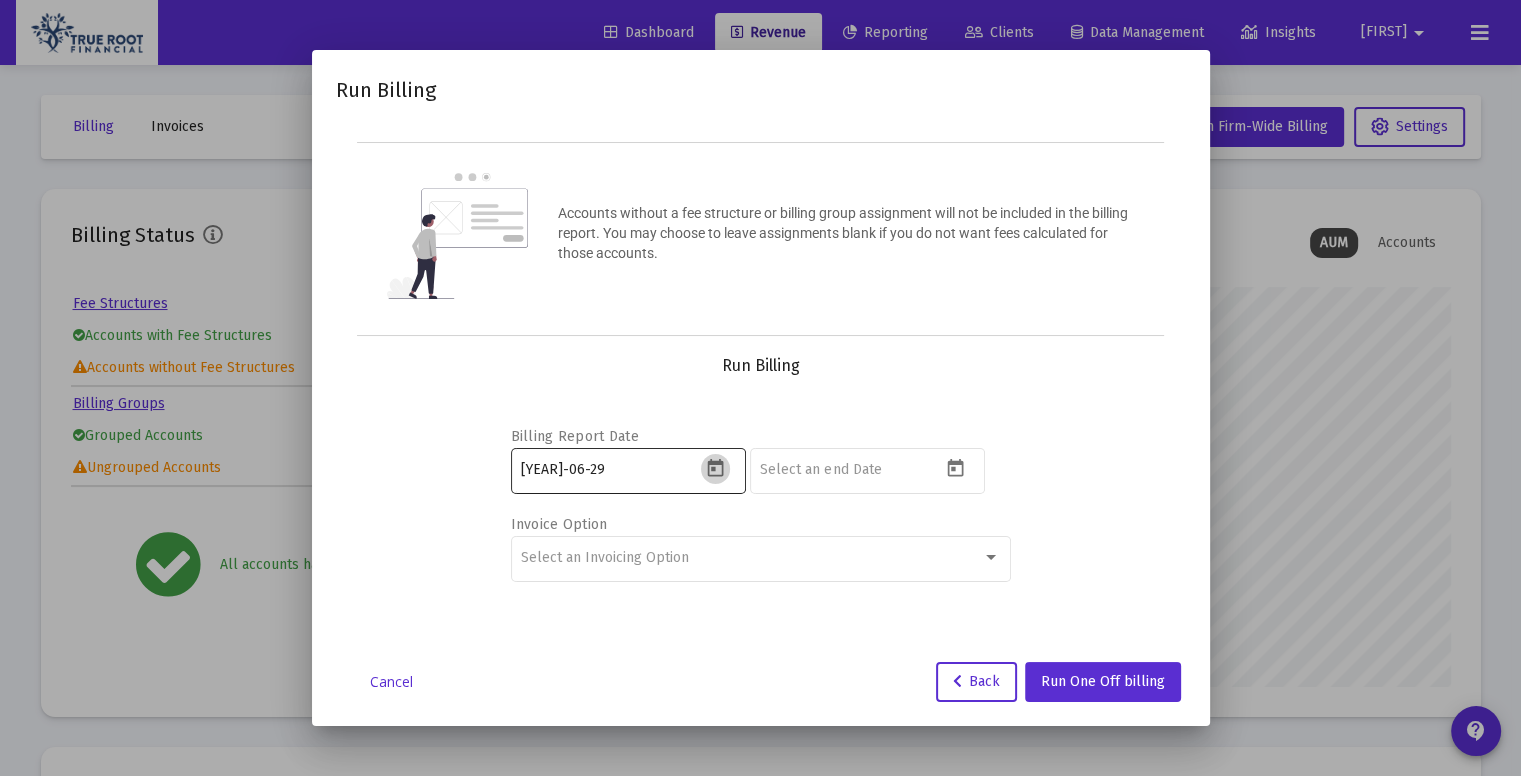 click 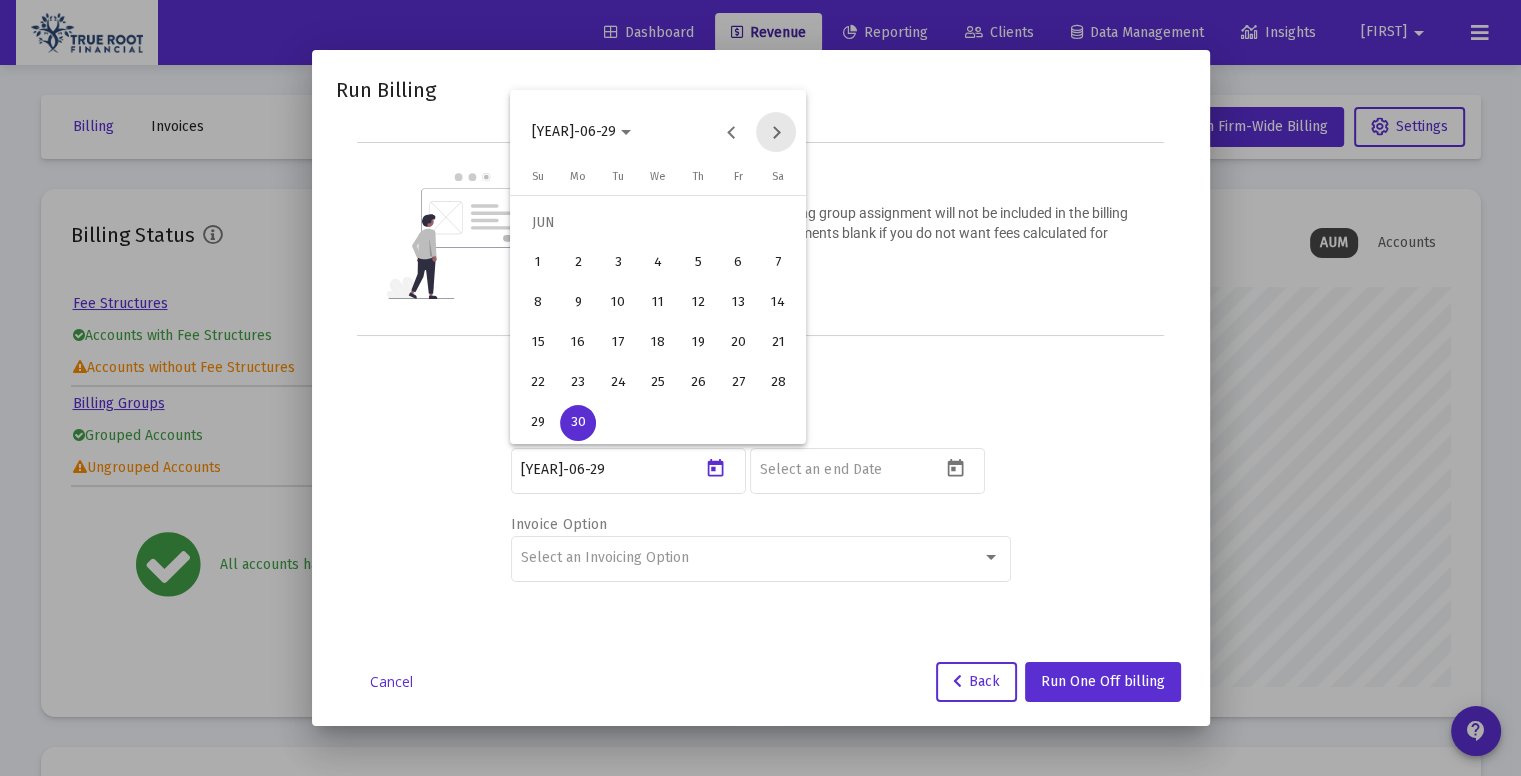 click at bounding box center (776, 132) 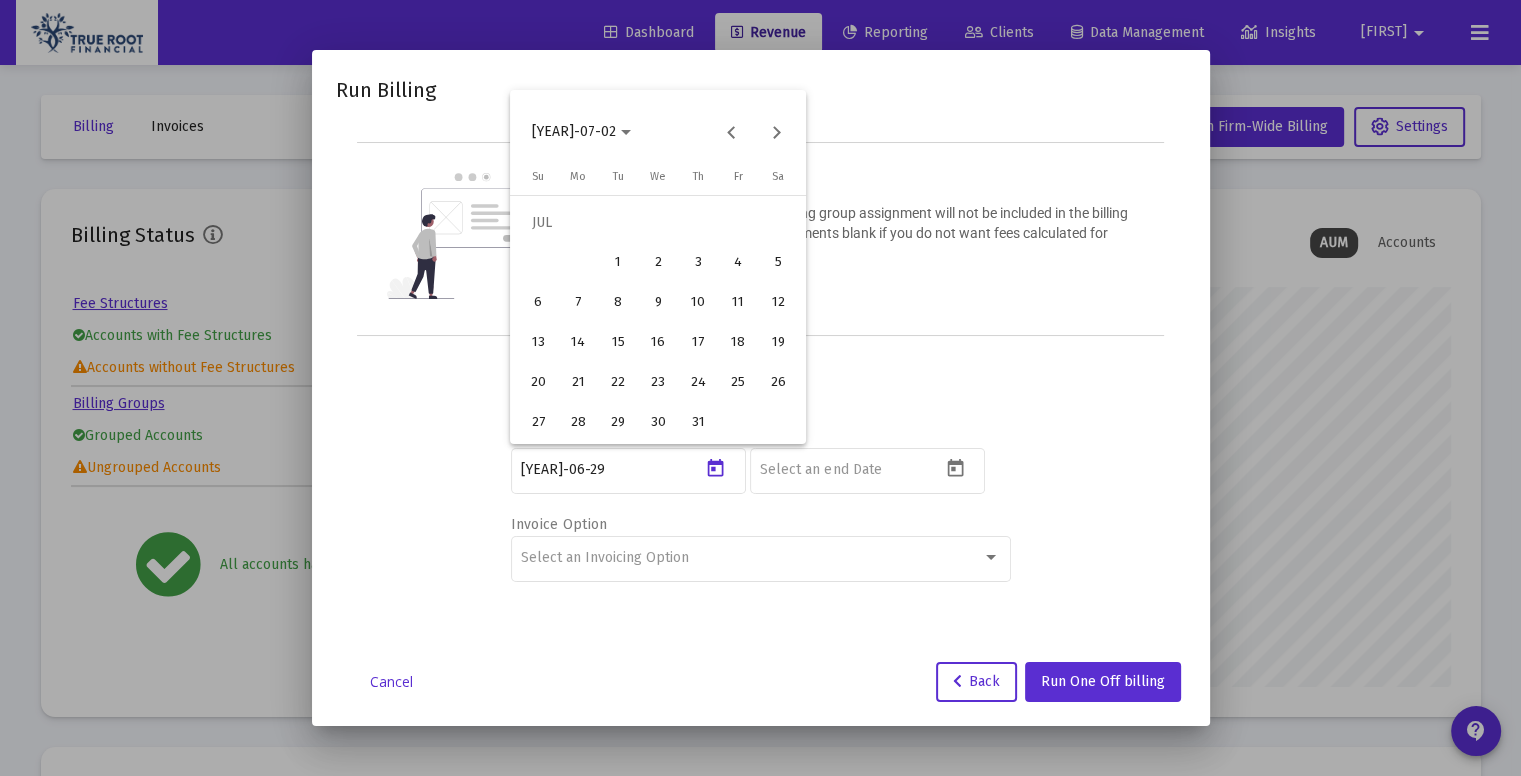 click on "3" at bounding box center (698, 263) 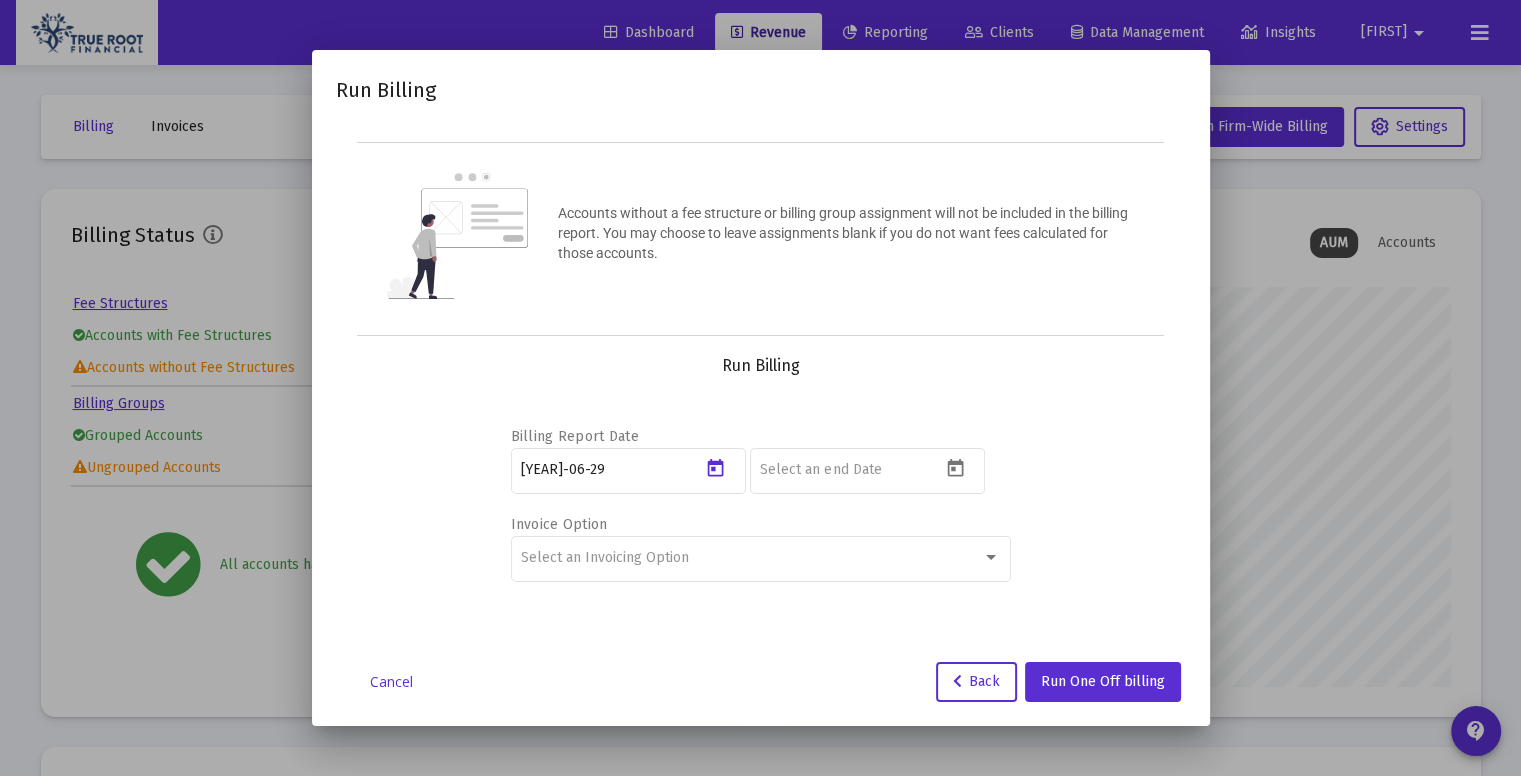 type on "2025-07-01" 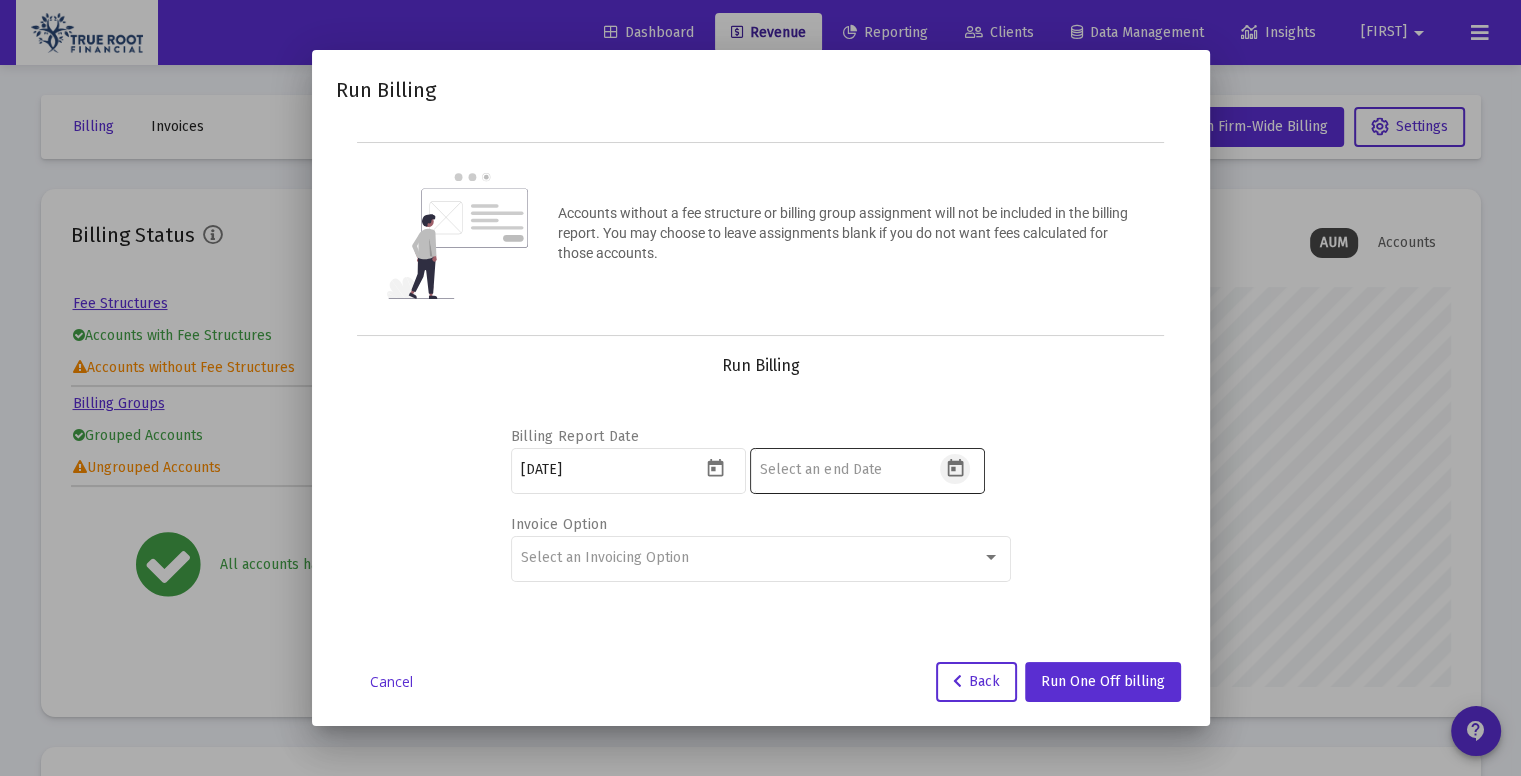 click 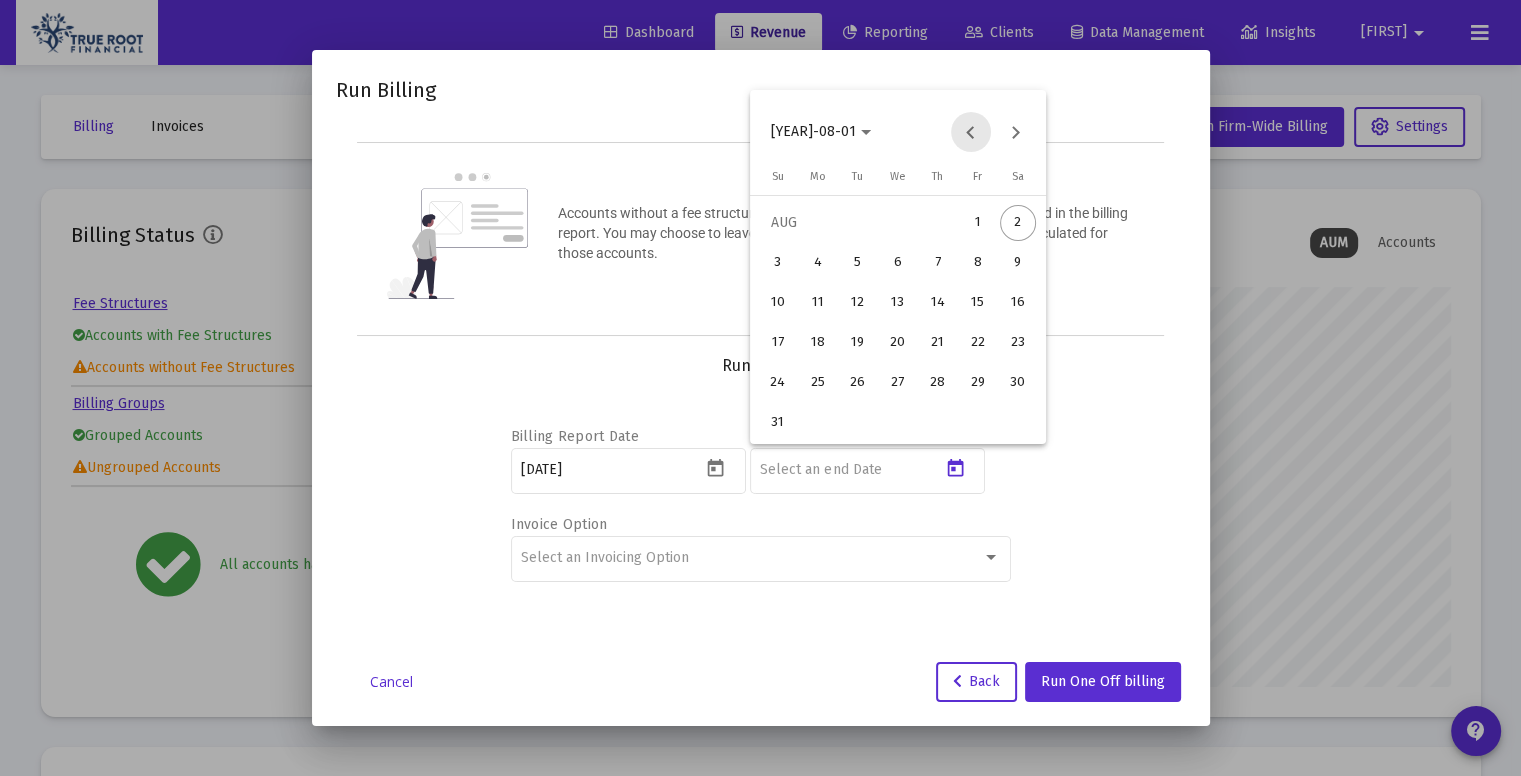 click at bounding box center [971, 132] 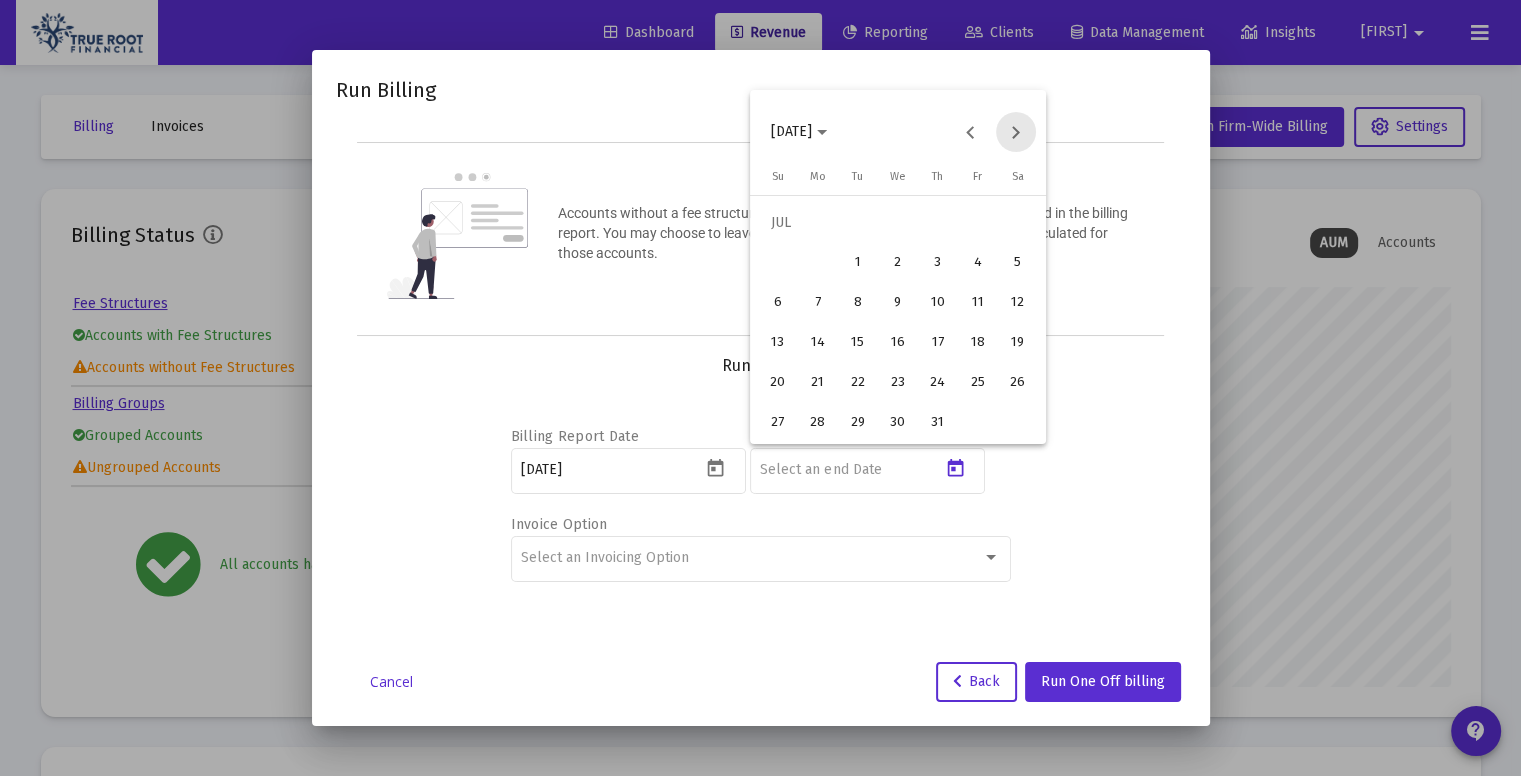 click at bounding box center (1016, 132) 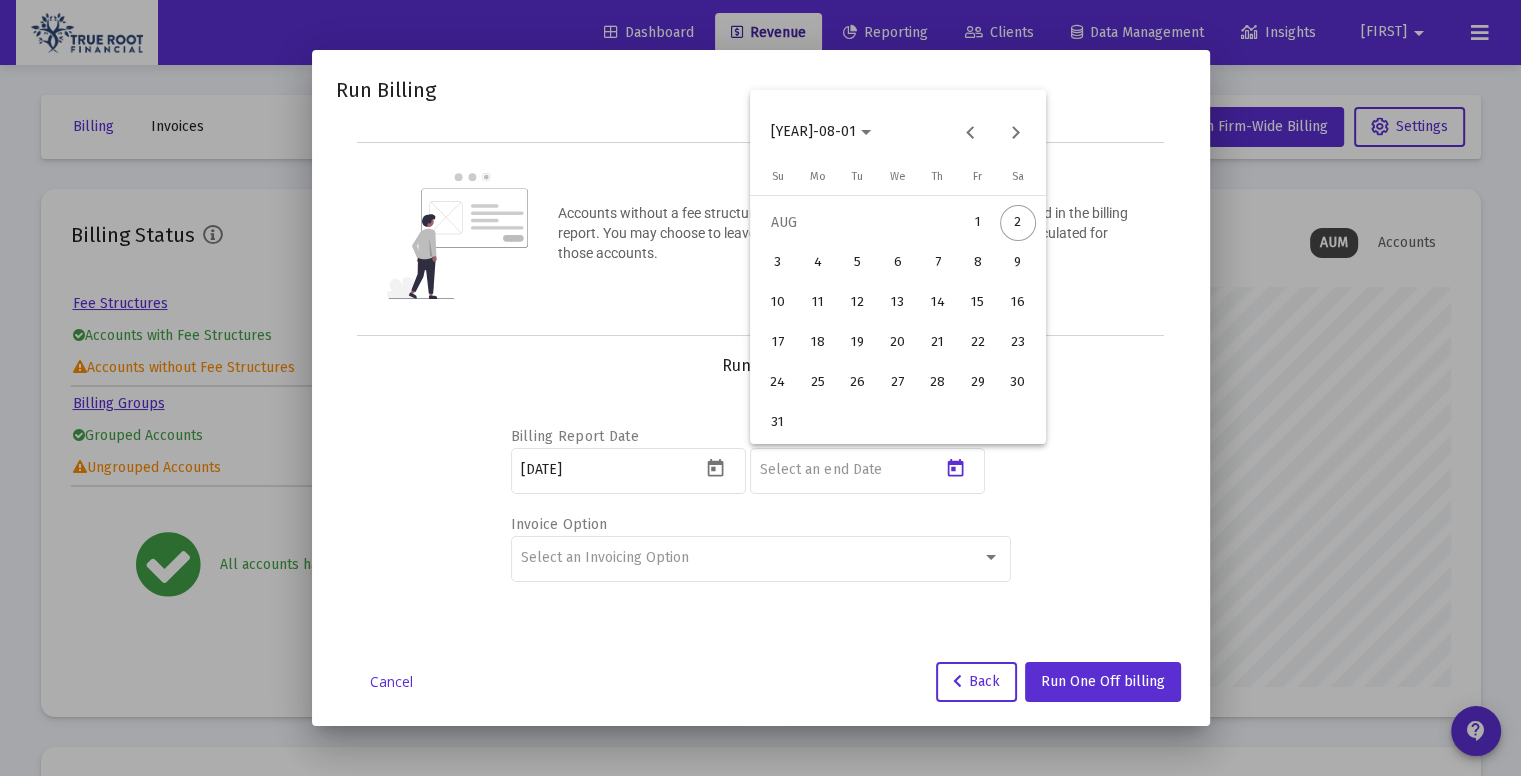 click on "2" at bounding box center [1018, 223] 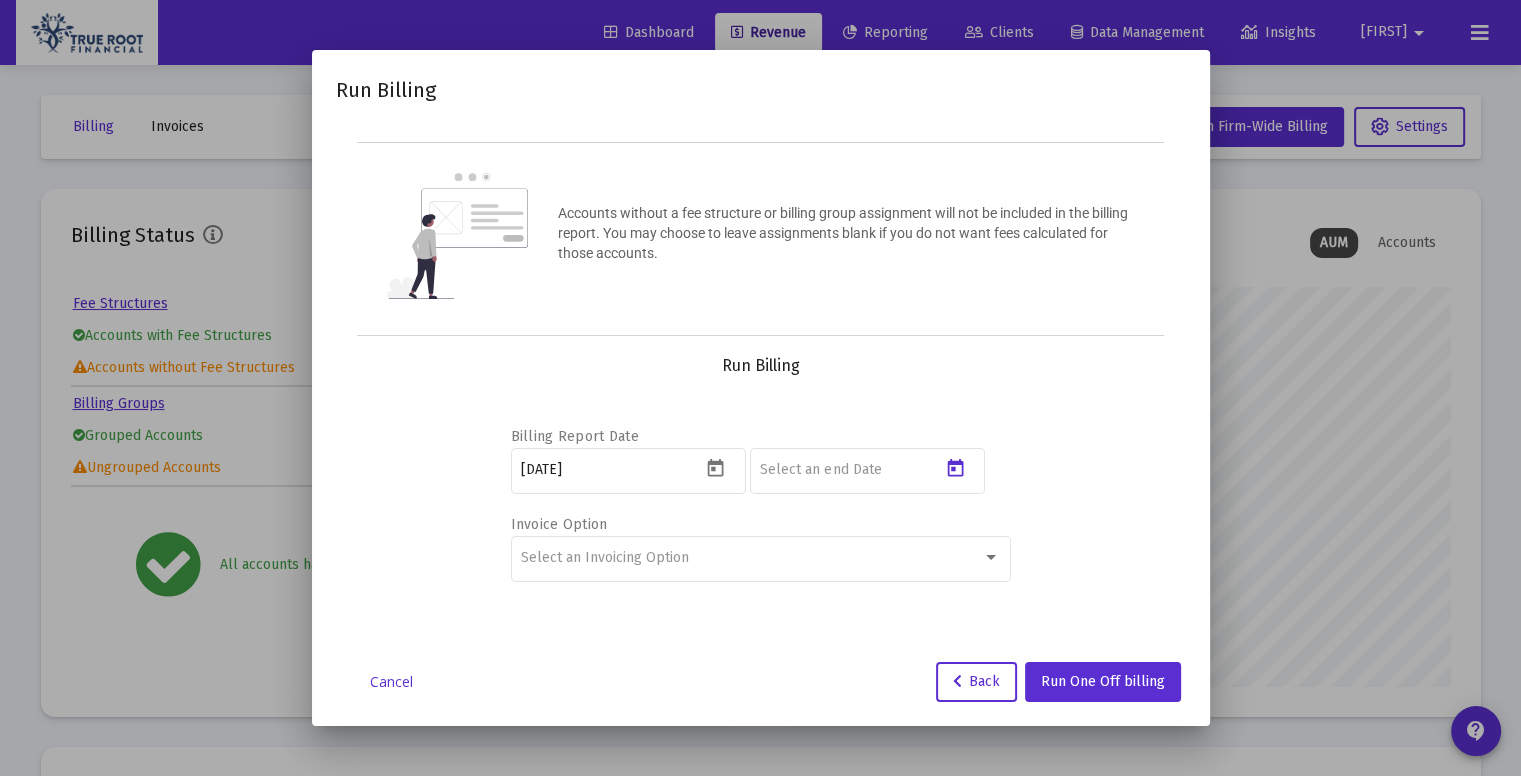 type on "2025-07-31" 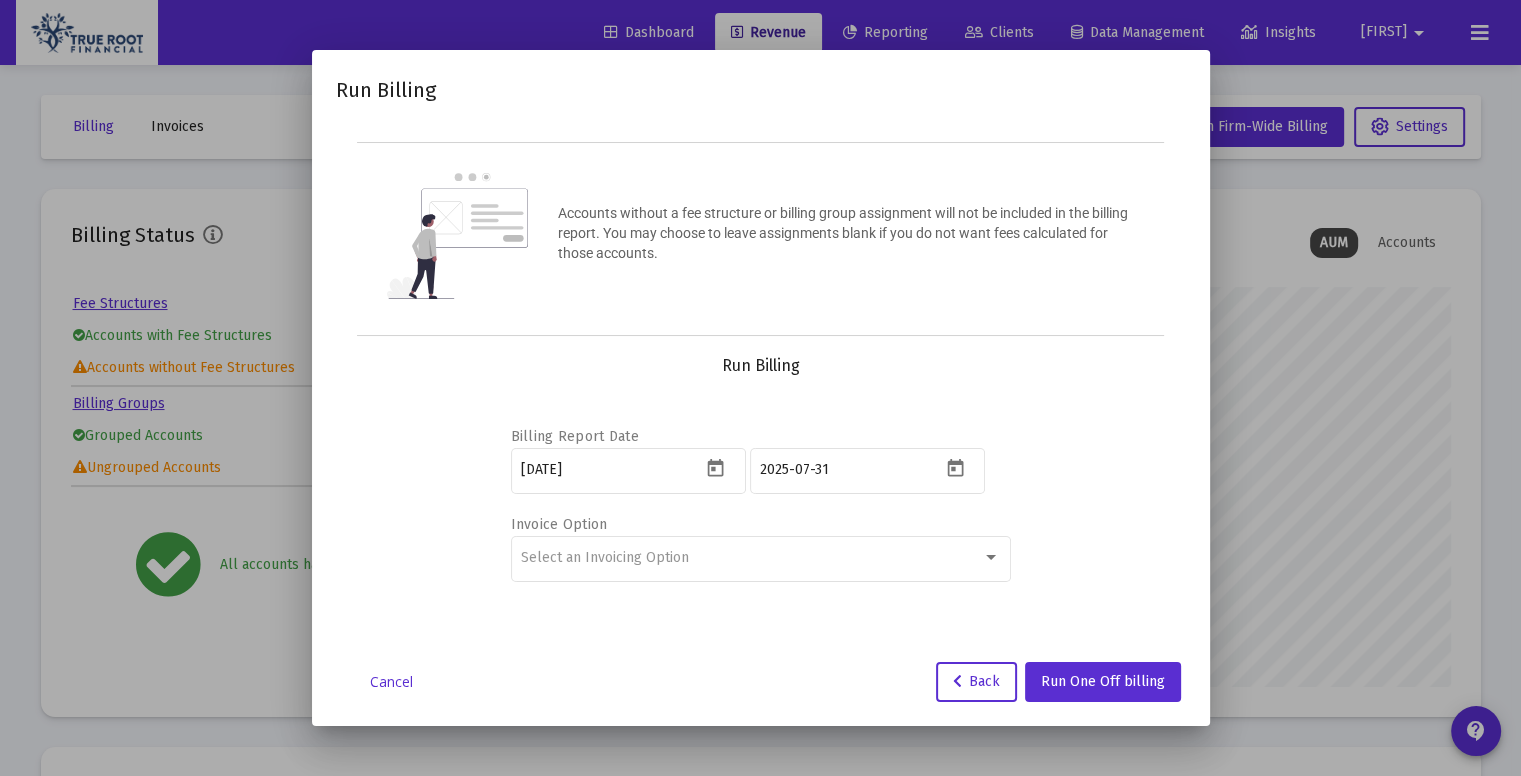 click on "Billing Report Date  2025-07-01 2025-07-31 Invoice Option Select an Invoicing Option" at bounding box center [761, 501] 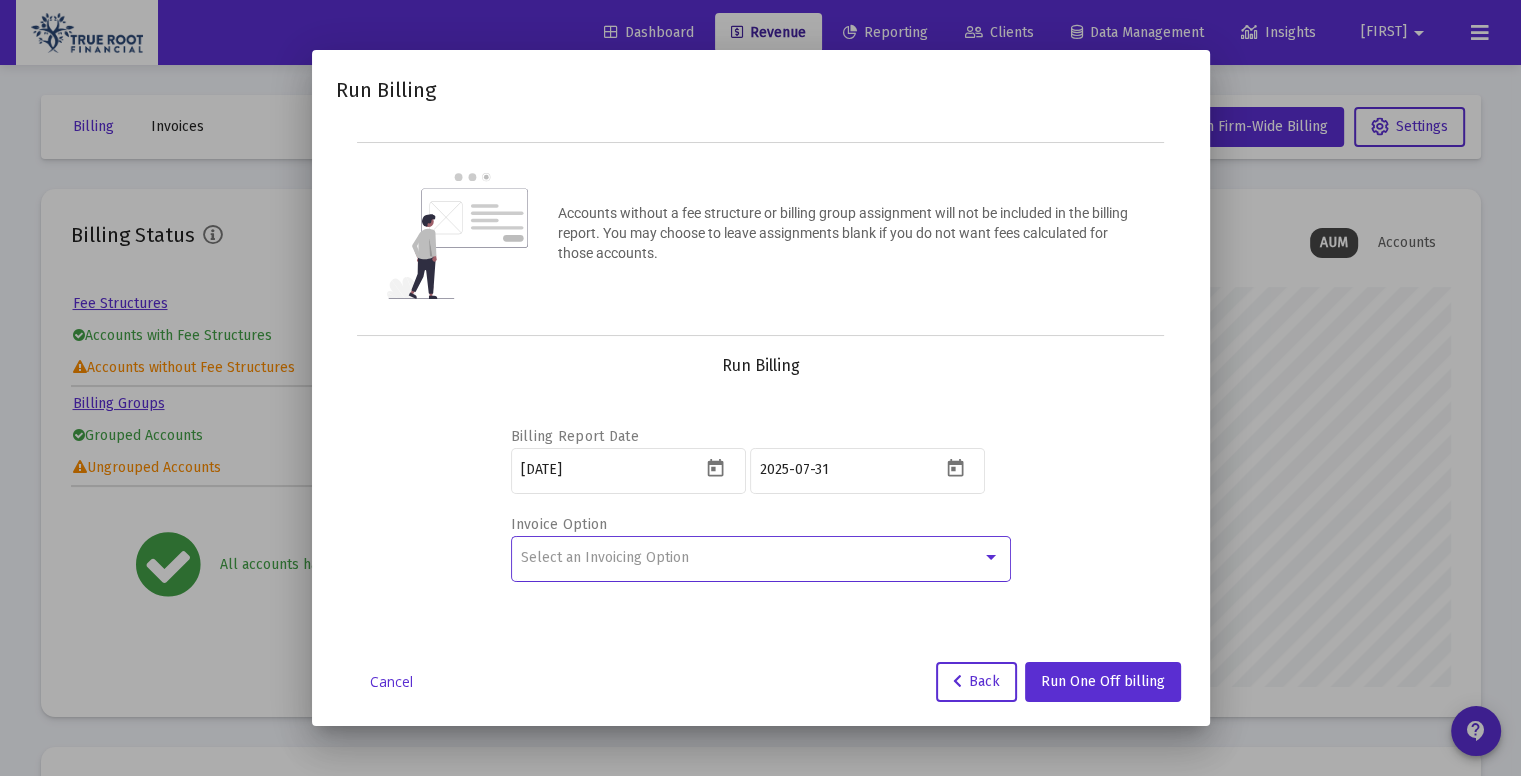 click on "Select an Invoicing Option" at bounding box center (751, 558) 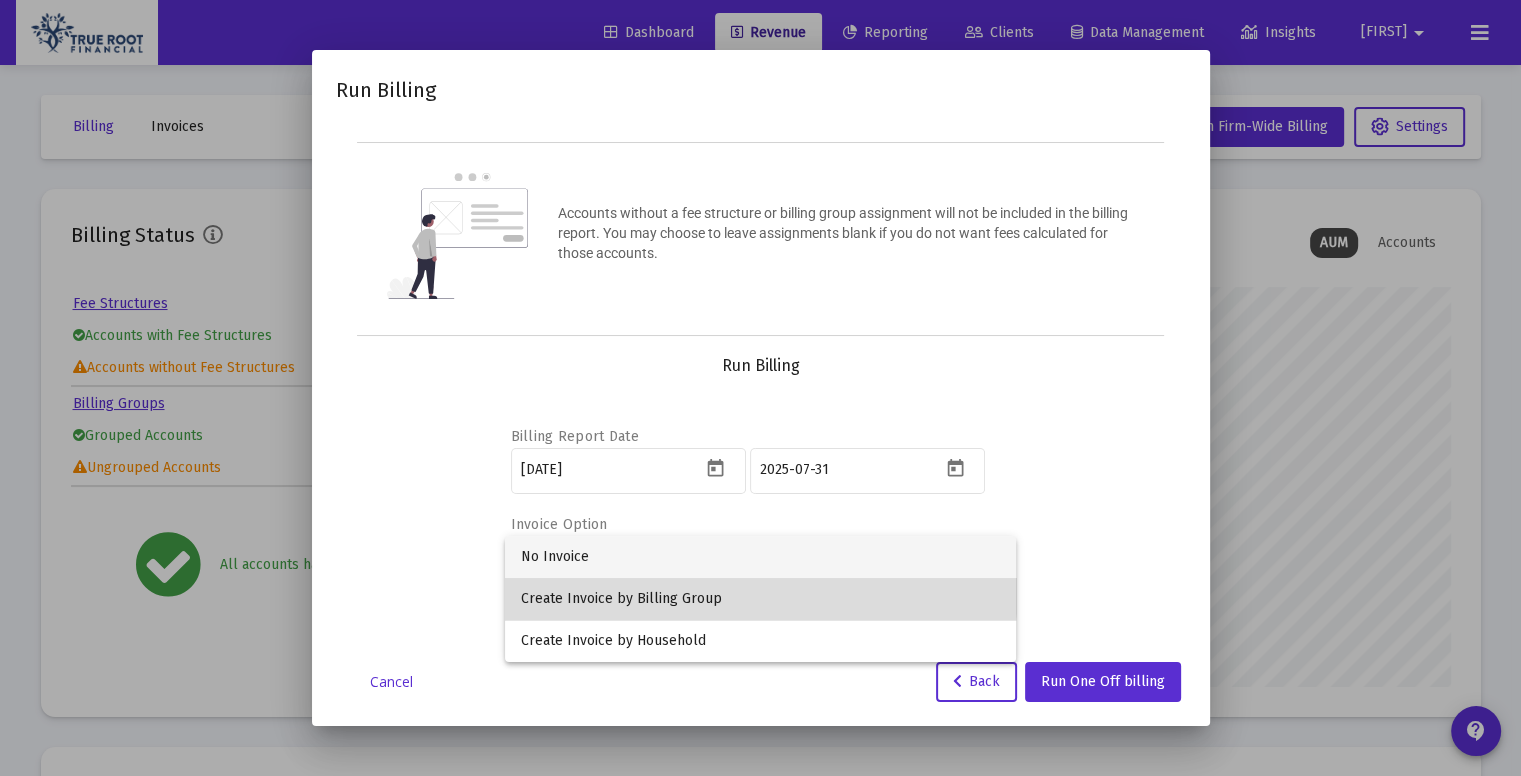 click on "Create Invoice by Billing Group" at bounding box center [760, 599] 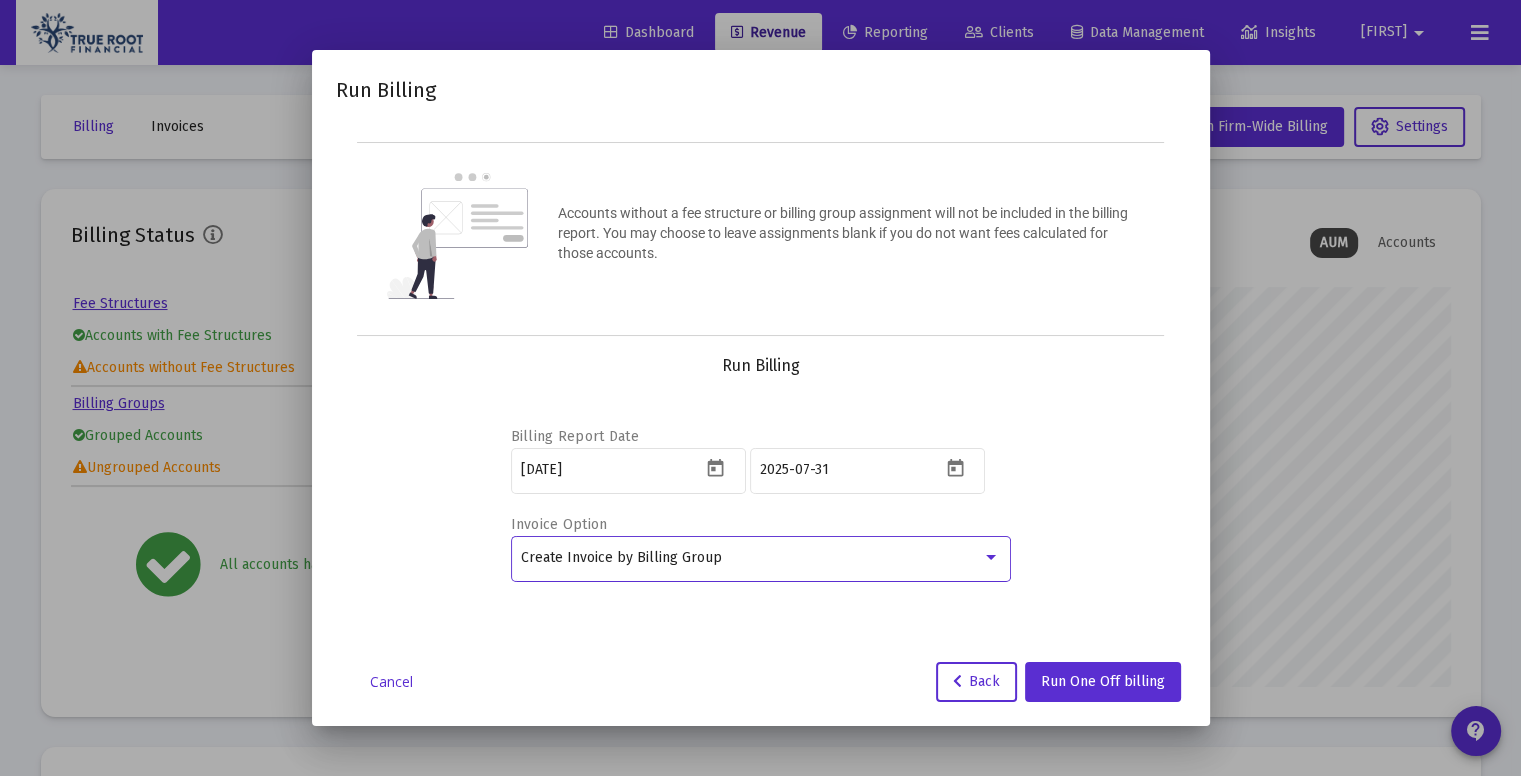 click on "Billing Report Date  2025-07-01 2025-07-31 Invoice Option Create Invoice by Billing Group" at bounding box center (761, 501) 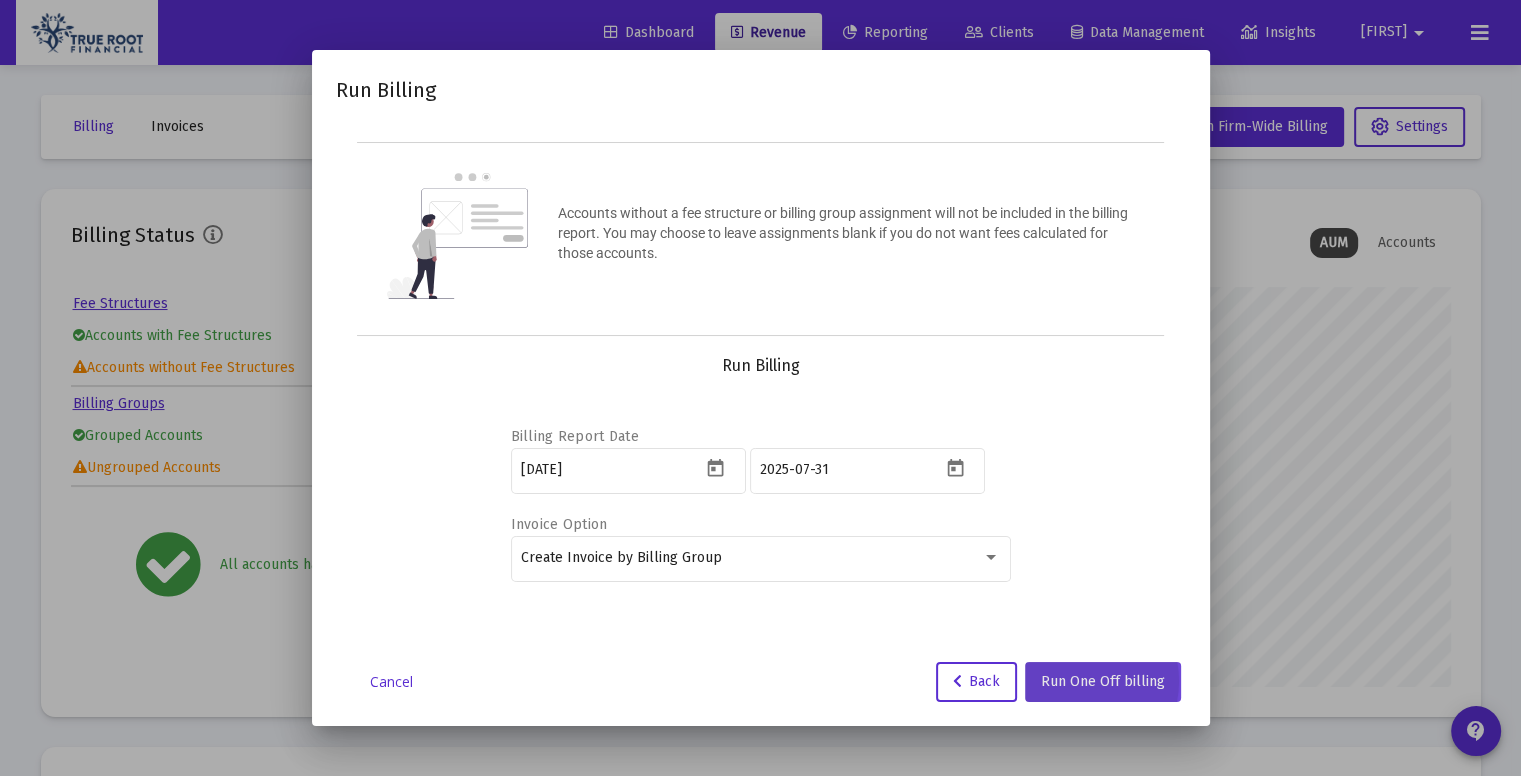 click on "Run One Off billing" at bounding box center [1103, 681] 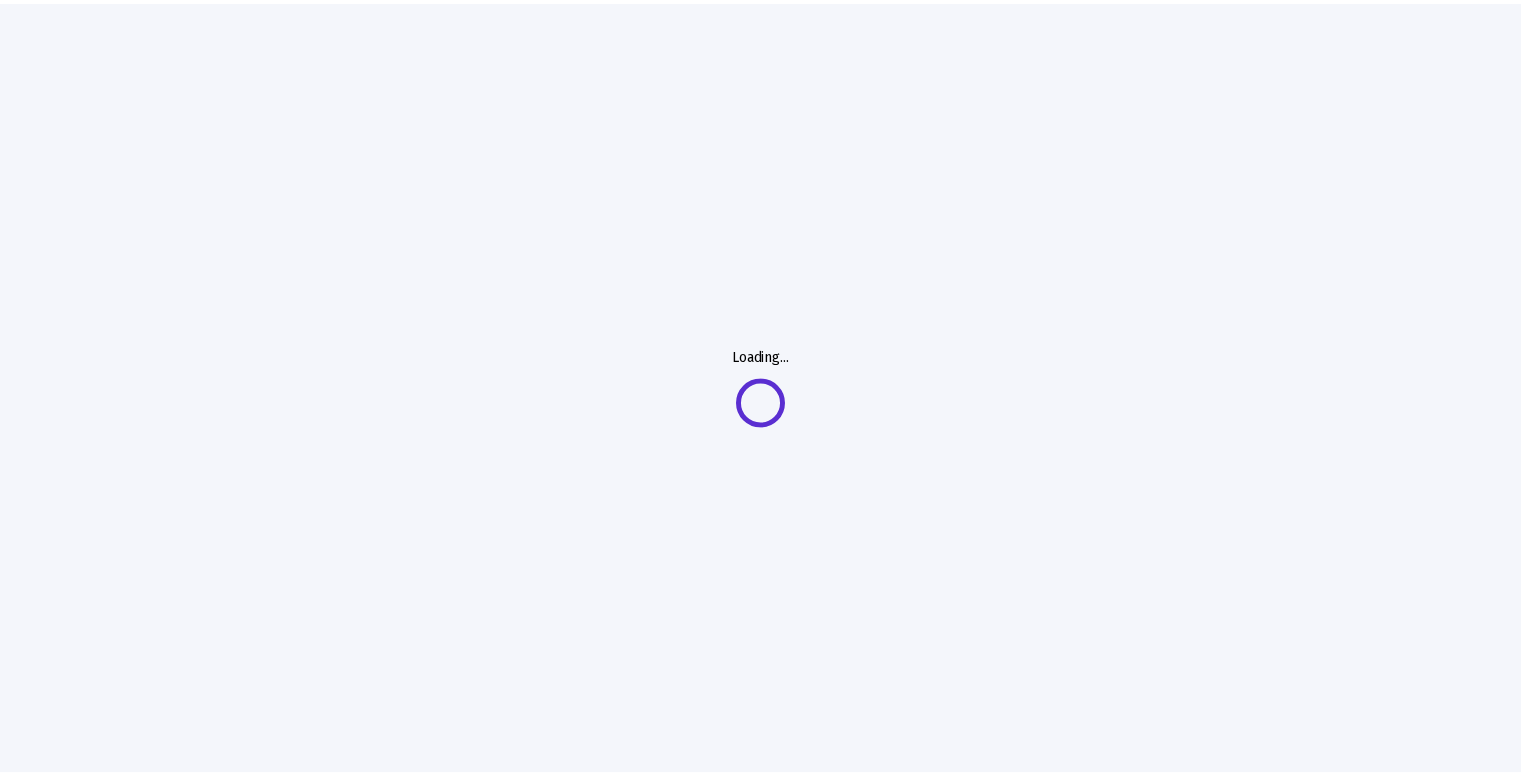 scroll, scrollTop: 0, scrollLeft: 0, axis: both 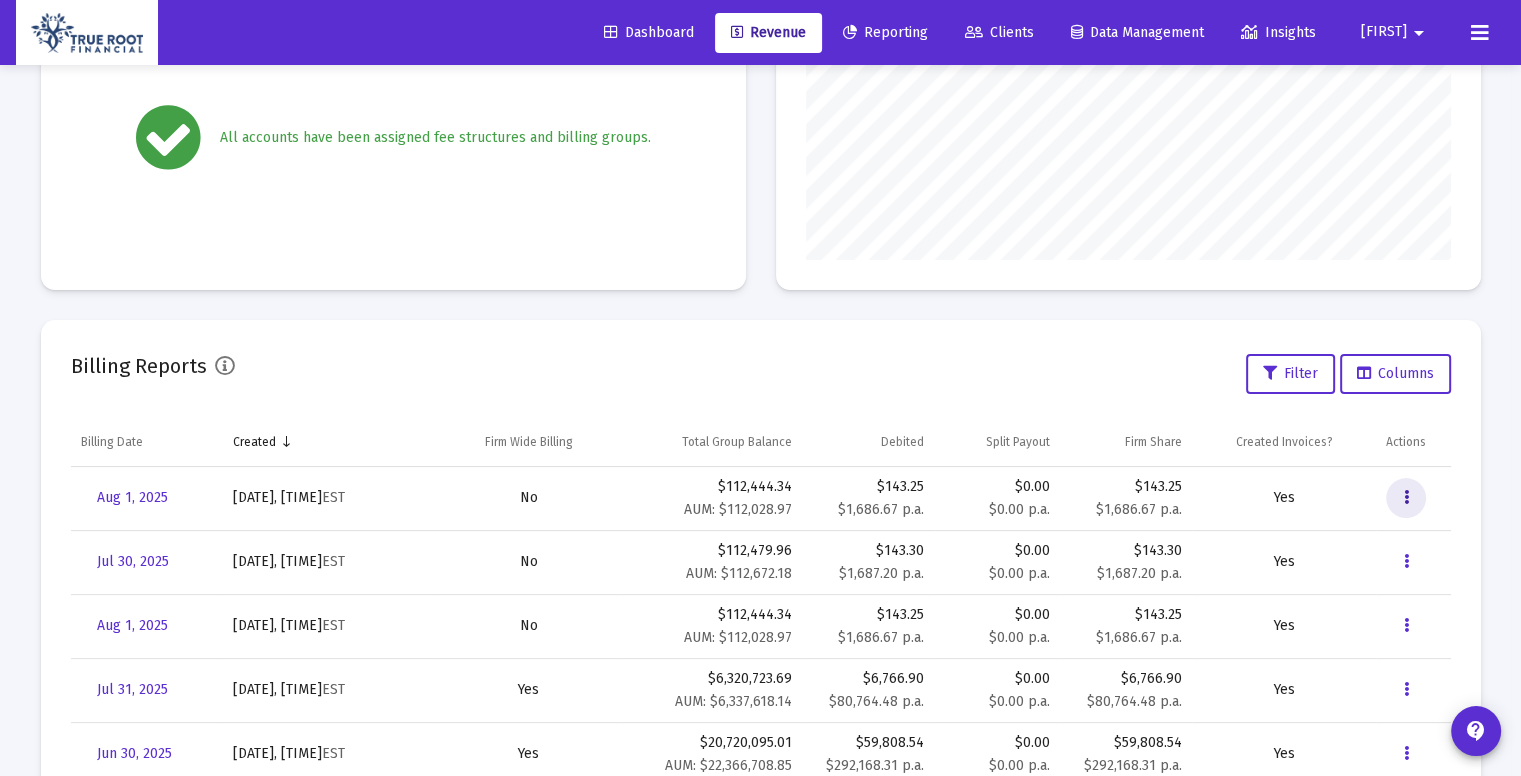 click at bounding box center (1405, 498) 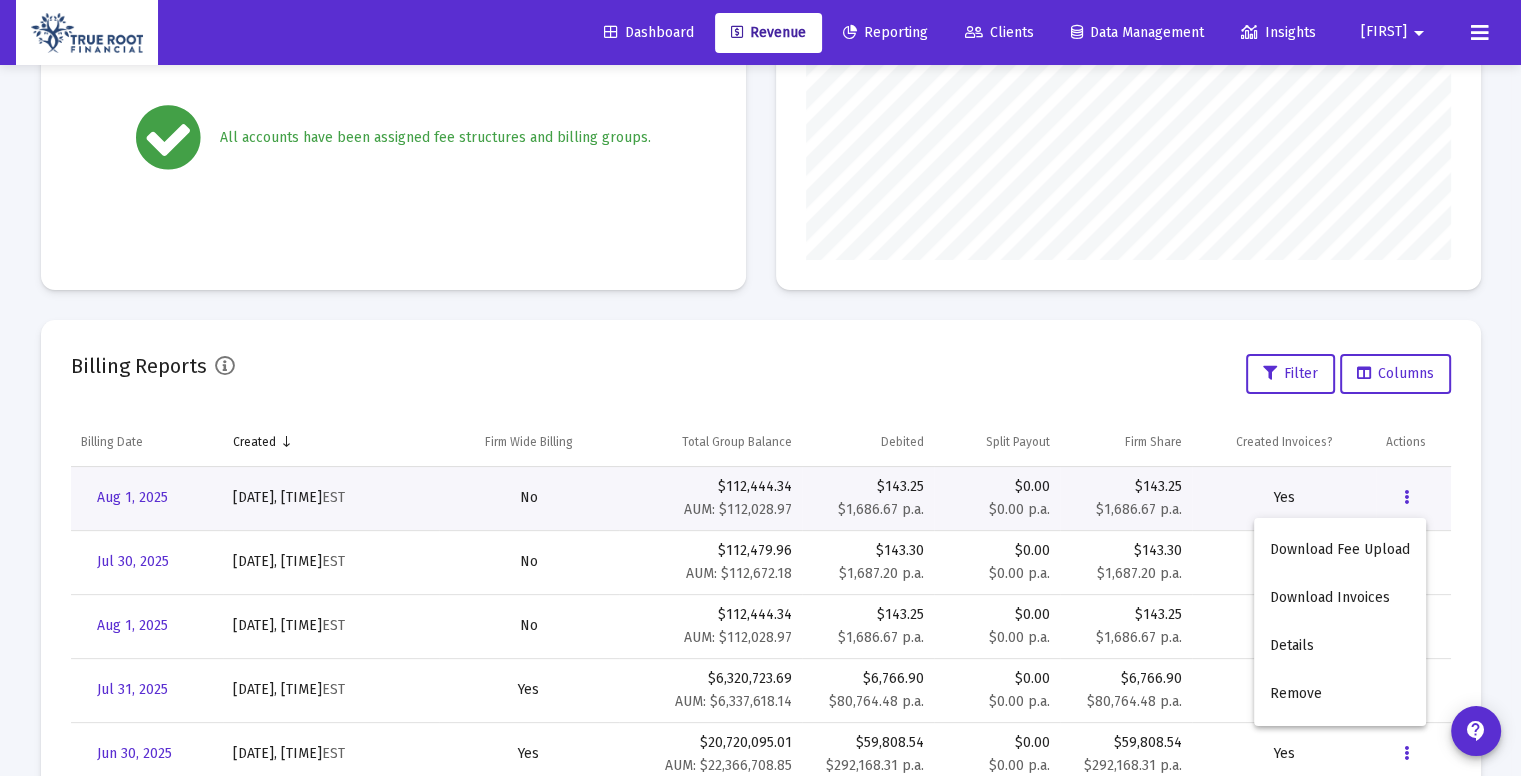 click at bounding box center [760, 388] 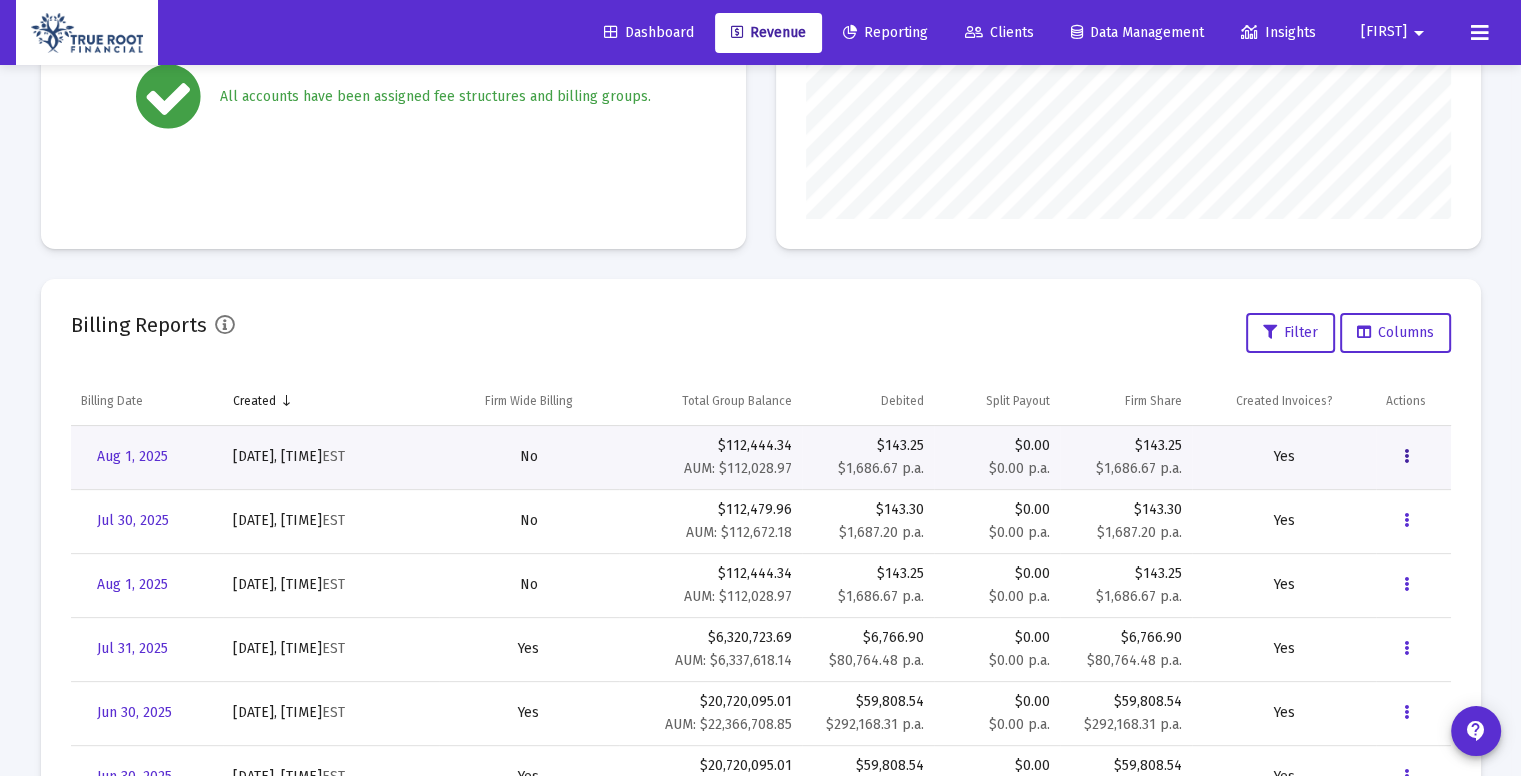 scroll, scrollTop: 470, scrollLeft: 0, axis: vertical 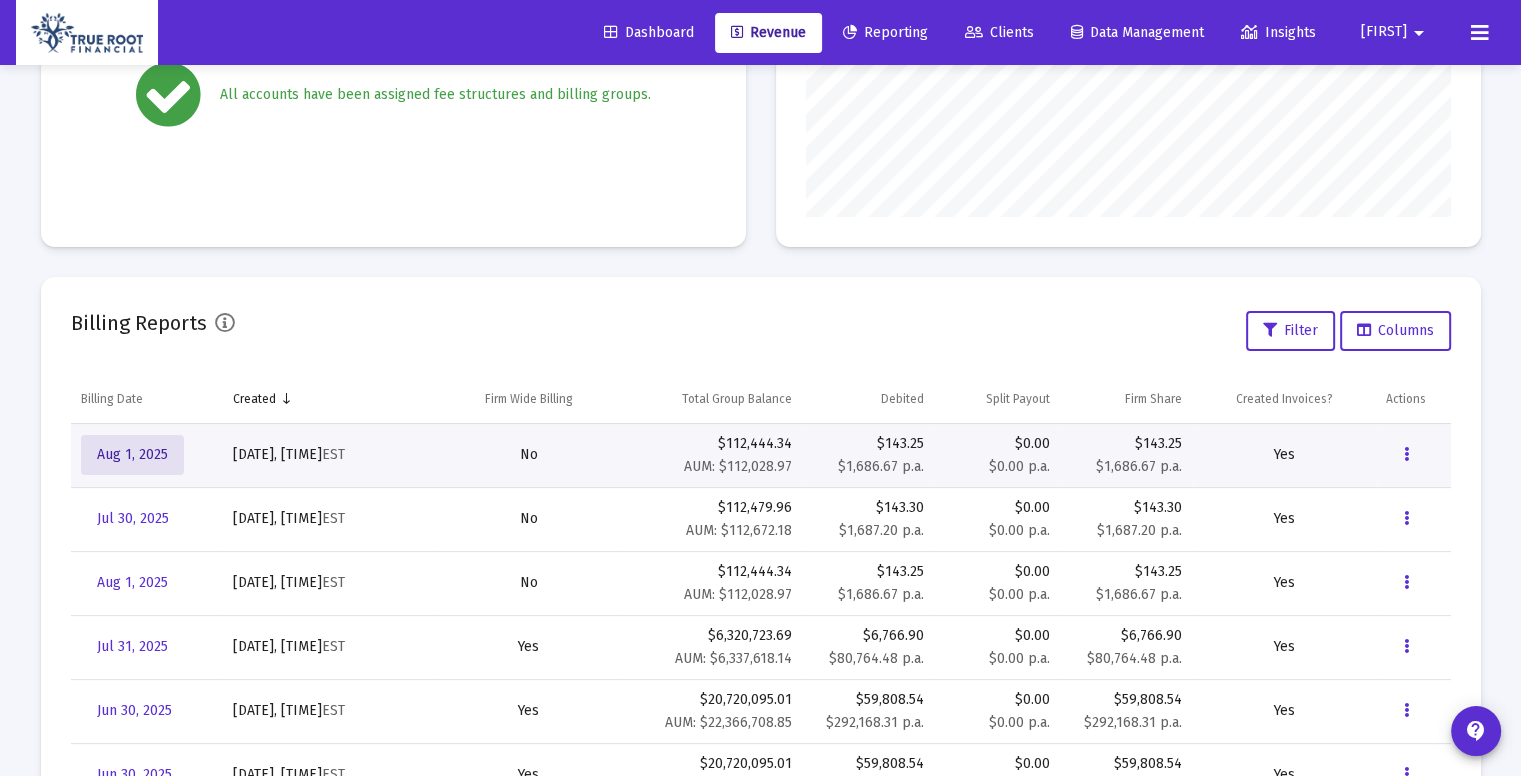 click on "Aug 1, 2025" at bounding box center [132, 454] 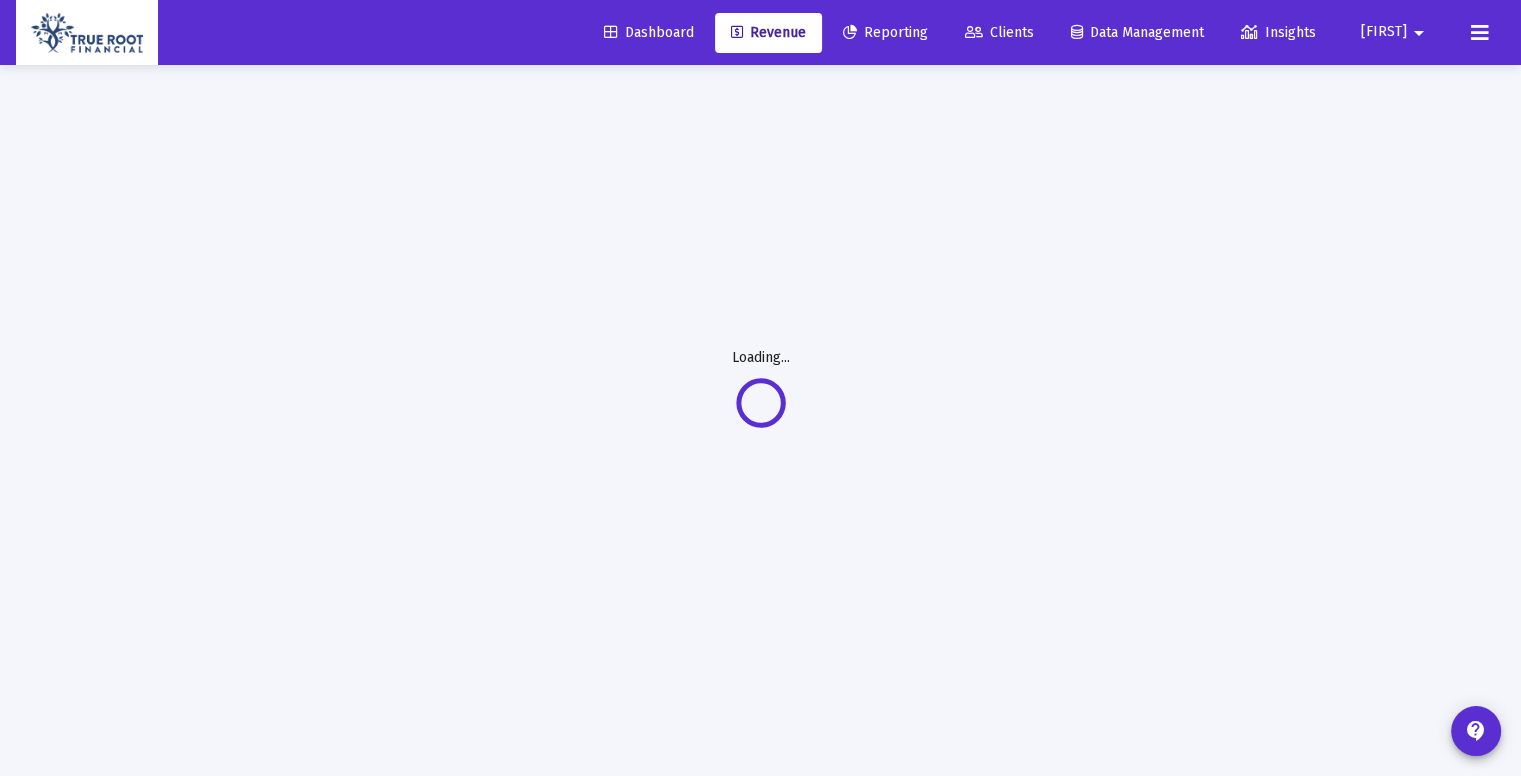 scroll, scrollTop: 64, scrollLeft: 0, axis: vertical 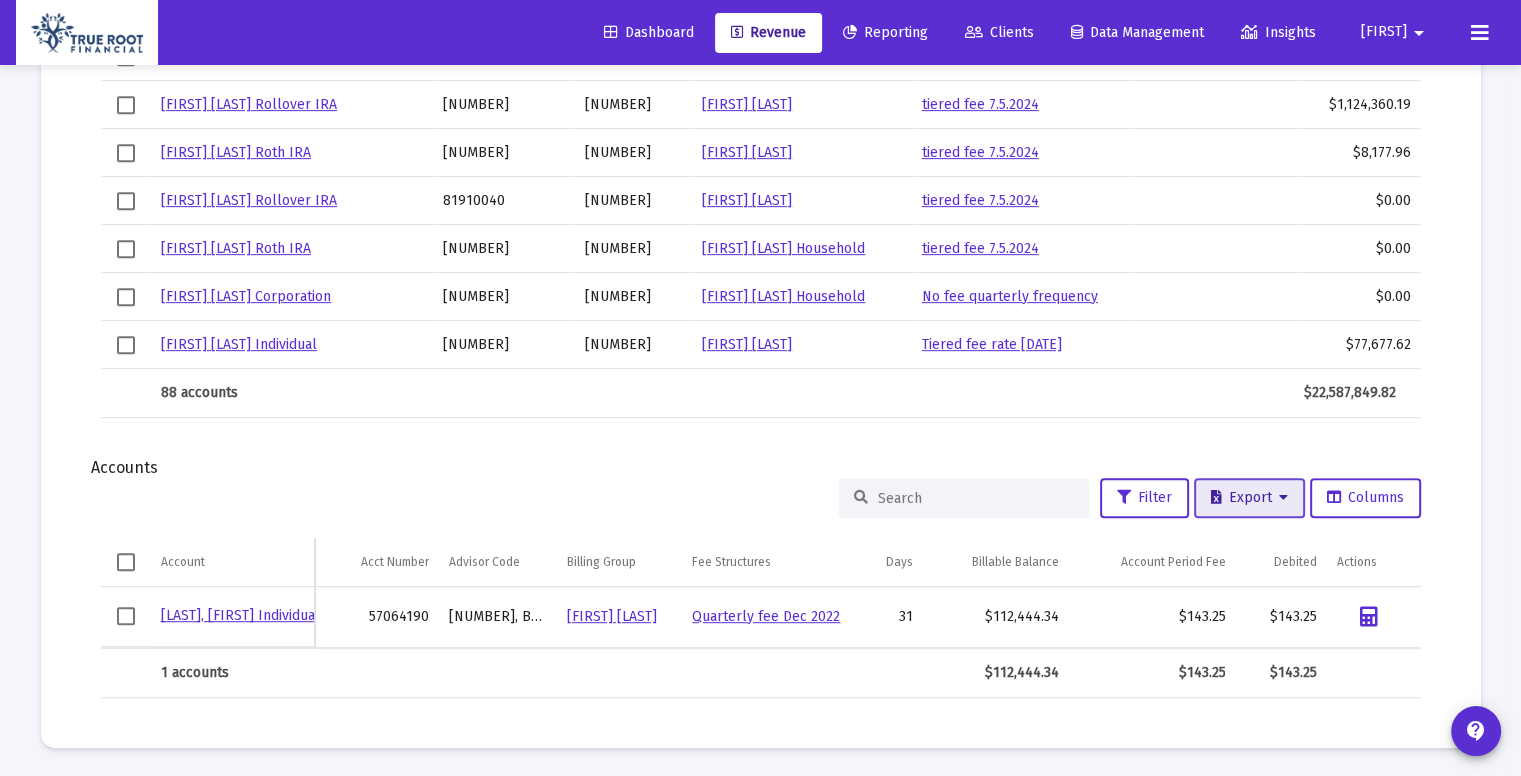 click 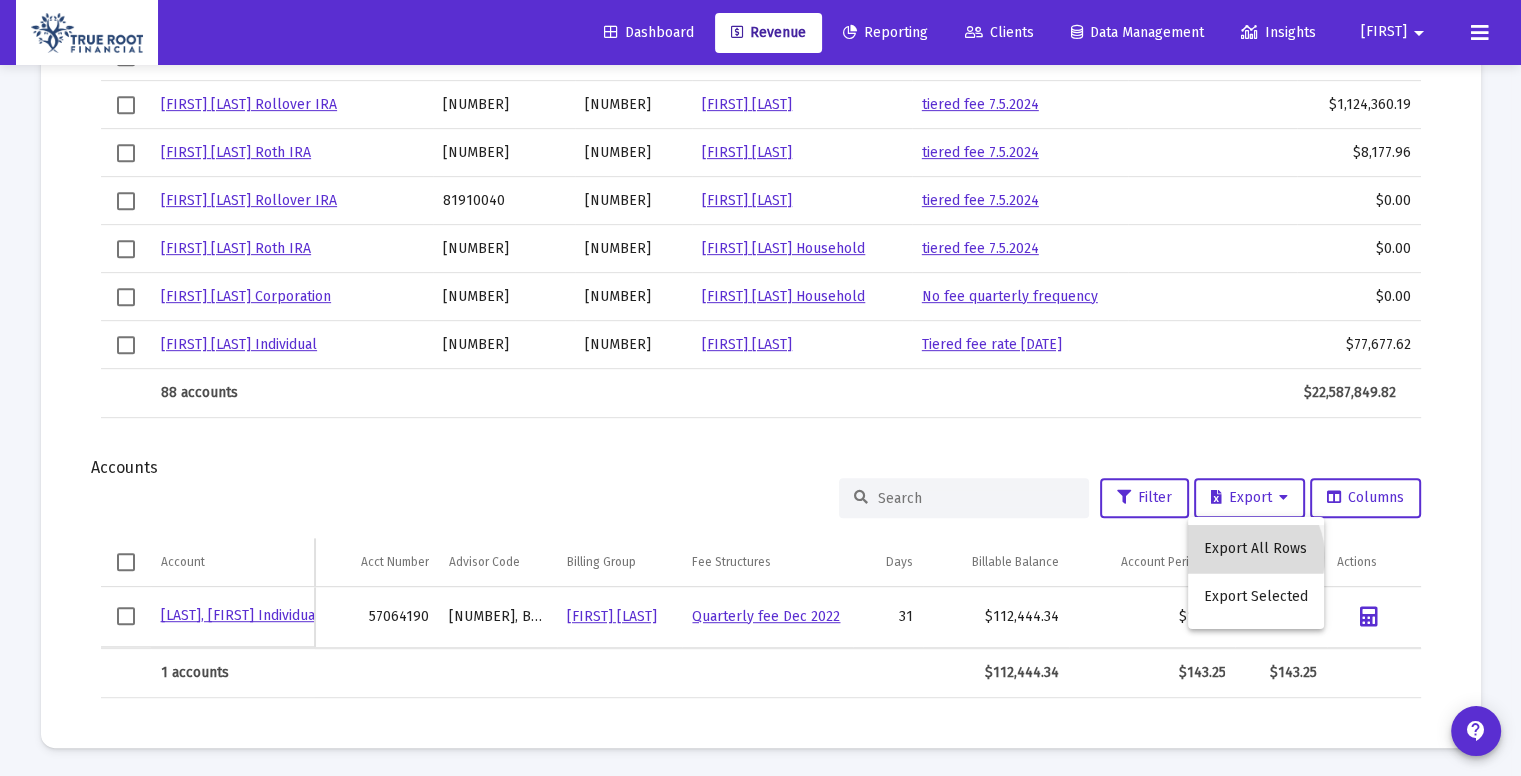 click on "Export All Rows" at bounding box center [1256, 549] 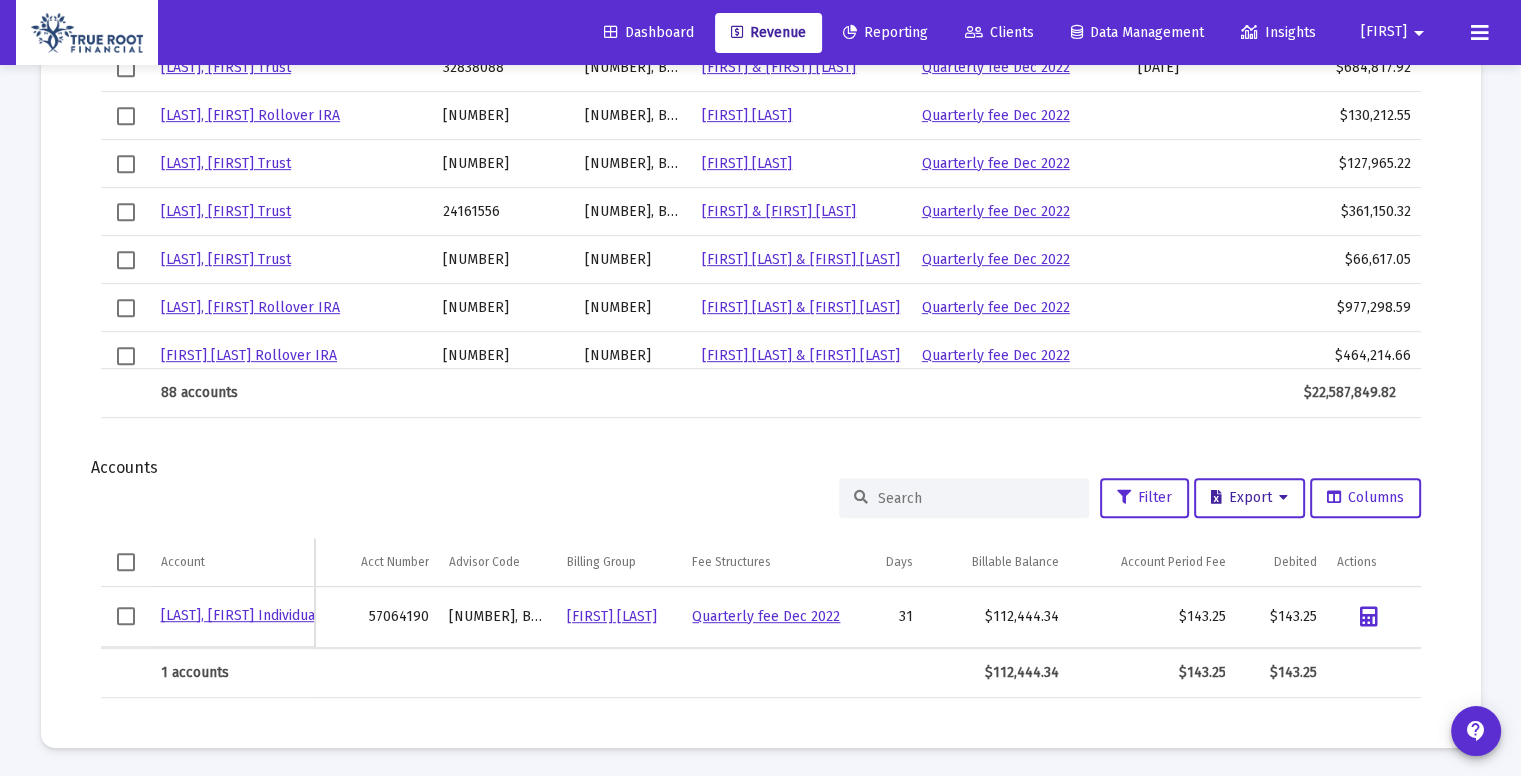 scroll, scrollTop: 1642, scrollLeft: 0, axis: vertical 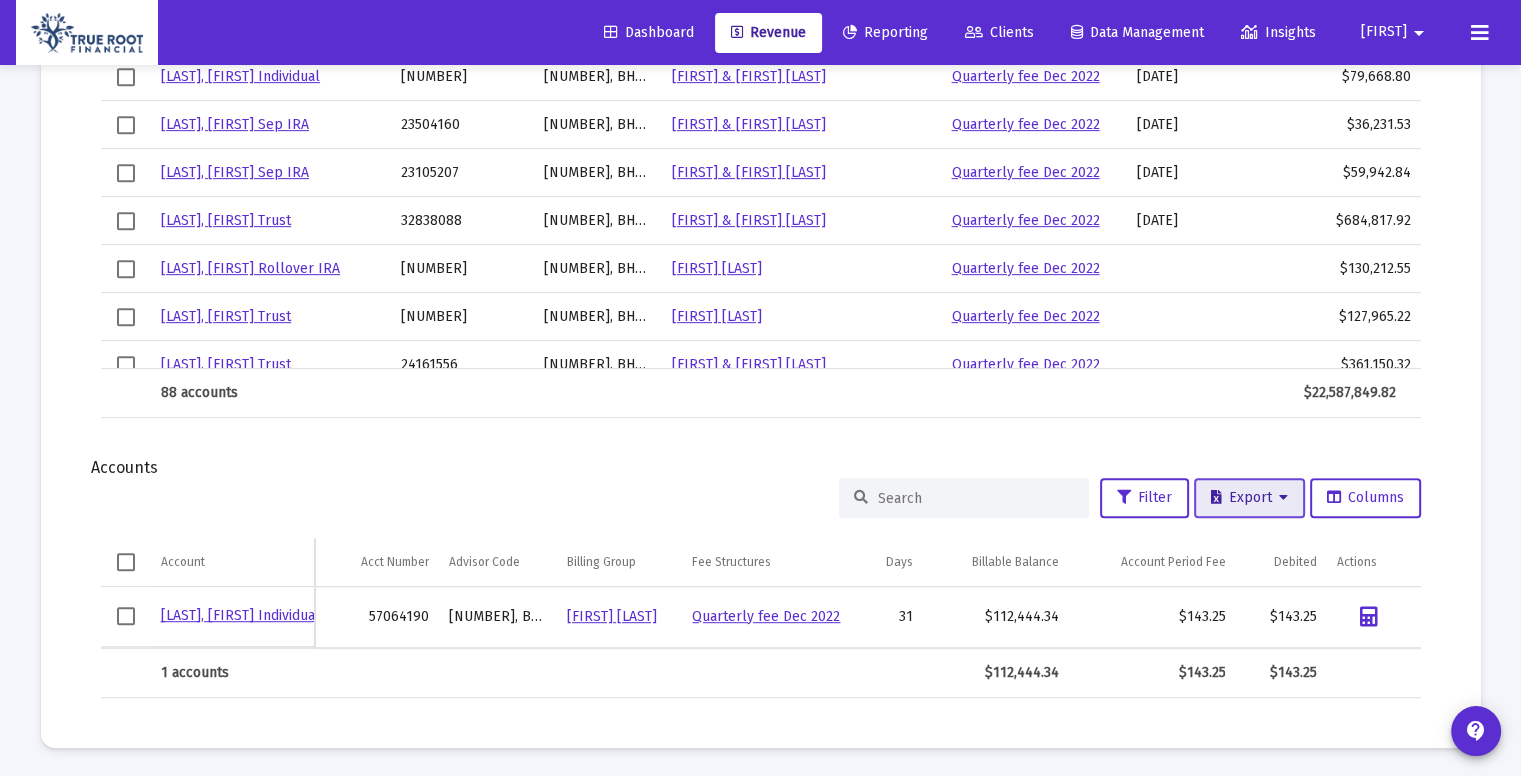 click on "Export" 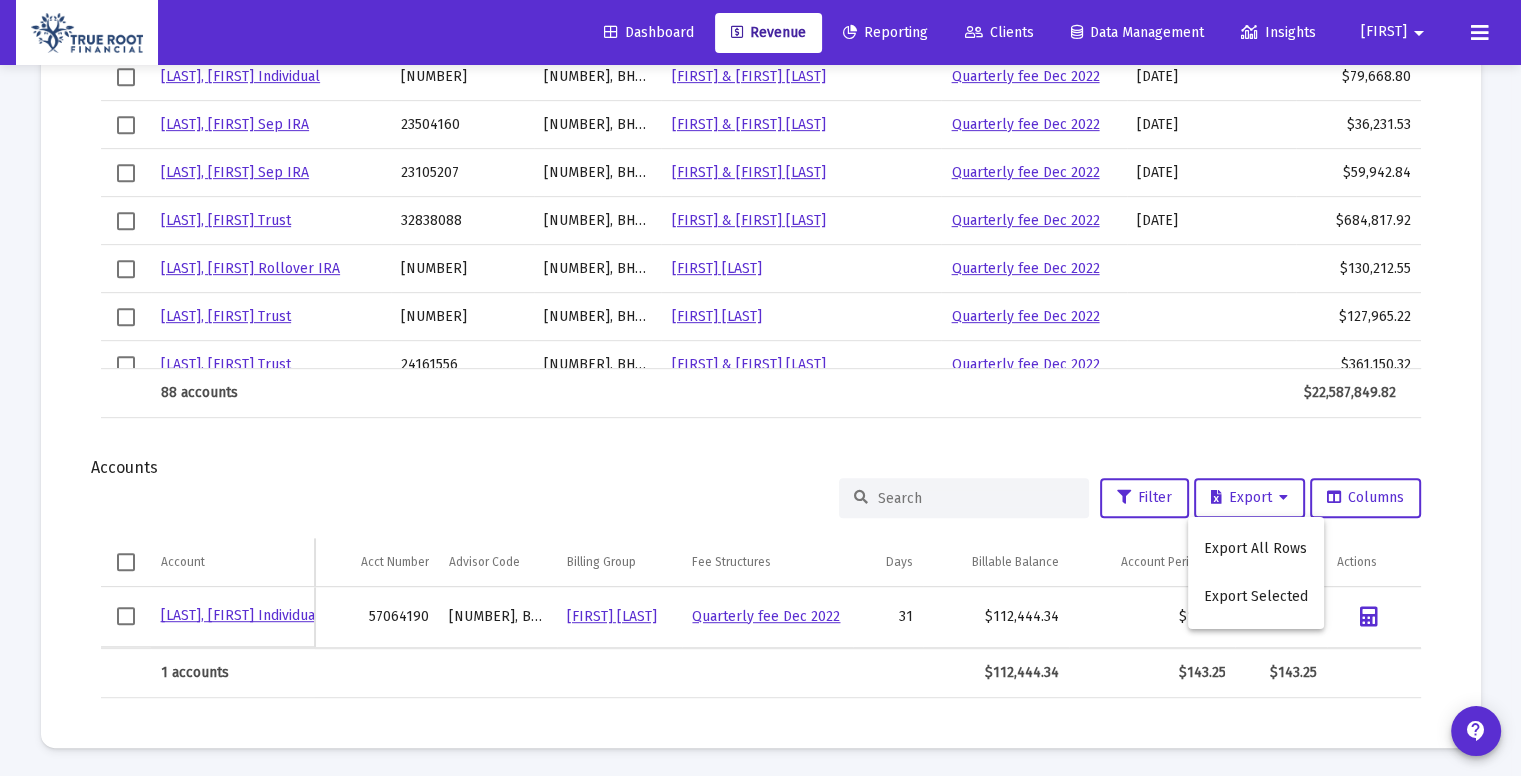 click at bounding box center [760, 388] 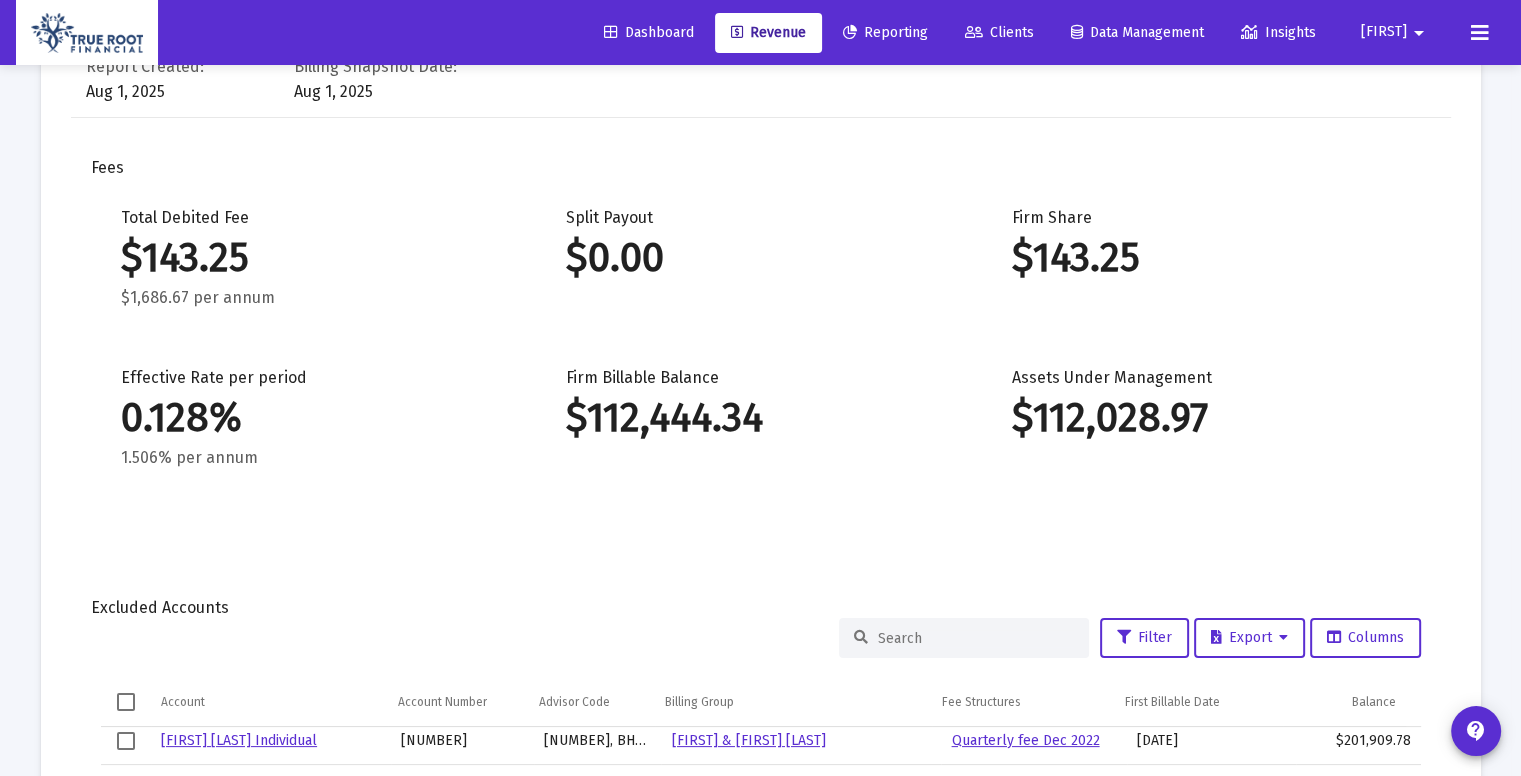 scroll, scrollTop: 0, scrollLeft: 0, axis: both 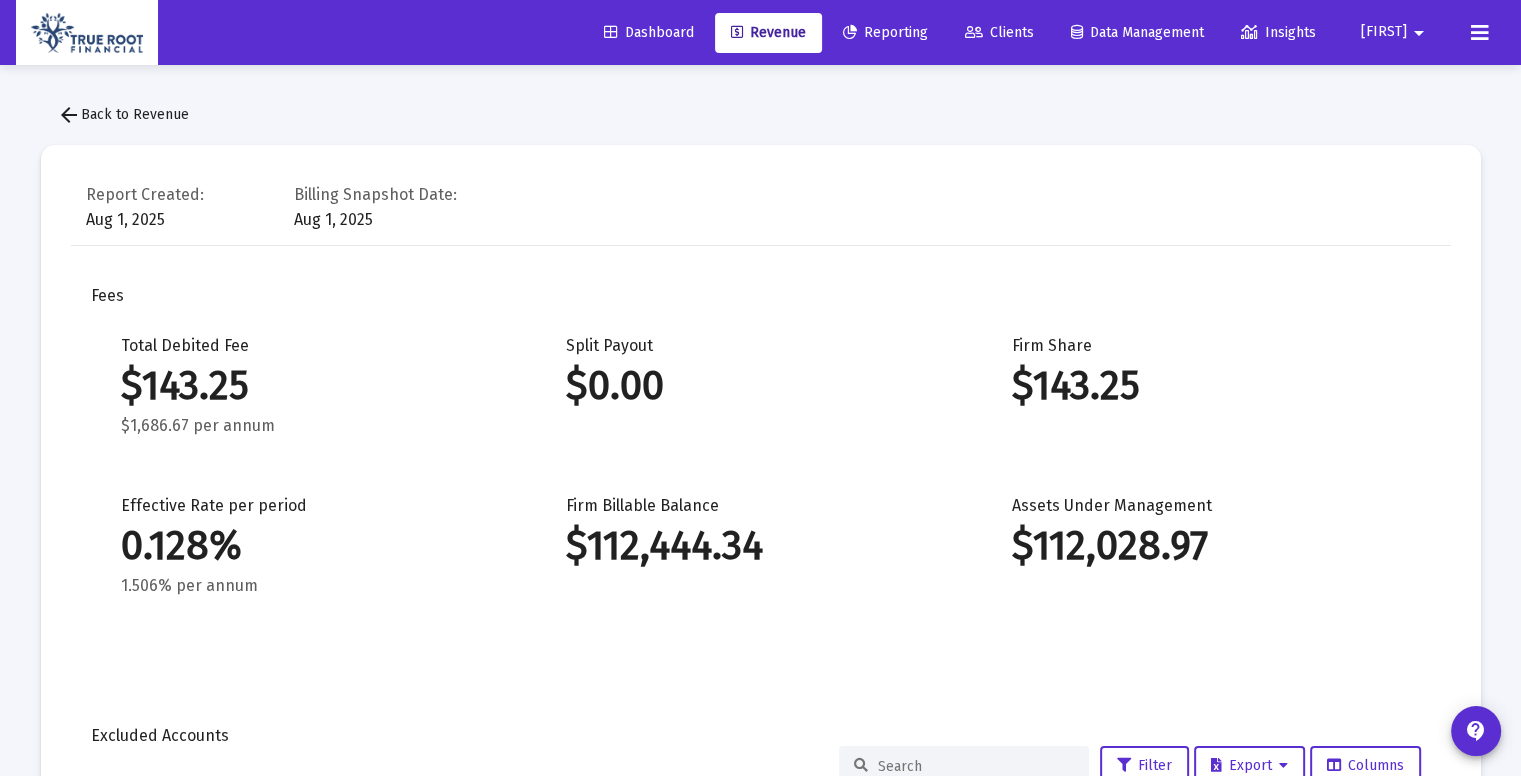 click on "Dashboard   Revenue   Reporting   Clients   Data Management   Insights  [FIRST] arrow_drop_down" 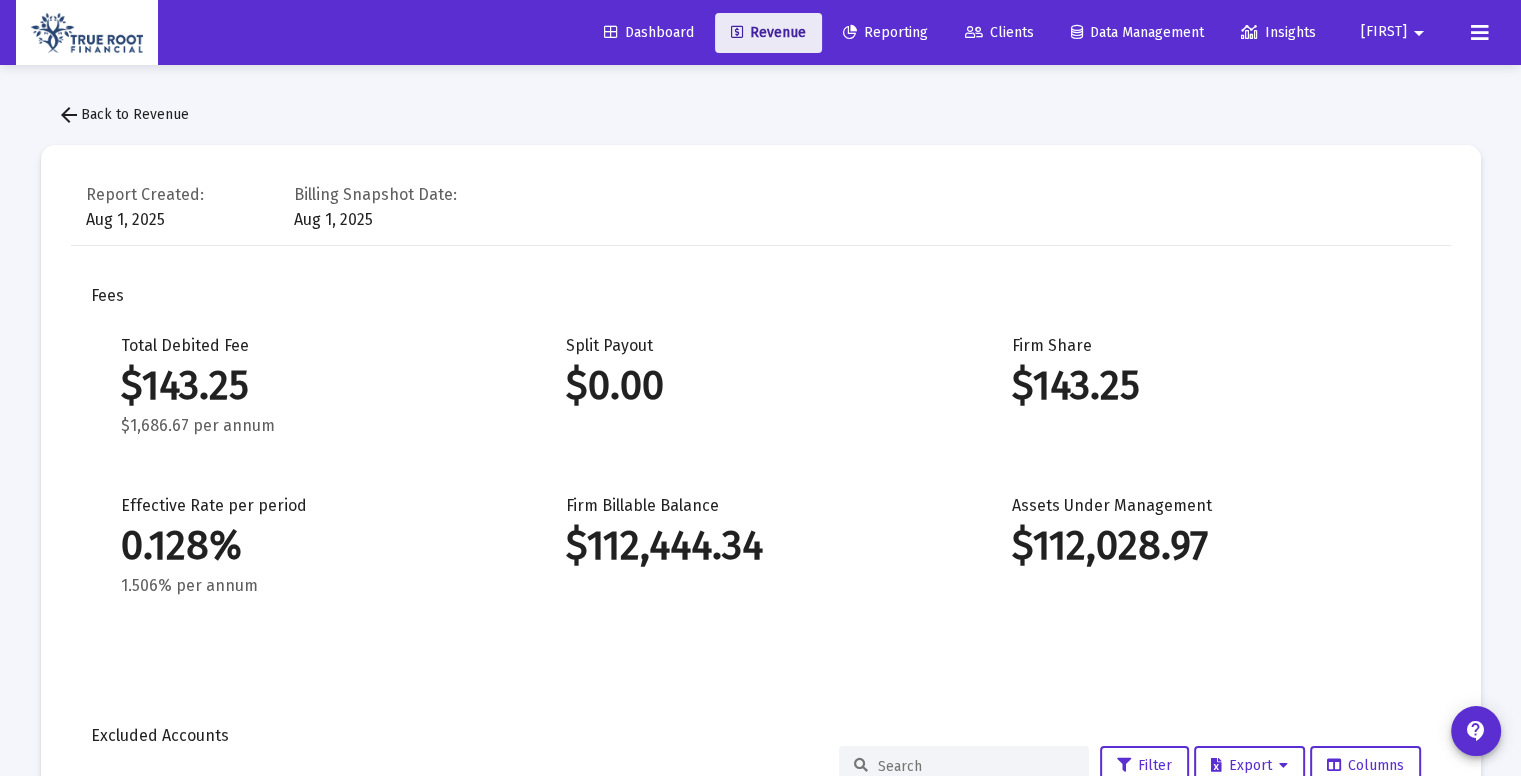 click on "Revenue" 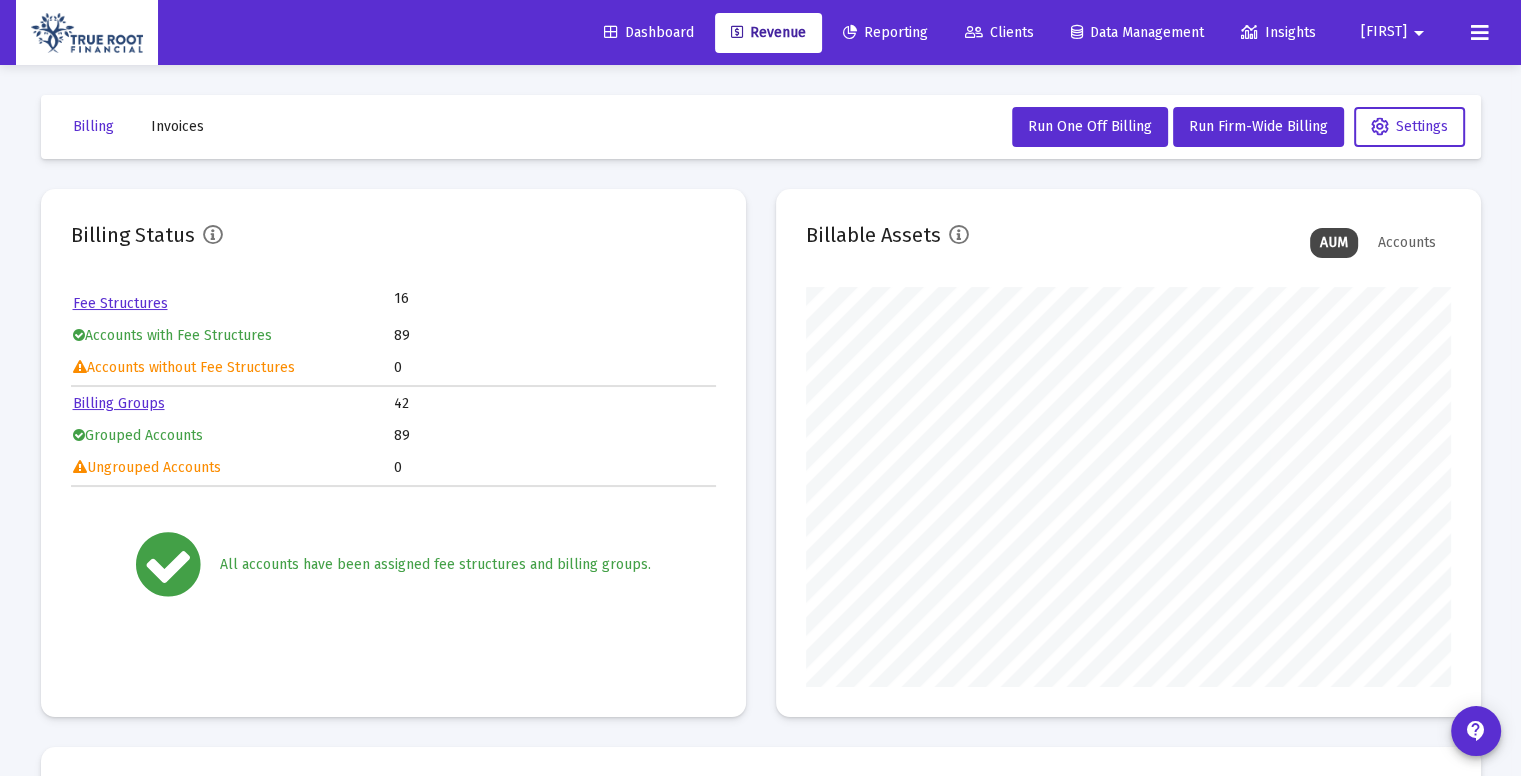 scroll, scrollTop: 999600, scrollLeft: 999355, axis: both 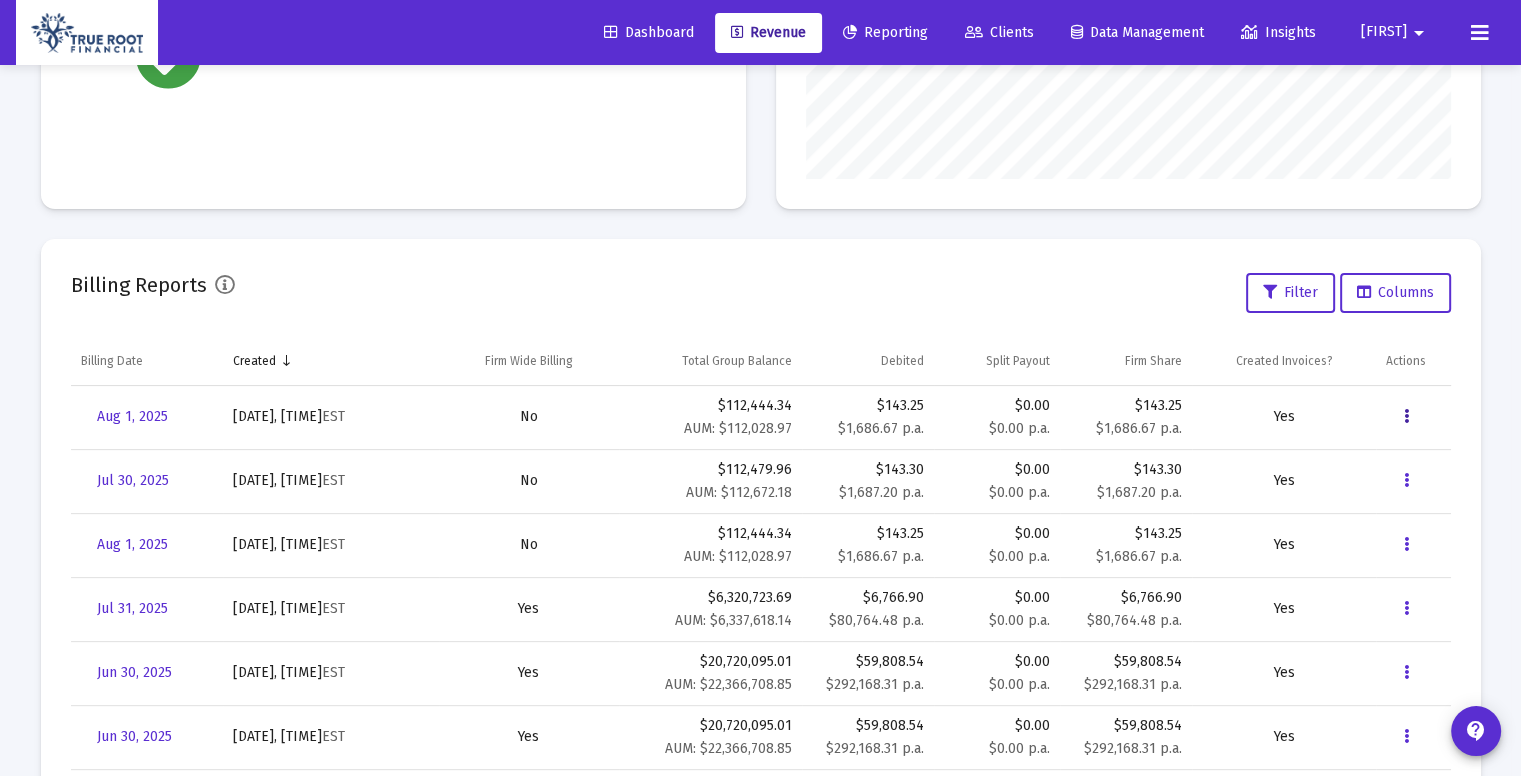 click at bounding box center (1405, 417) 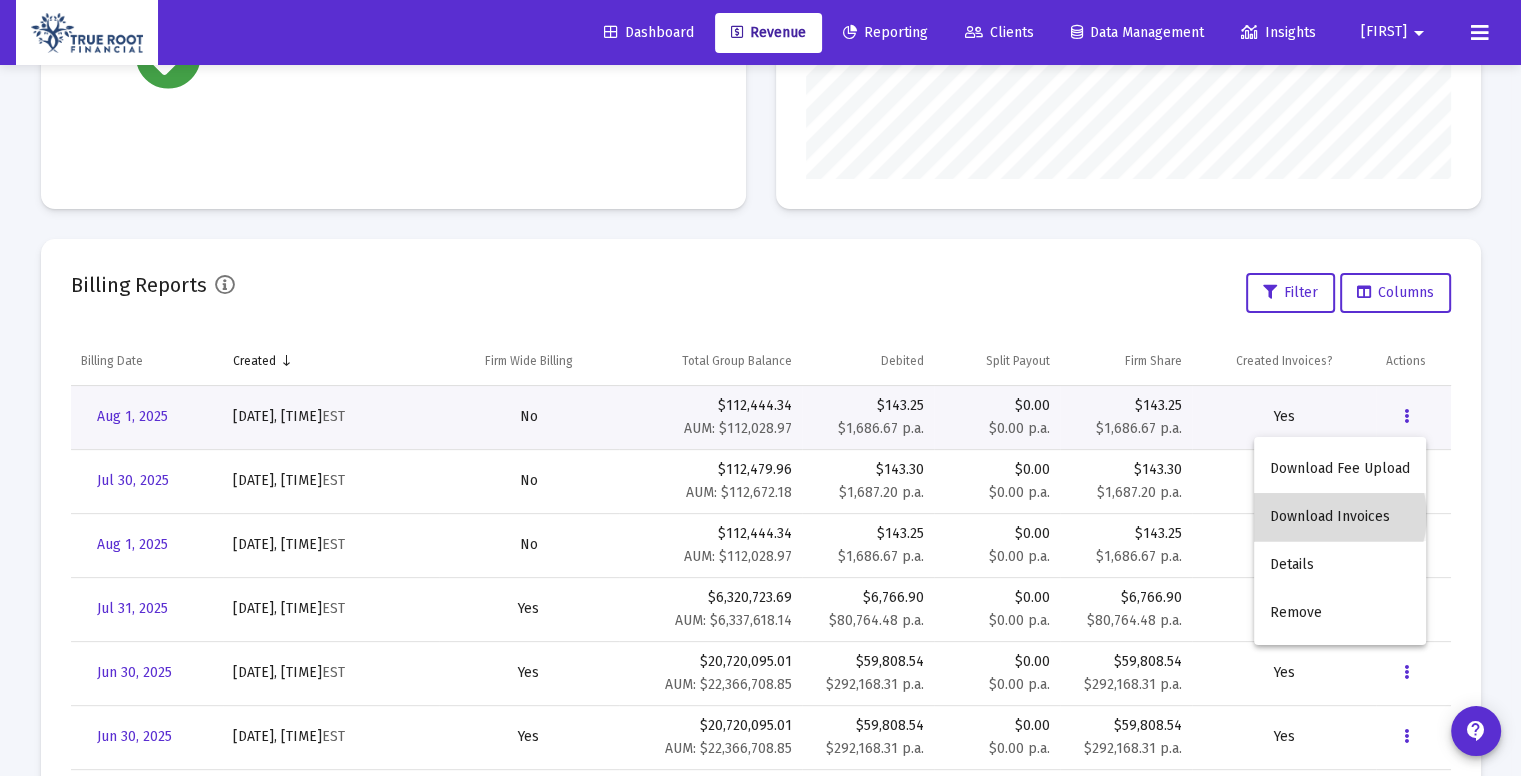 click on "Download Invoices" at bounding box center [1340, 517] 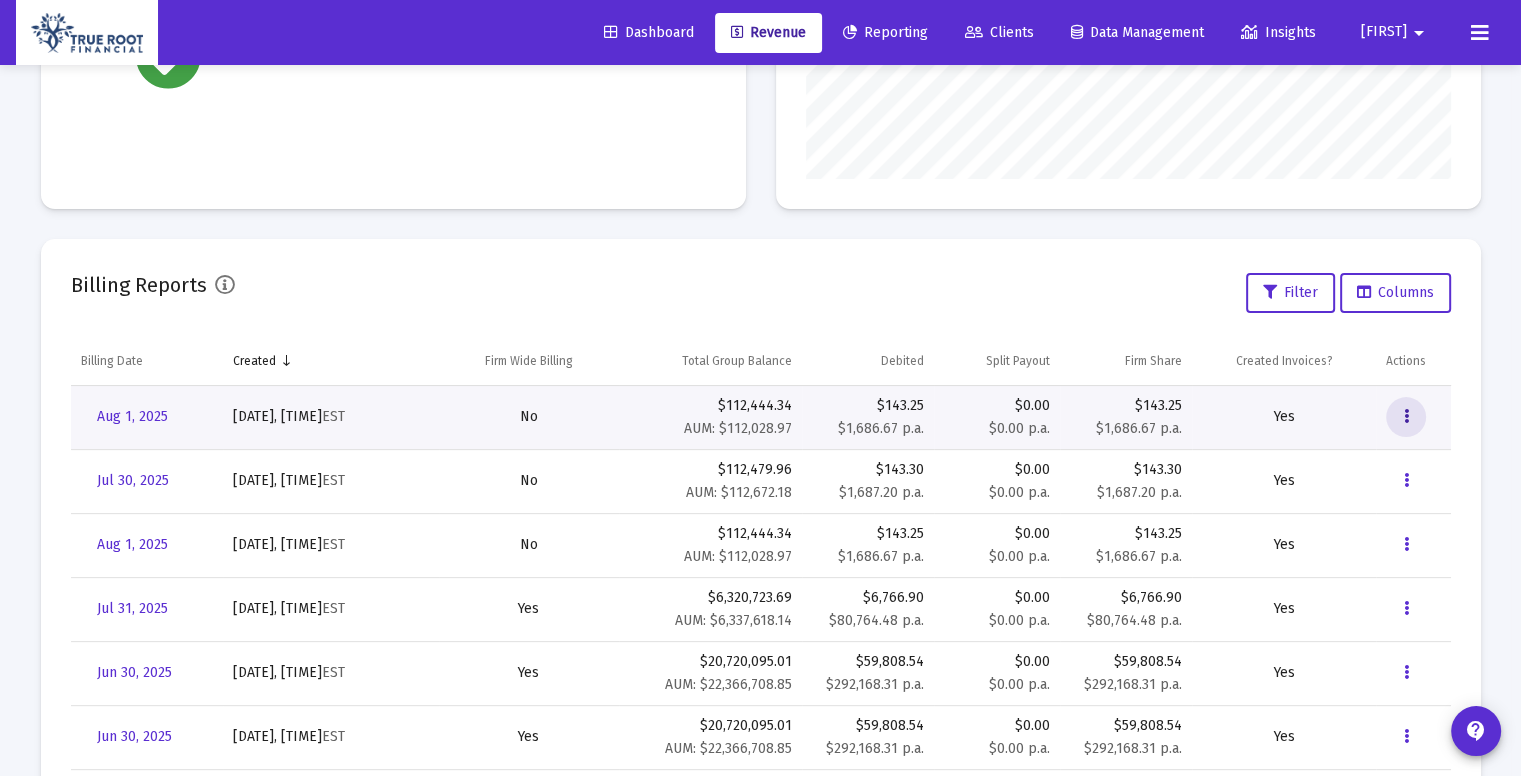 click at bounding box center [1405, 417] 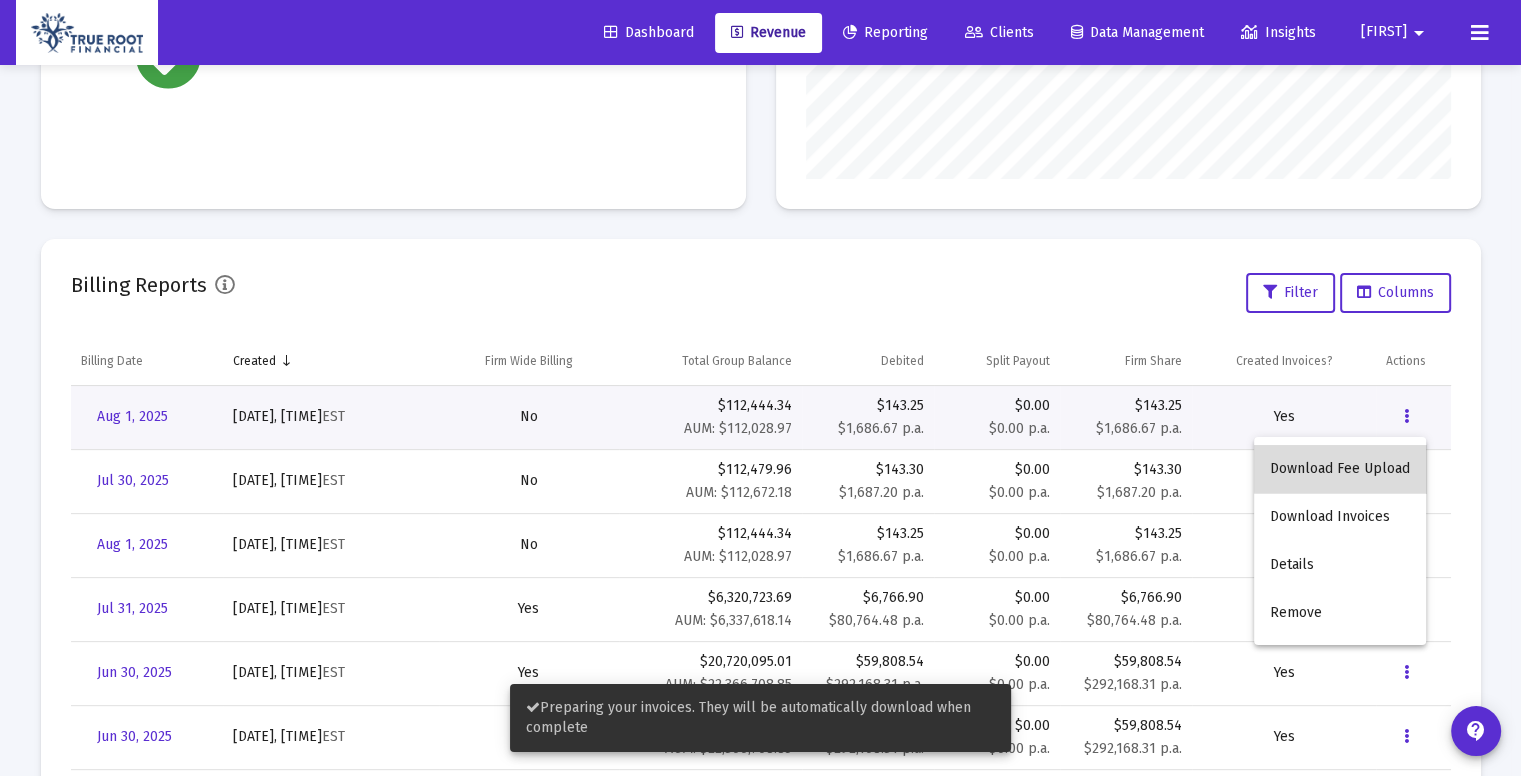 click on "Download Fee Upload" at bounding box center [1340, 469] 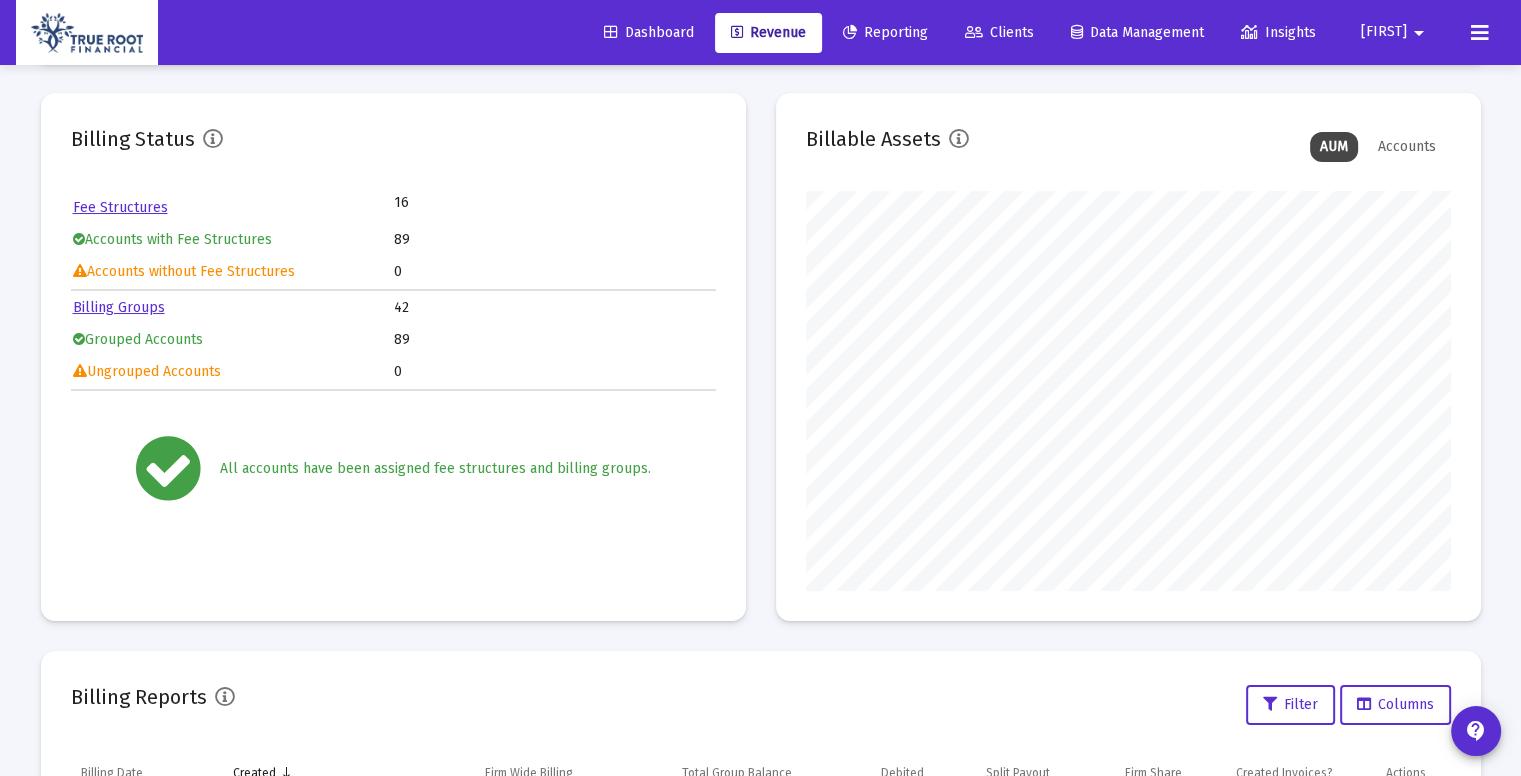 scroll, scrollTop: 0, scrollLeft: 0, axis: both 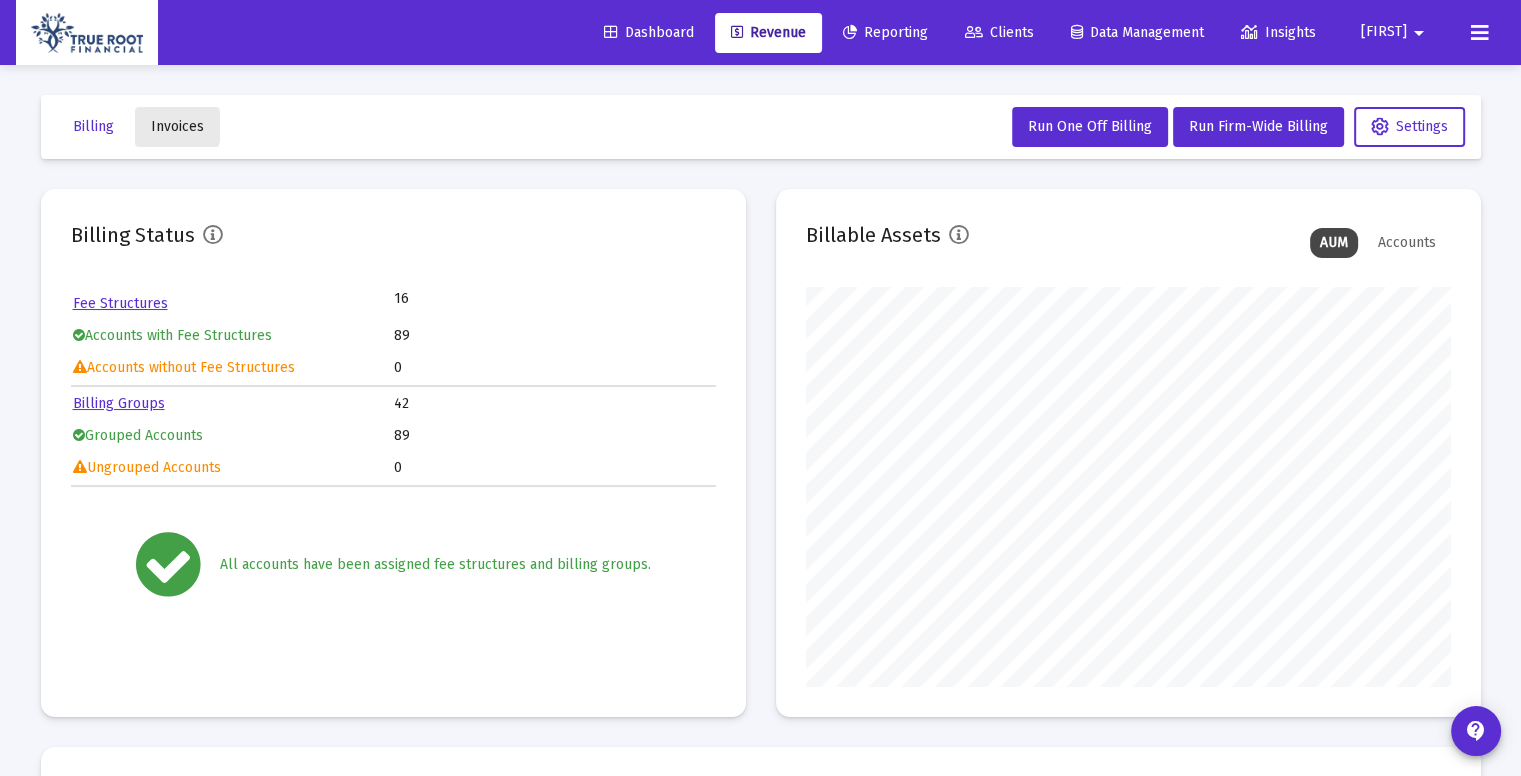 click on "Invoices" 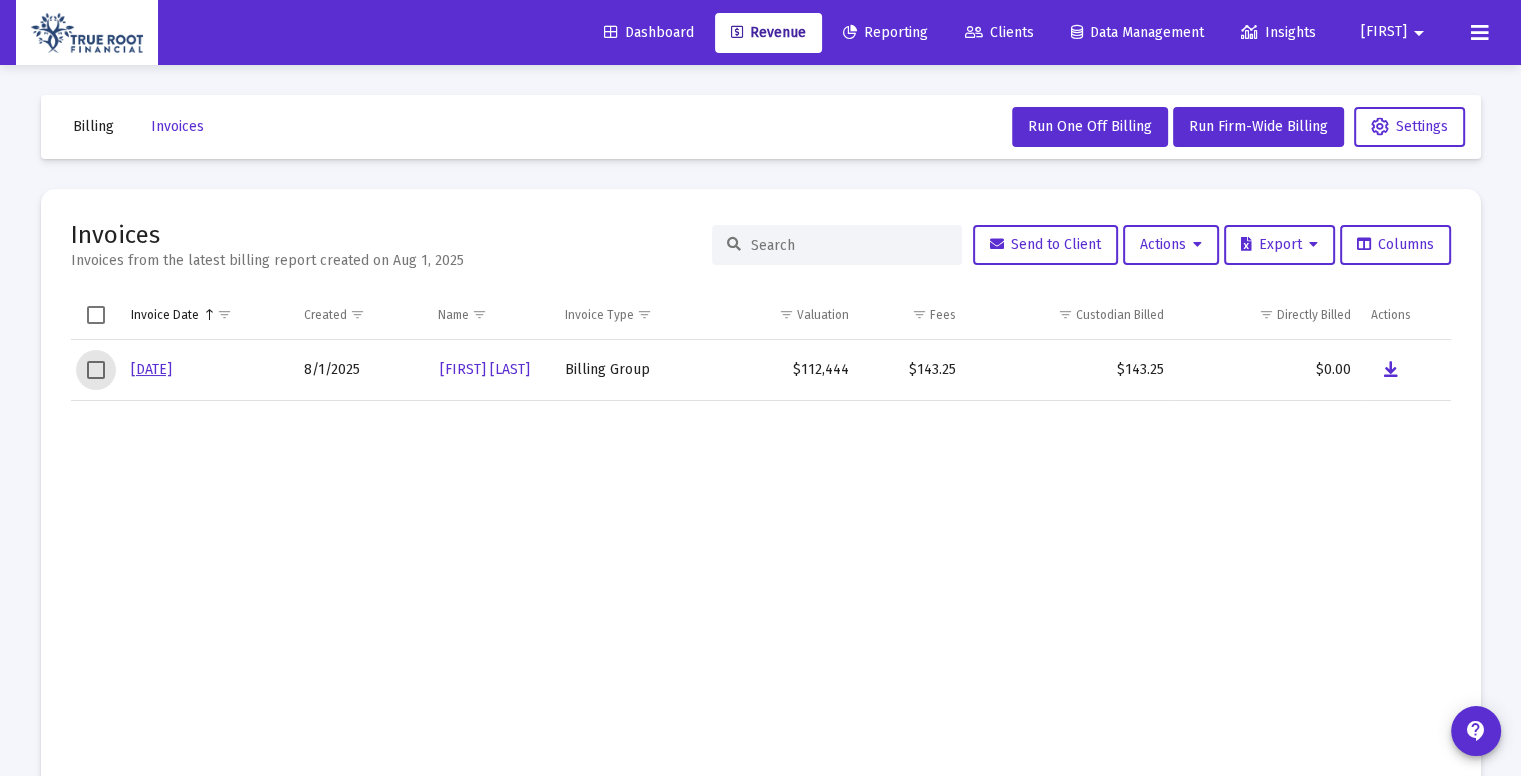 click at bounding box center (96, 370) 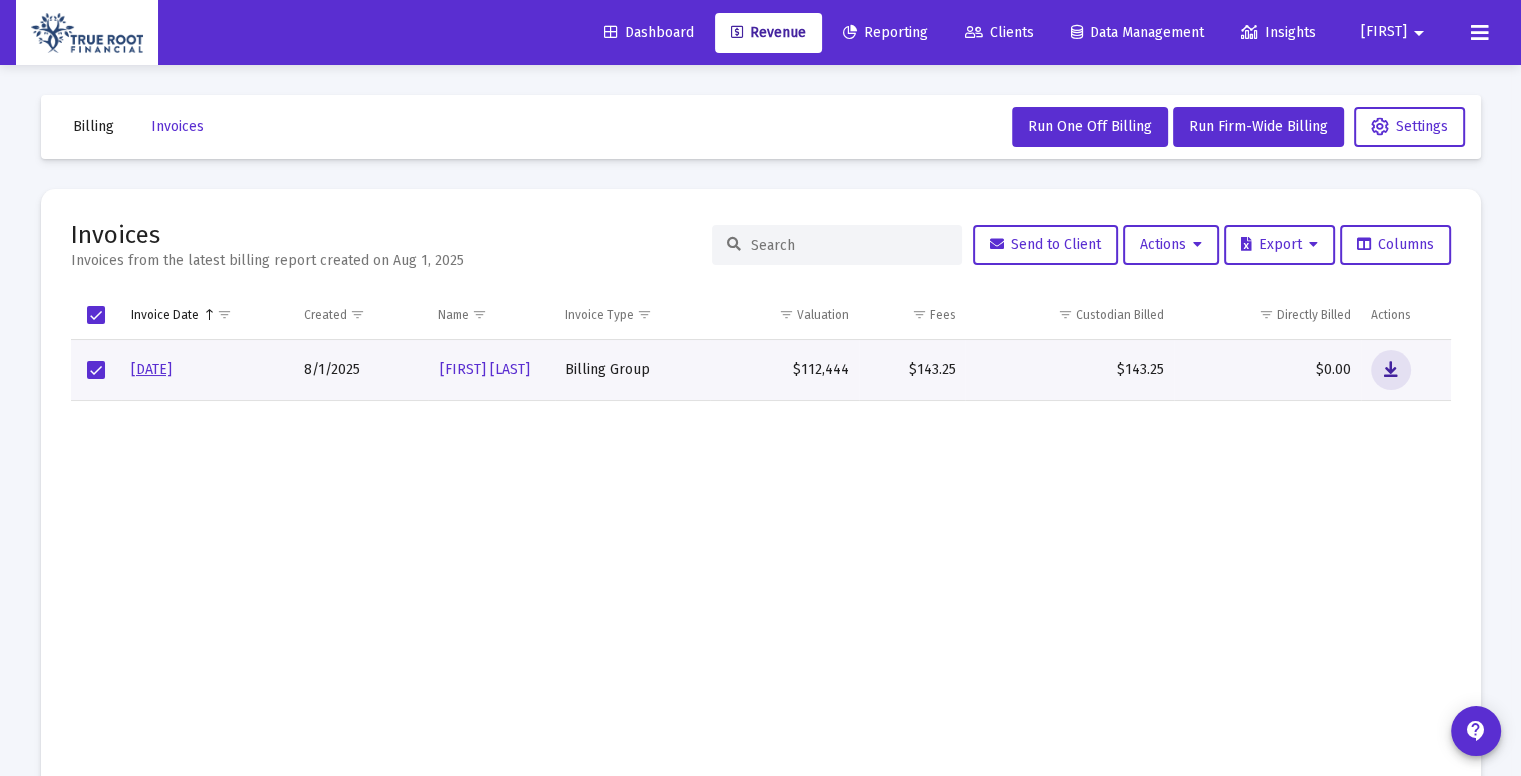 click at bounding box center [1391, 370] 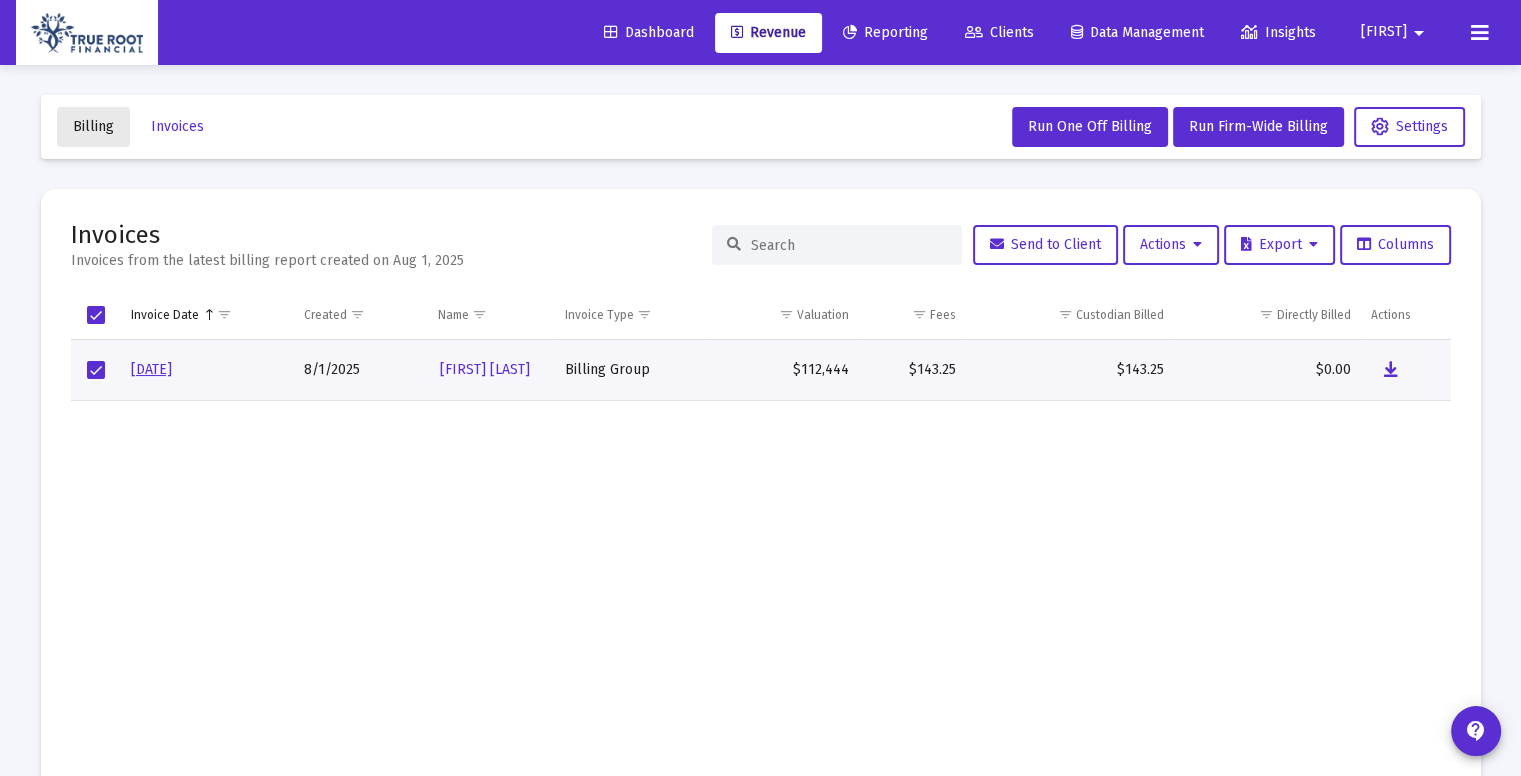 click on "Billing" 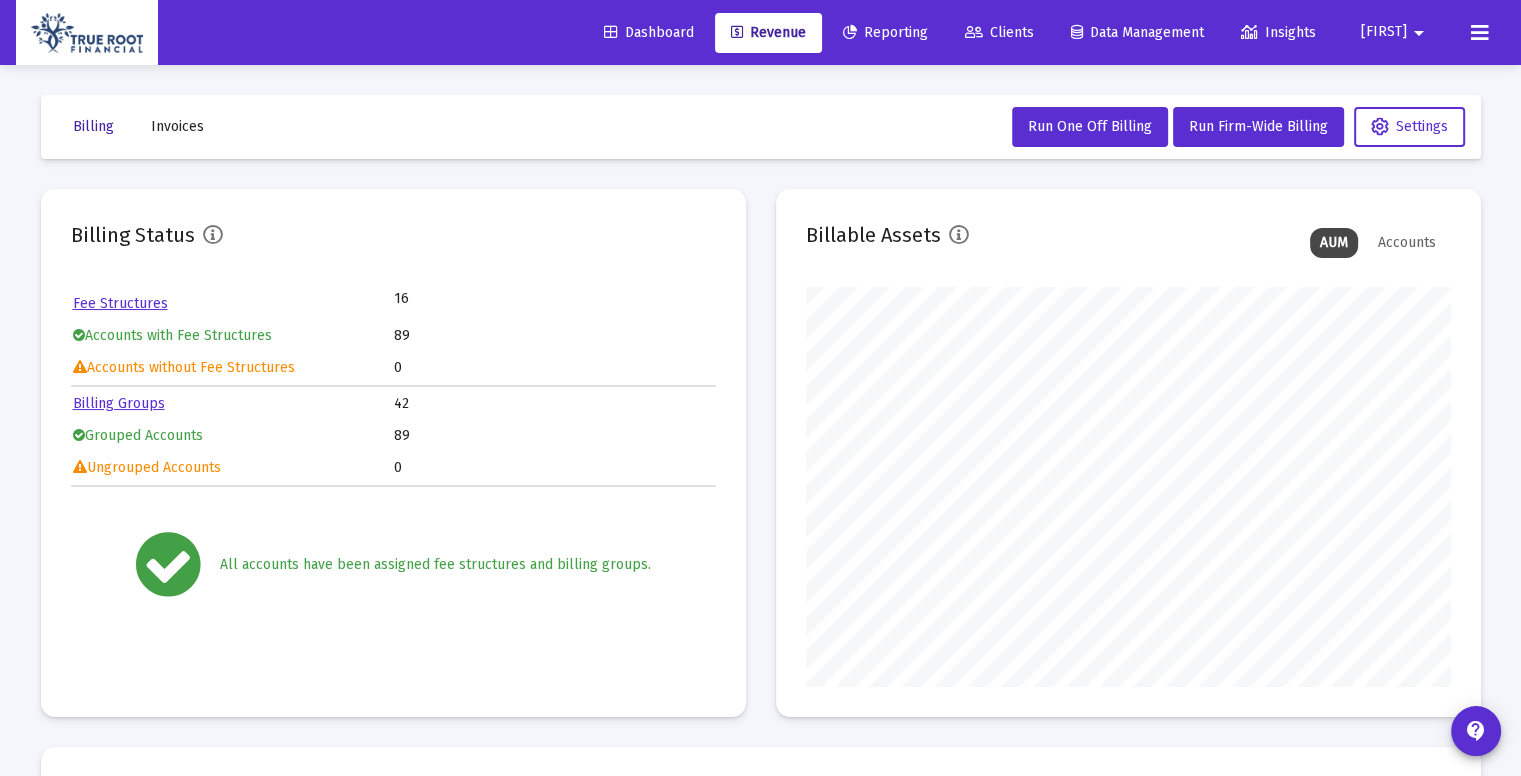 scroll, scrollTop: 999600, scrollLeft: 999355, axis: both 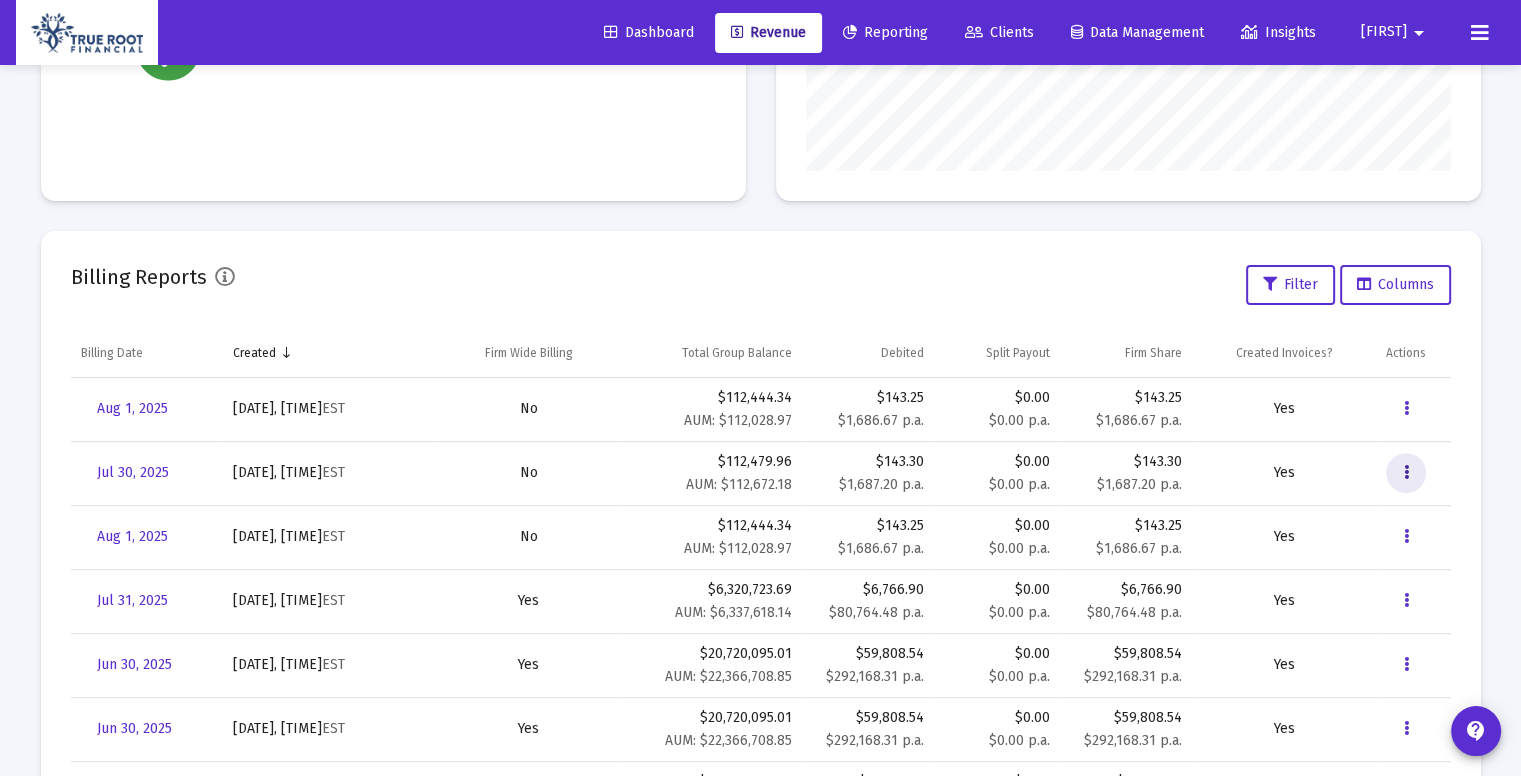 click at bounding box center [1406, 473] 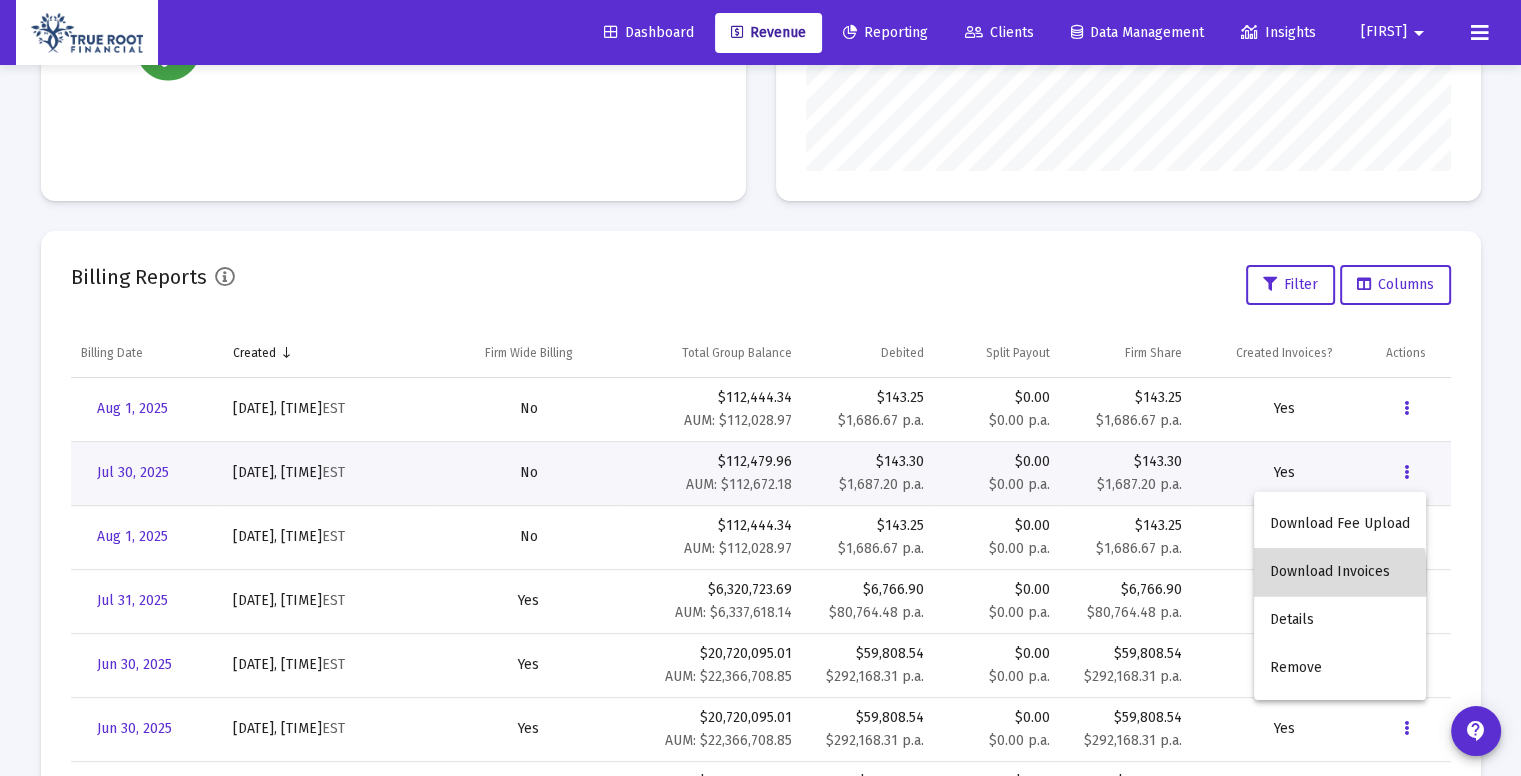 click on "Download Invoices" at bounding box center (1340, 572) 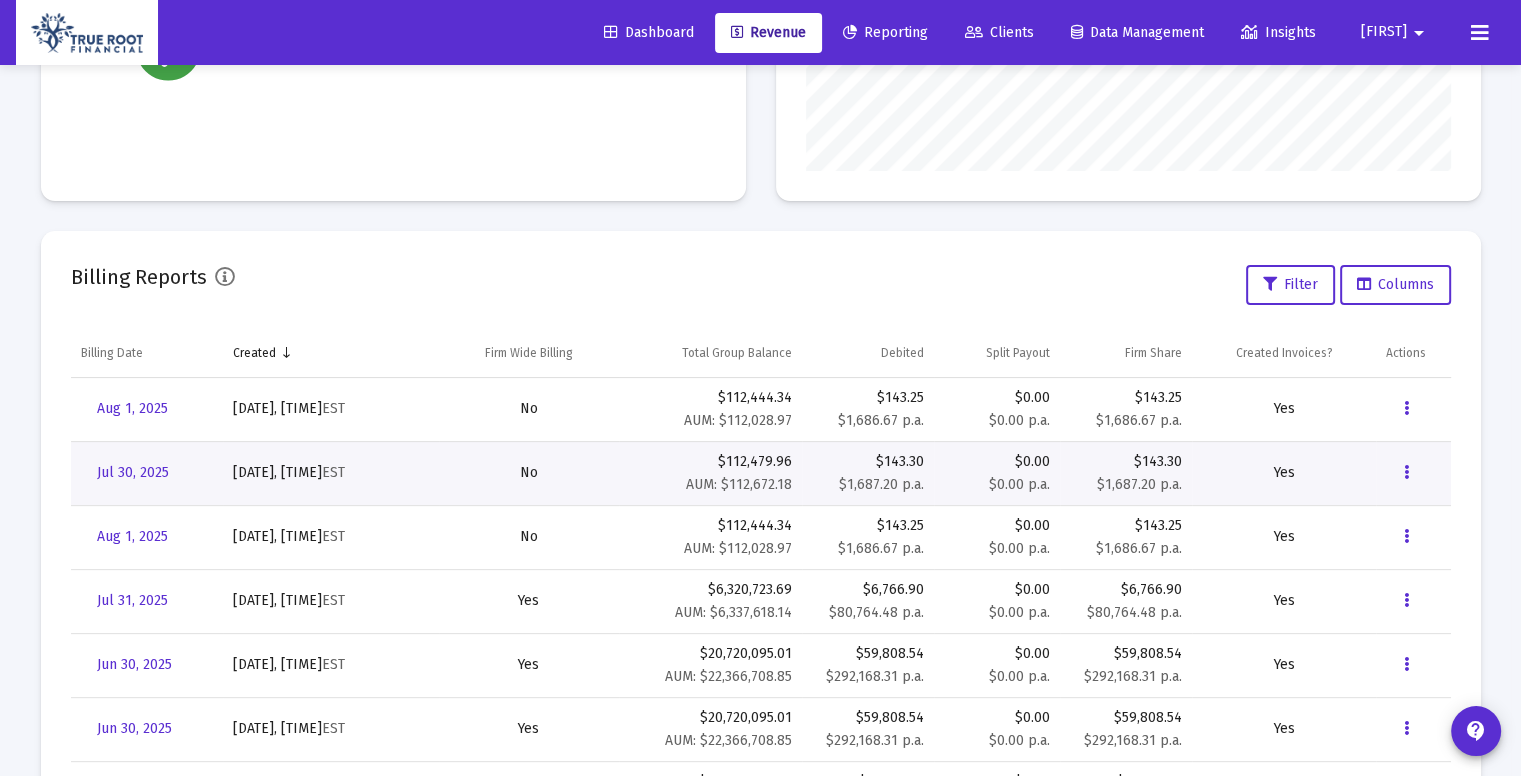 click on "Billing Invoices  Run One Off Billing   Run Firm-Wide Billing   Settings  Billing Status  Fee Structures   16     Accounts with Fee Structures   89     Accounts without Fee Structures   0   Billing Groups   42     Grouped Accounts   89     Ungrouped Accounts   0  All accounts have been assigned fee structures and billing groups. Billable Assets AUM Accounts Billing Reports  Filter   Columns  Billing Date Created Firm Wide Billing Total Group Balance Debited Split Payout Firm Share Created Invoices? Actions  [DATE]   [DATE], [TIME]   EST   No   [MONEY]   AUM: [MONEY]   [MONEY]   [MONEY] p.a.   [MONEY]   [MONEY] p.a.   [MONEY]   [MONEY] p.a.   Yes   [DATE]   [DATE], [TIME]   EST   No   [MONEY]   AUM: [MONEY]   [MONEY]   [MONEY] p.a.   [MONEY]   [MONEY] p.a.   [MONEY]   [MONEY] p.a.   Yes   [DATE]   [DATE], [TIME]   EST   No   [MONEY]   AUM: [MONEY]   [MONEY]   [MONEY] p.a.   [MONEY]   [MONEY] p.a.   [MONEY]   [MONEY] p.a.   Yes   EST   Yes" 